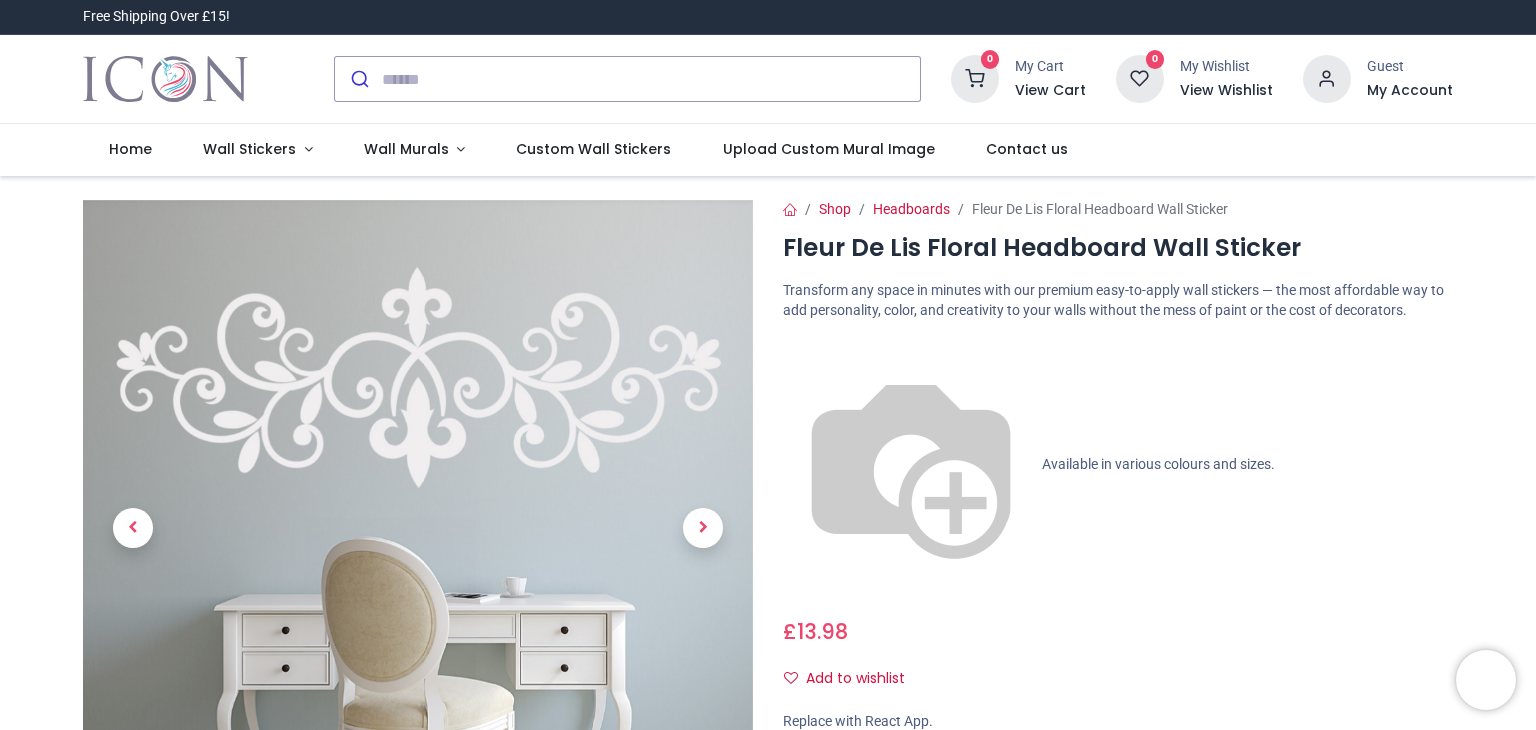 scroll, scrollTop: 0, scrollLeft: 0, axis: both 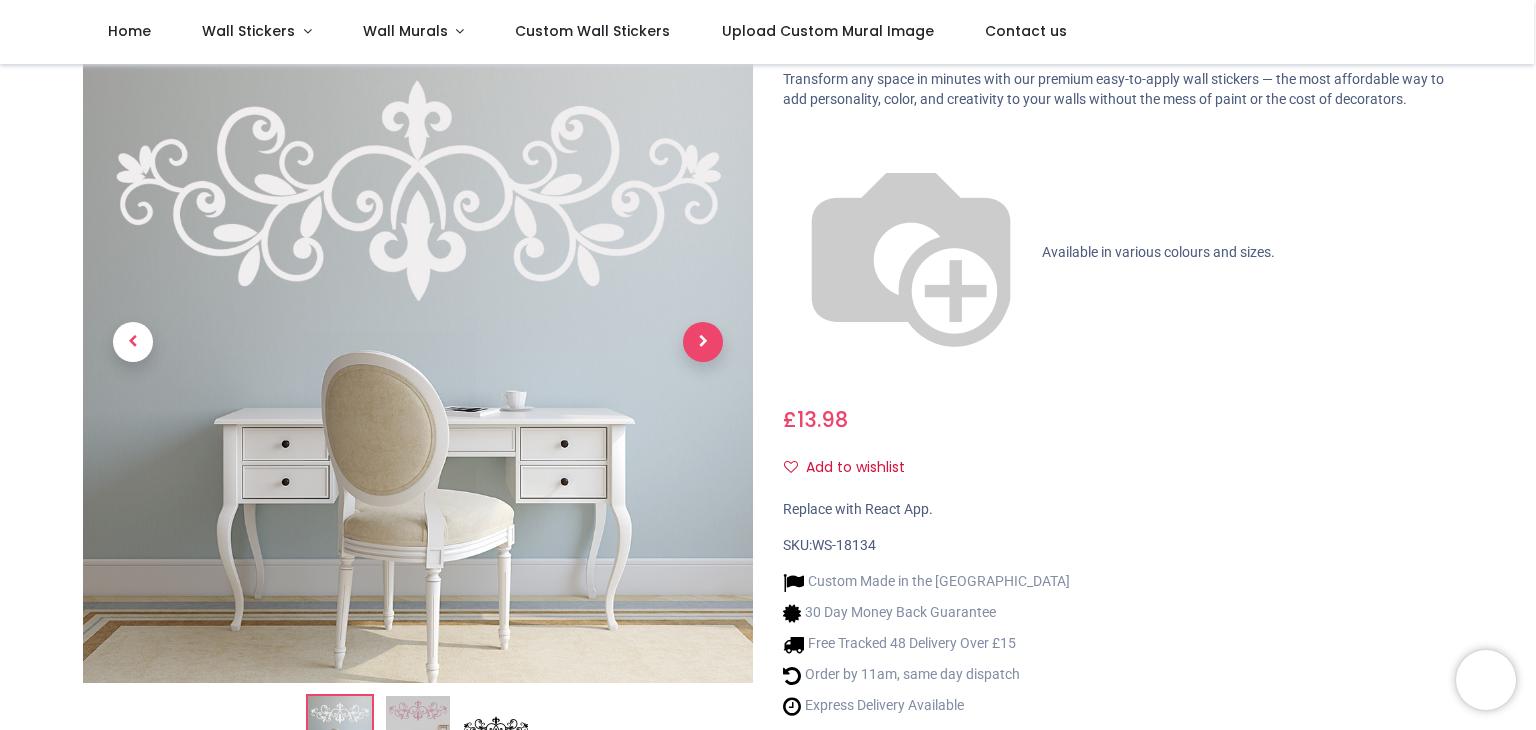 click at bounding box center [703, 342] 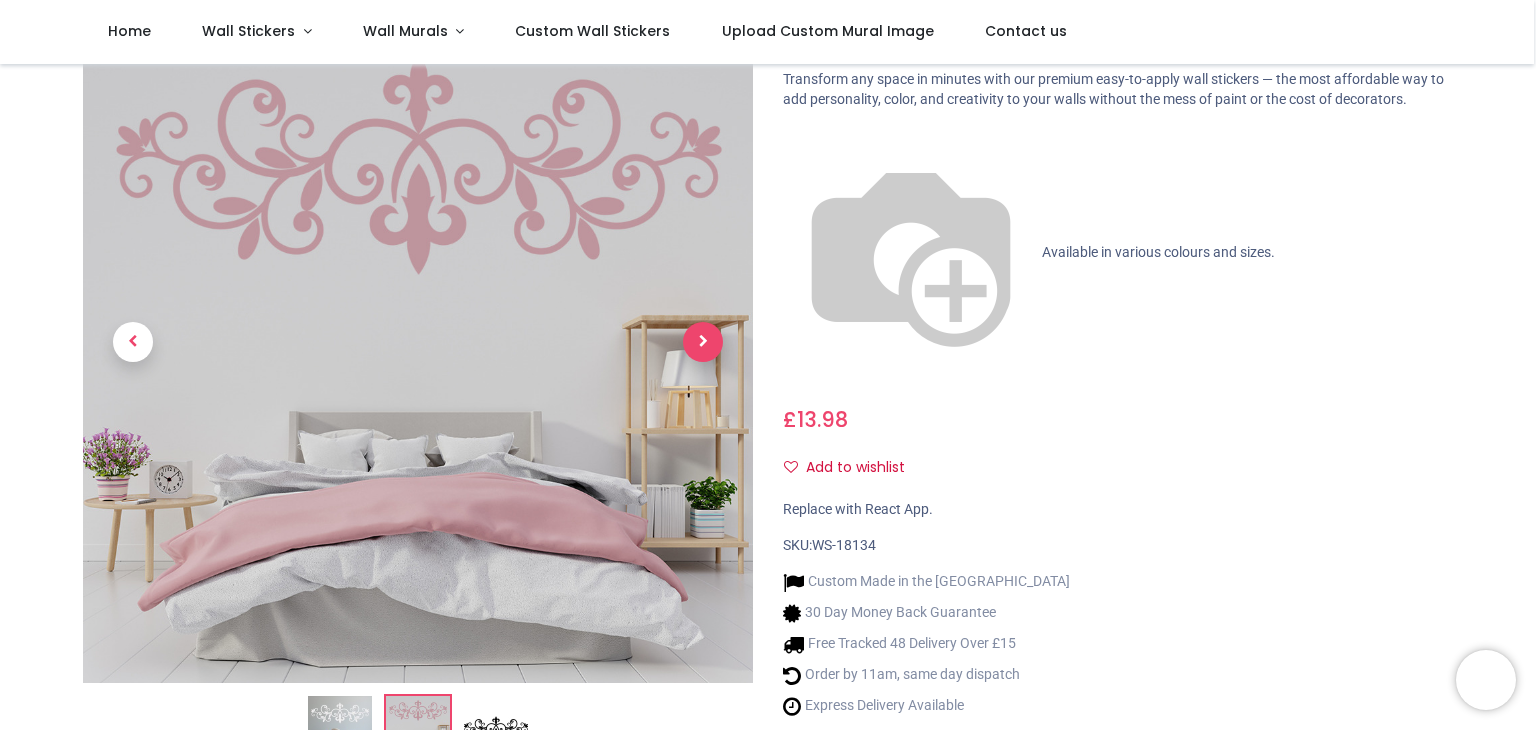 click at bounding box center (418, 383) 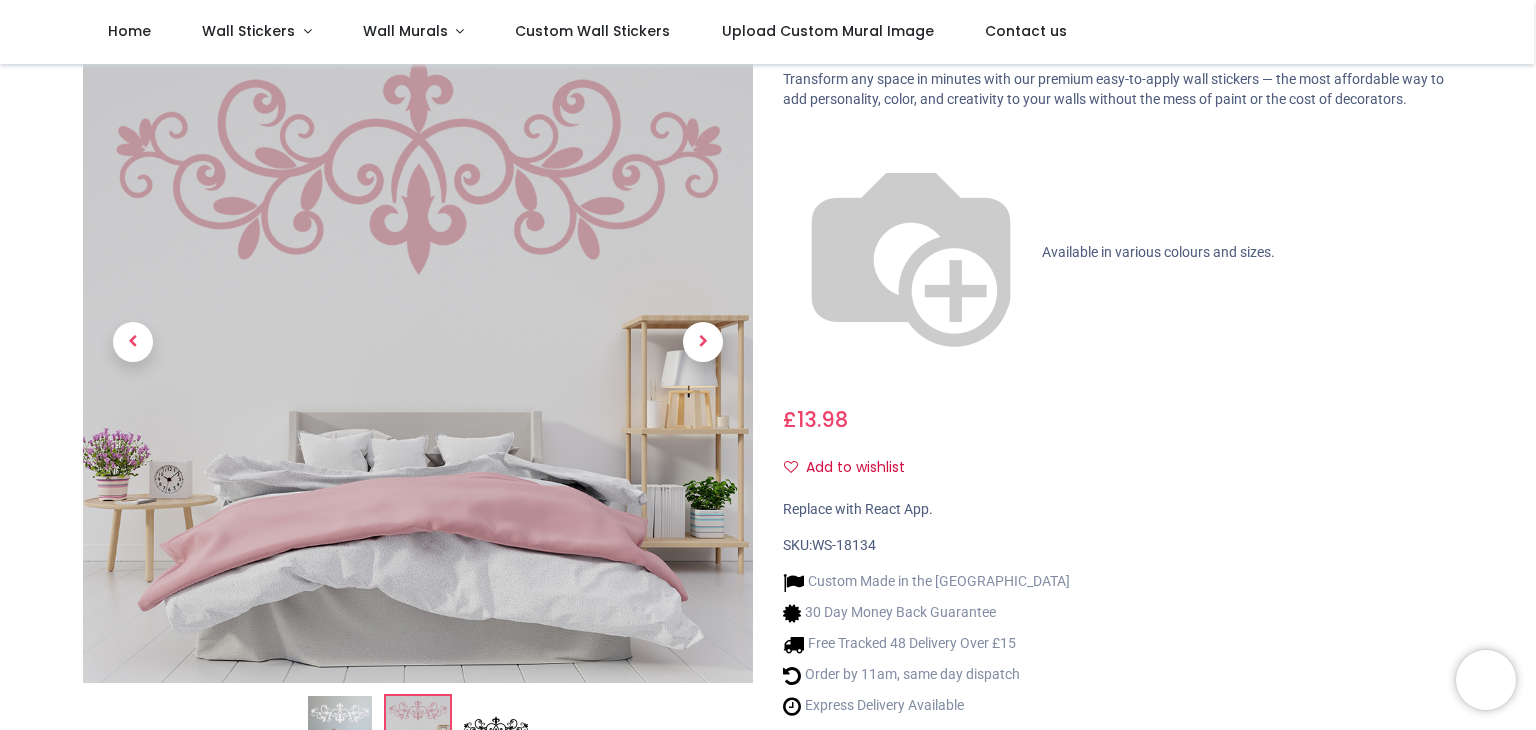 click at bounding box center (496, 728) 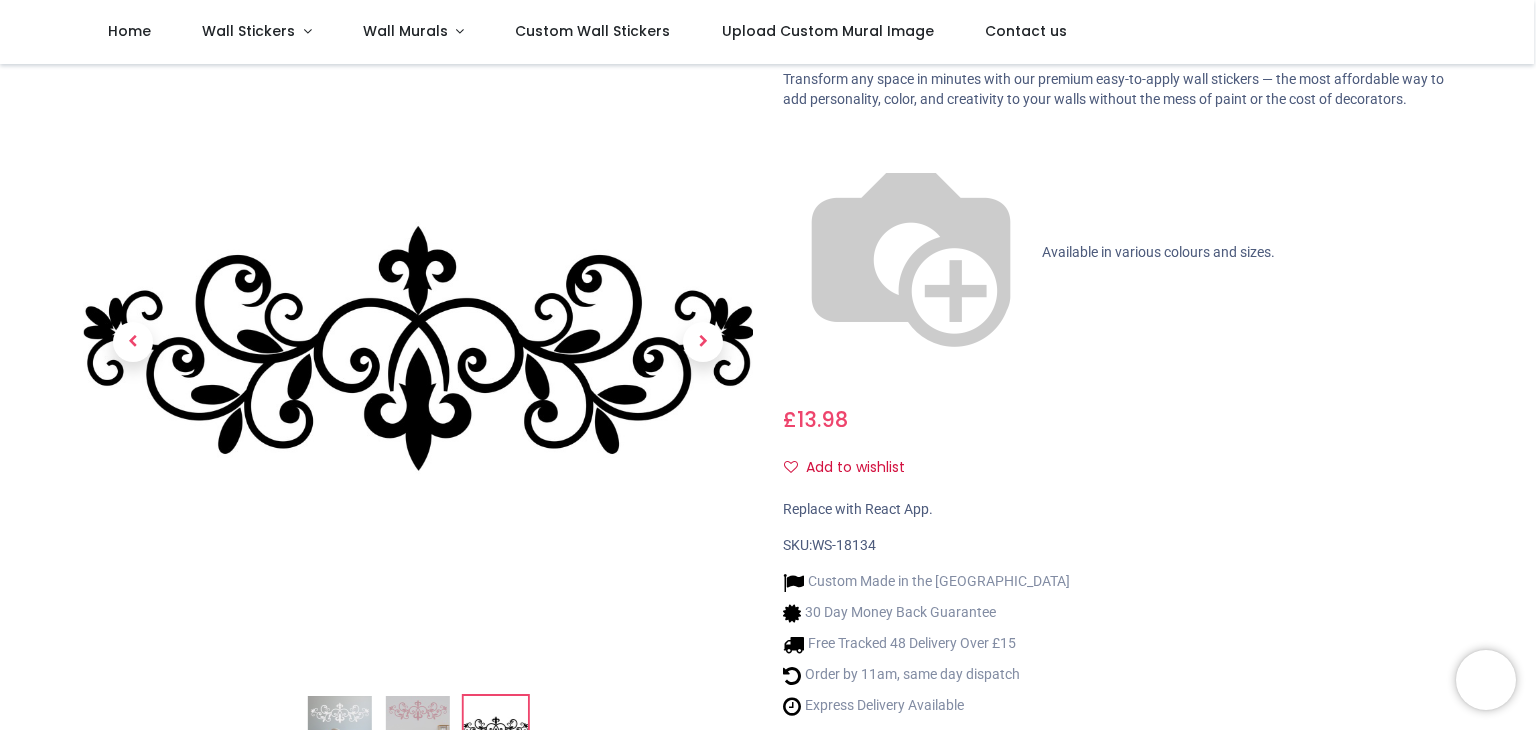 click at bounding box center [418, 728] 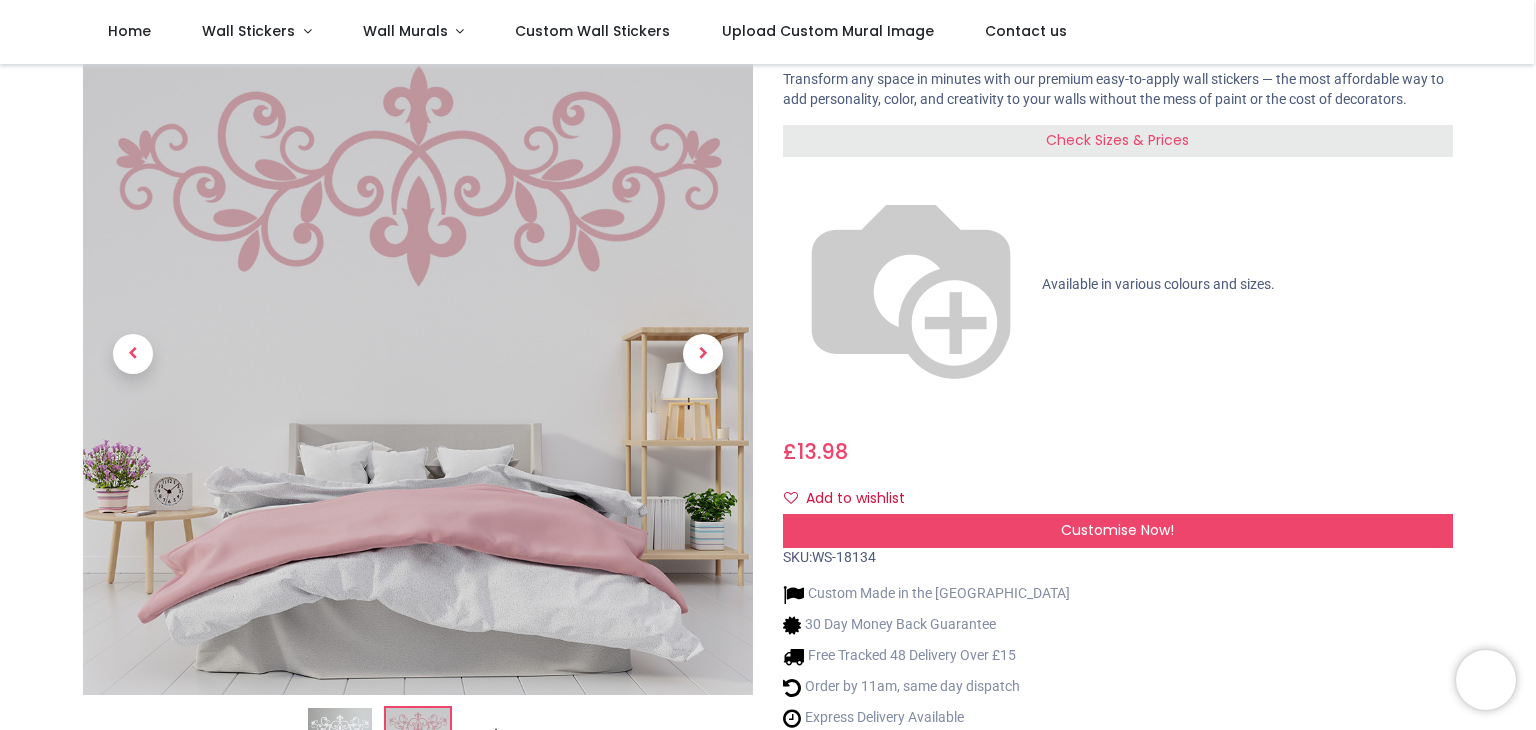 click at bounding box center [340, 740] 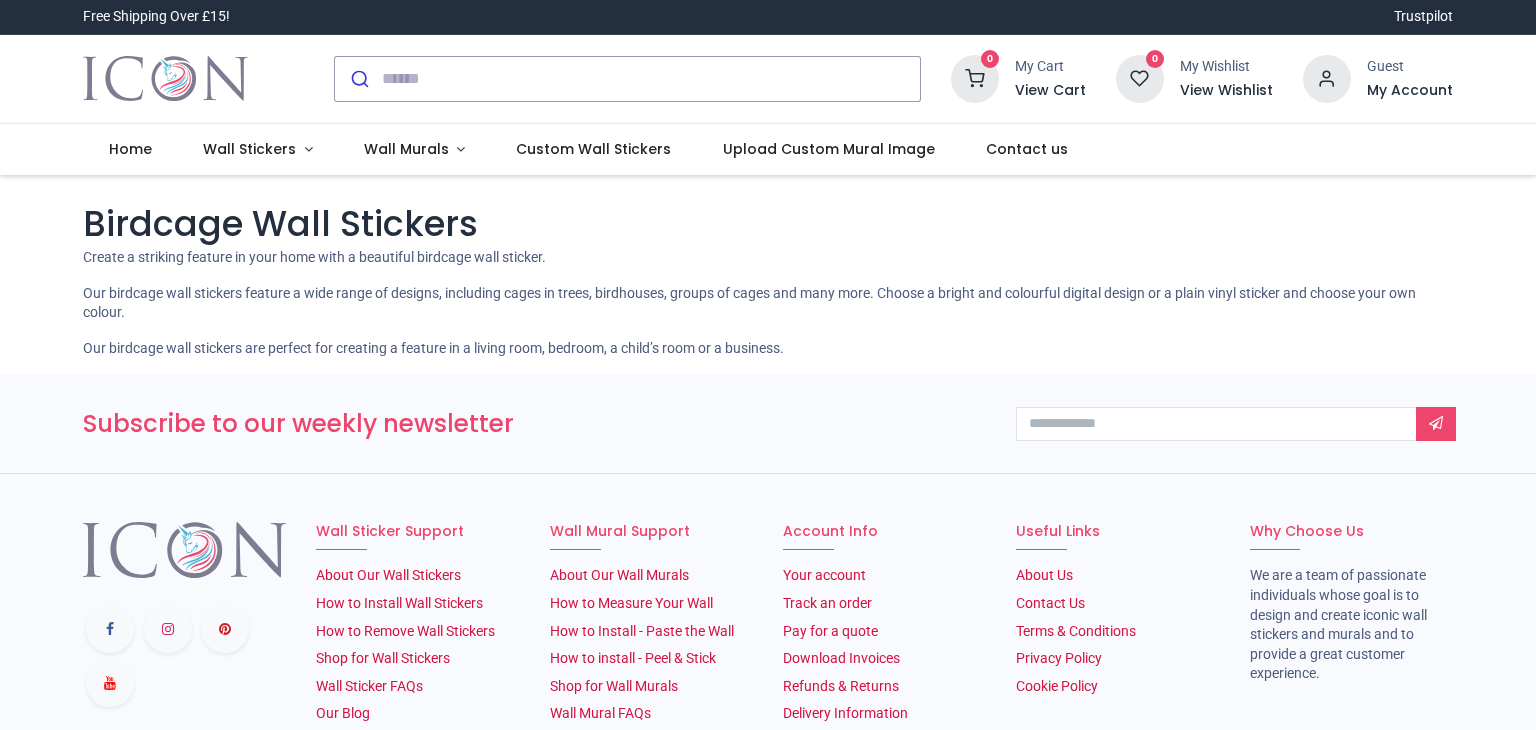 scroll, scrollTop: 0, scrollLeft: 0, axis: both 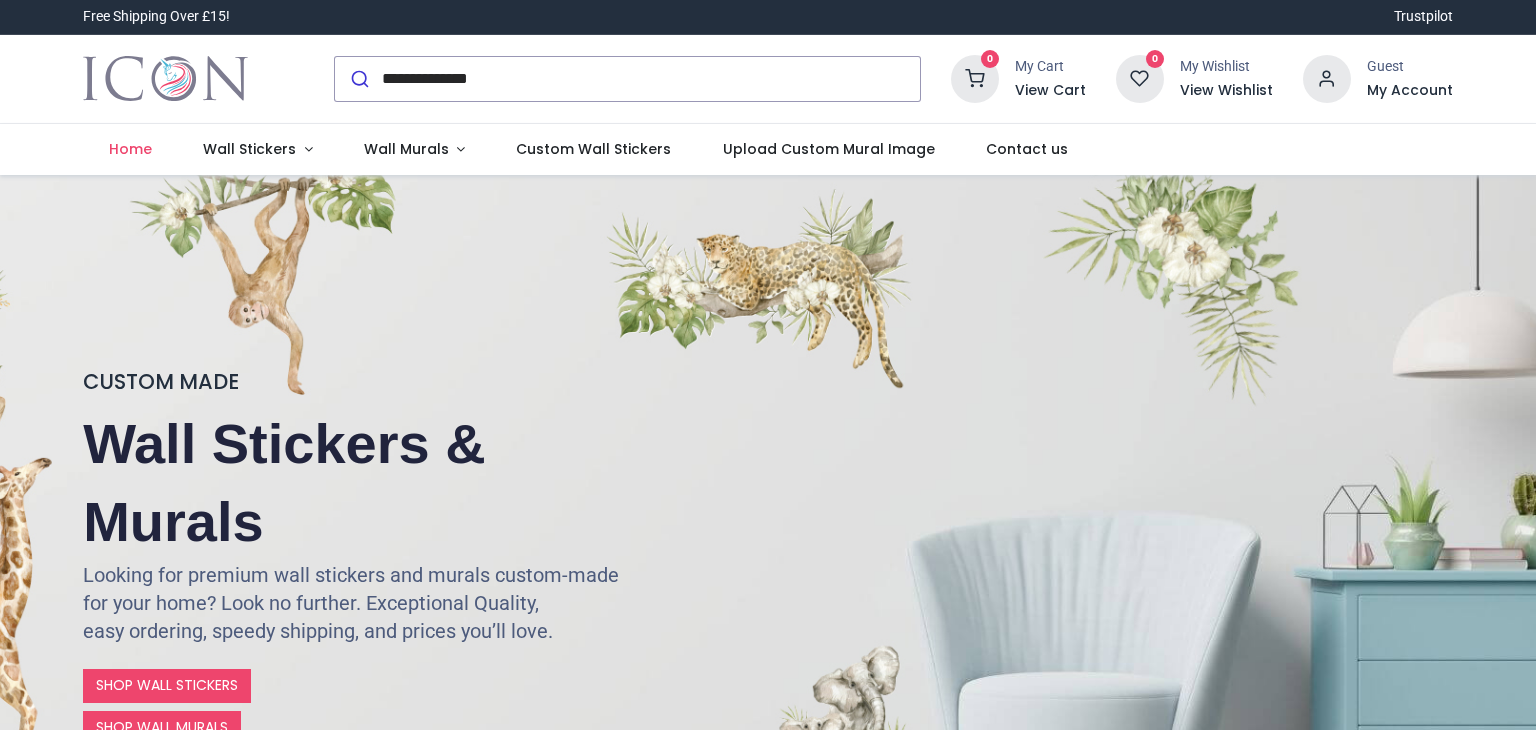 type on "**********" 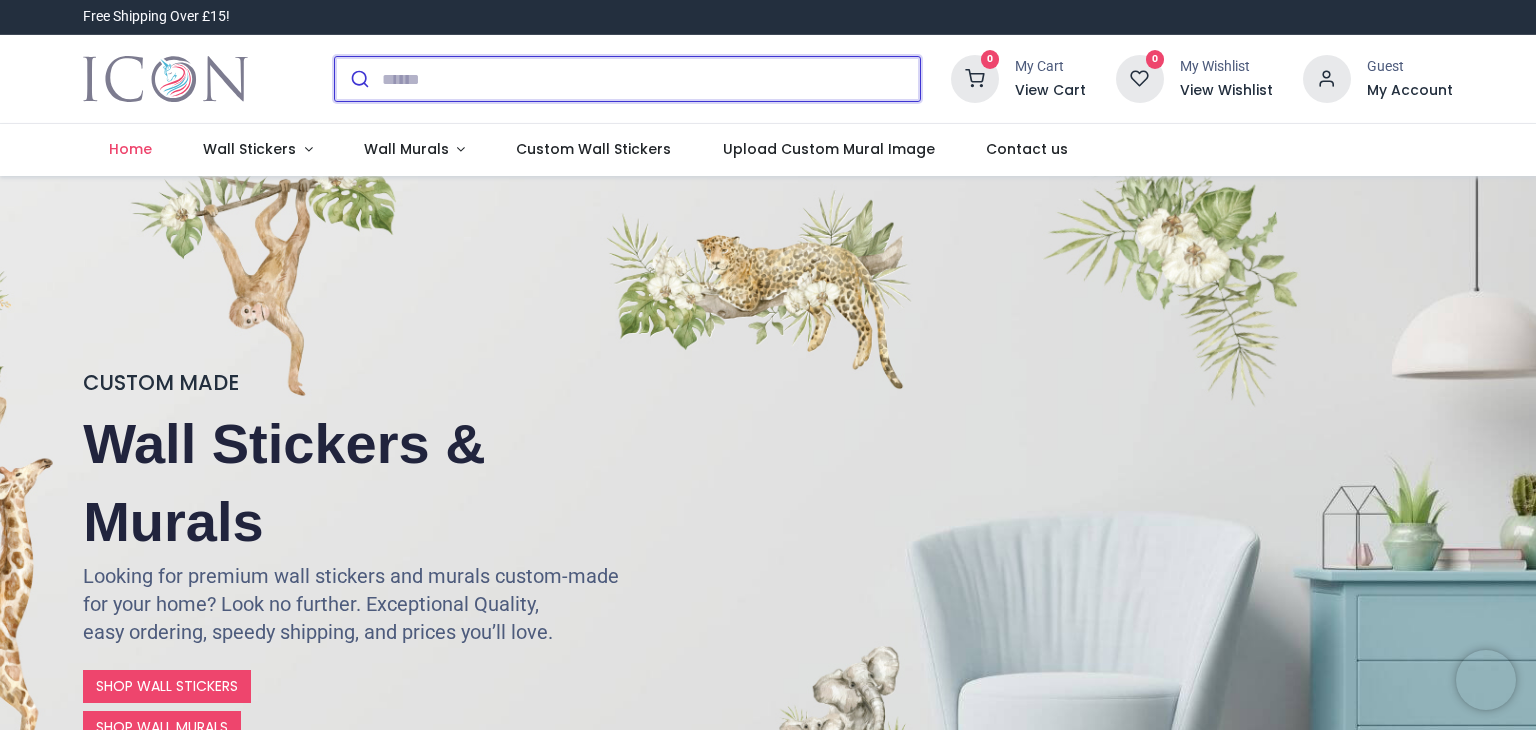 click at bounding box center (651, 79) 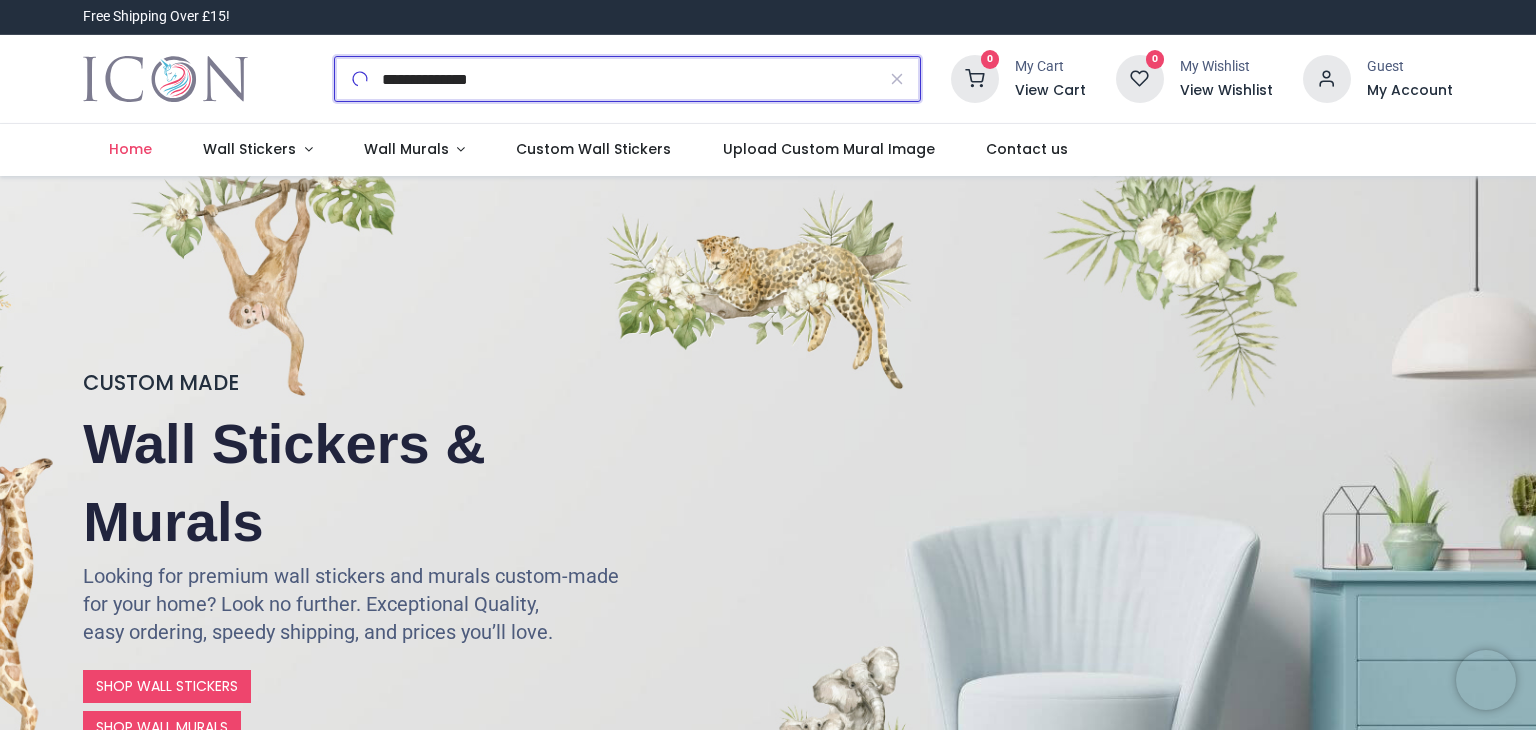 type on "**********" 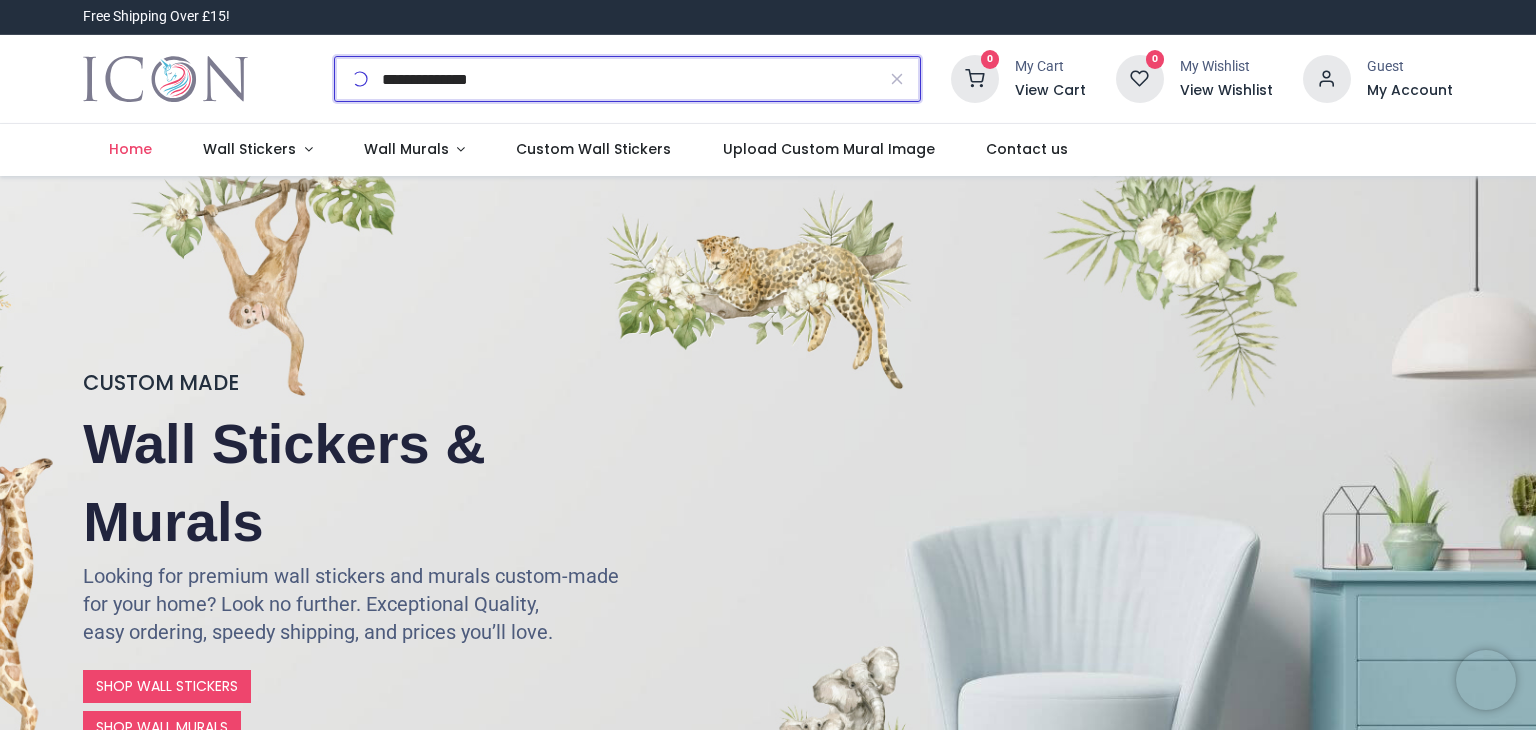 click at bounding box center (0, 0) 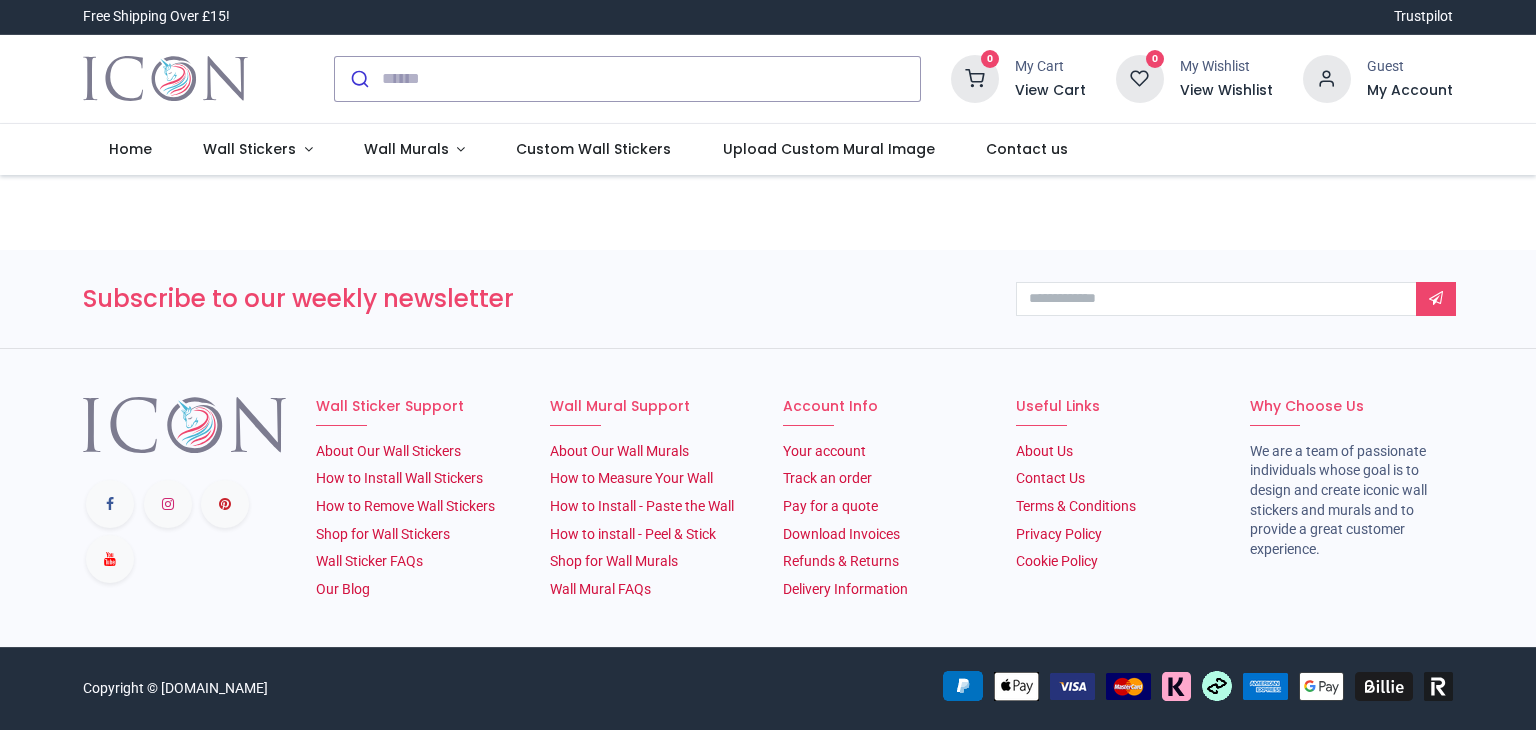 scroll, scrollTop: 0, scrollLeft: 0, axis: both 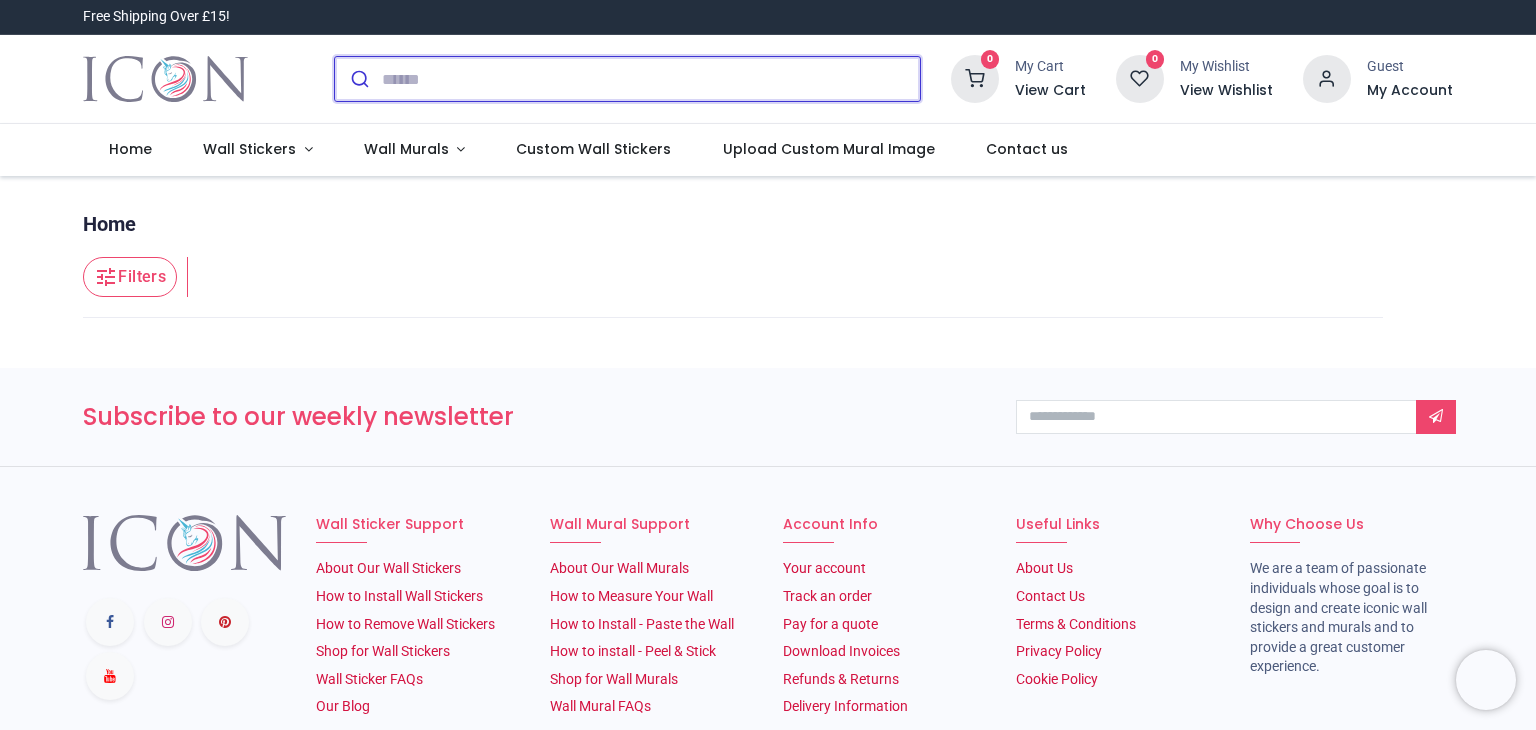 click at bounding box center (651, 79) 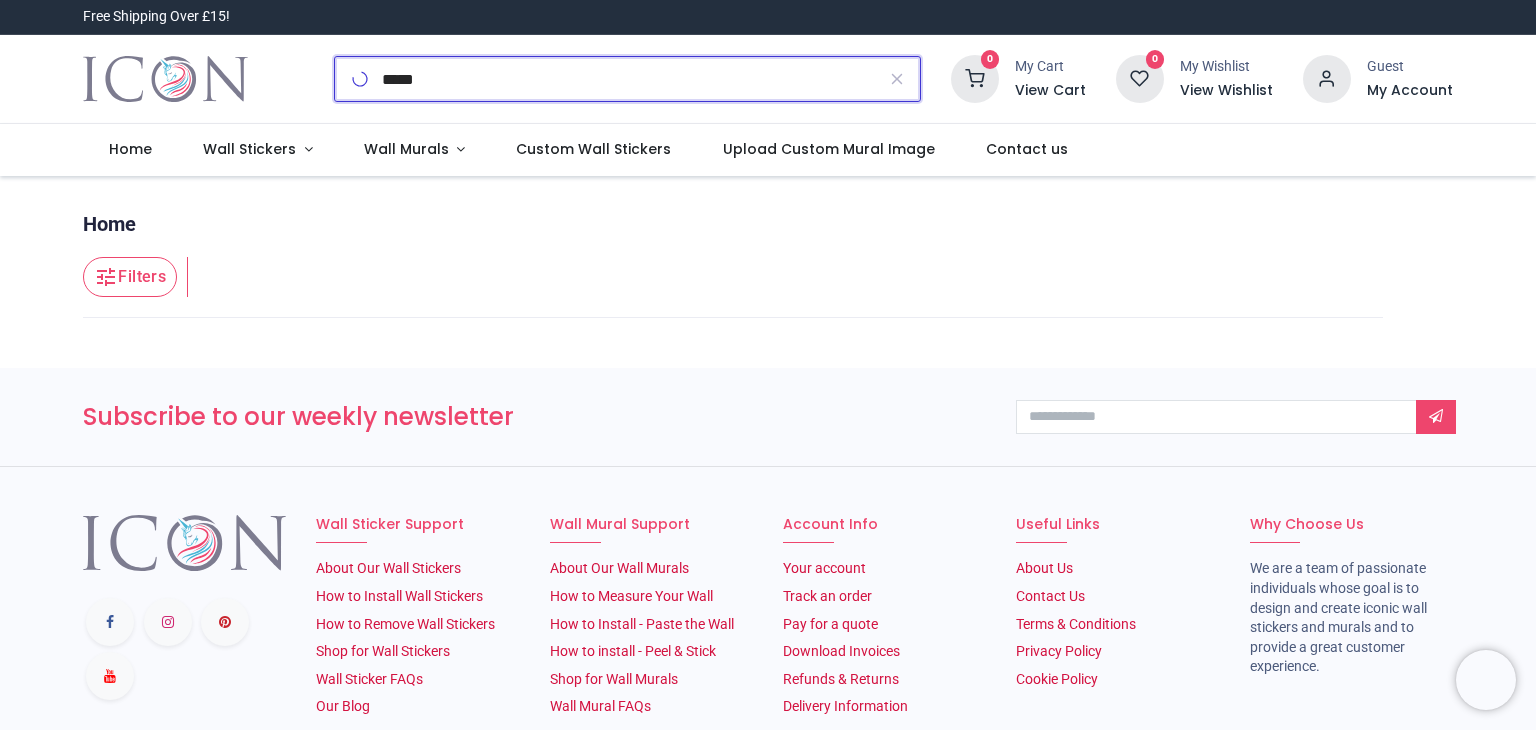 type on "*****" 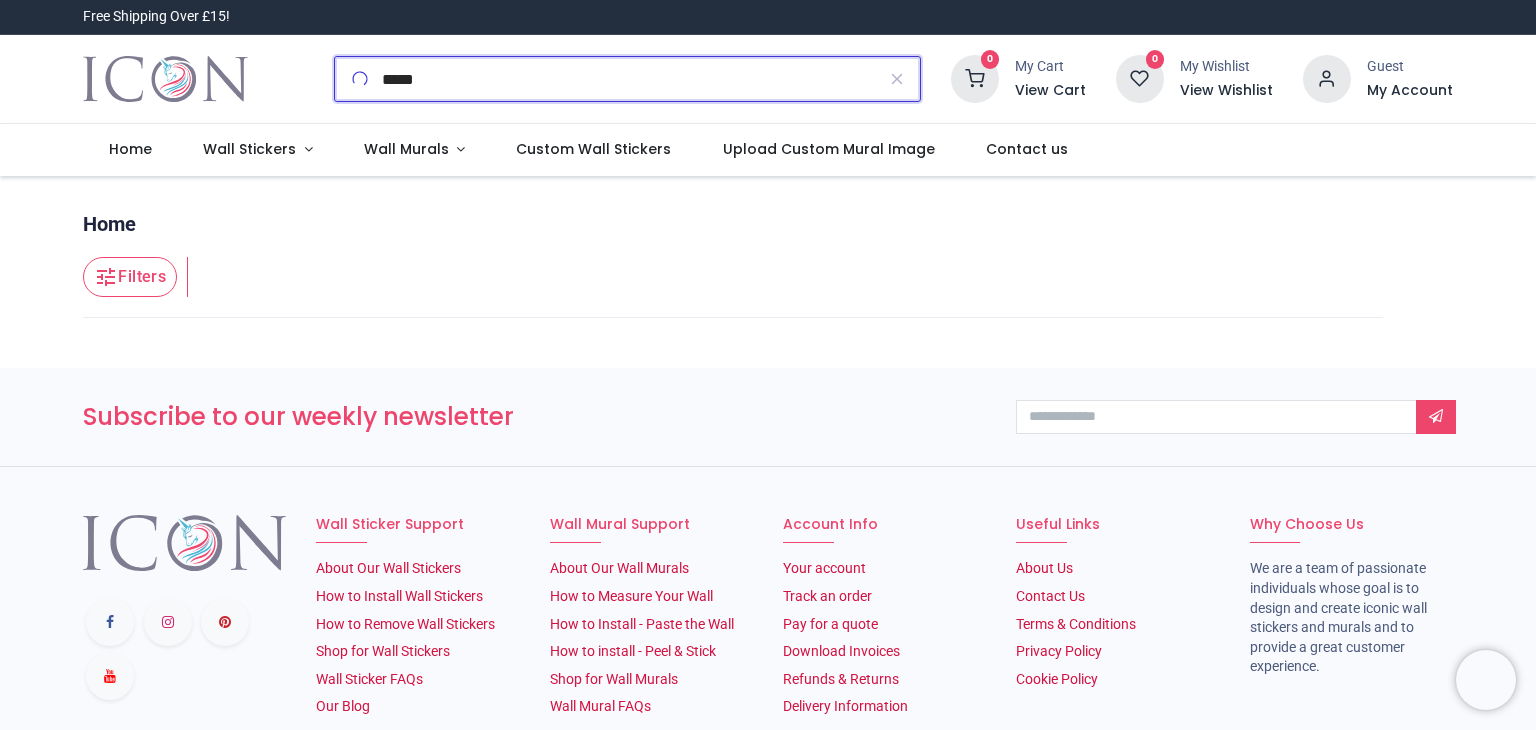 click at bounding box center (0, 0) 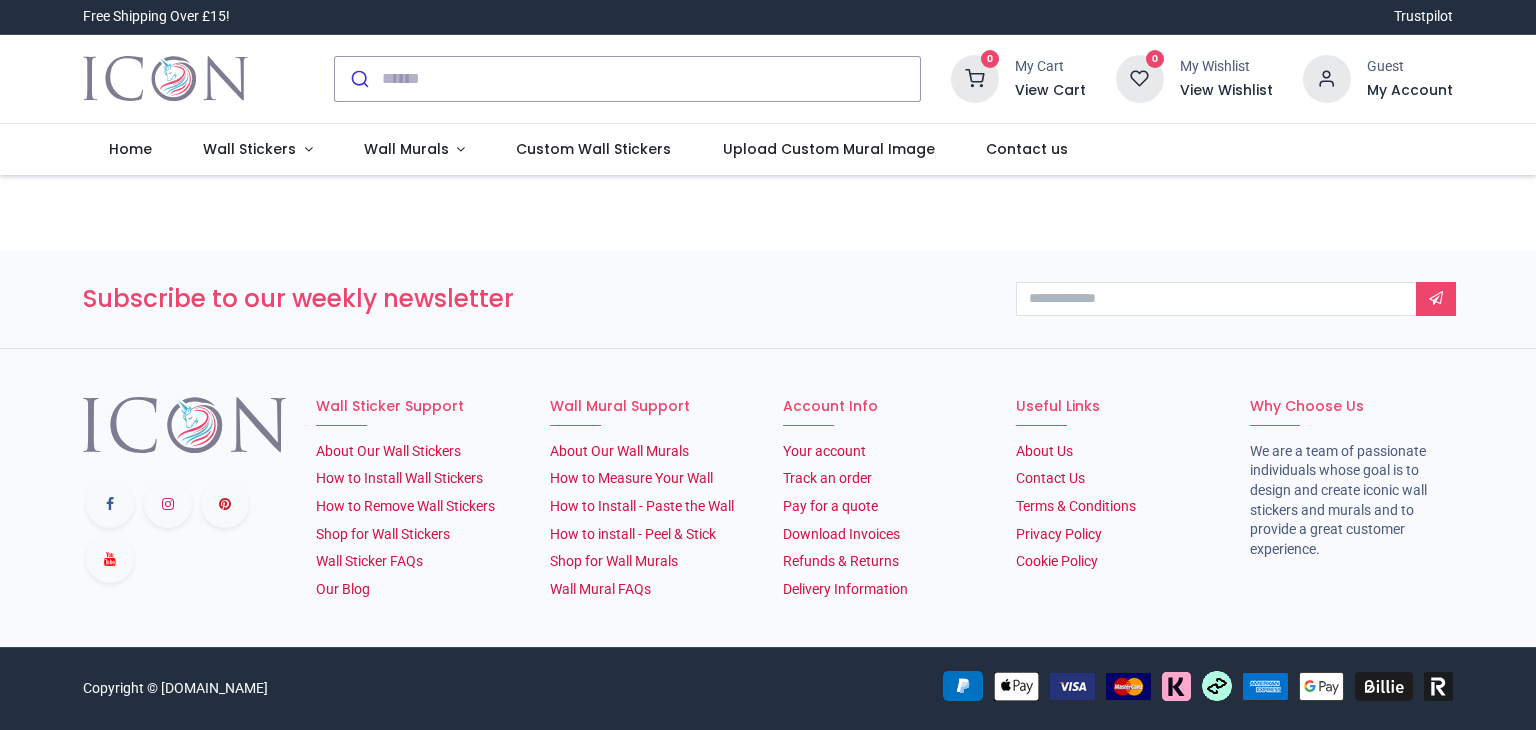 scroll, scrollTop: 0, scrollLeft: 0, axis: both 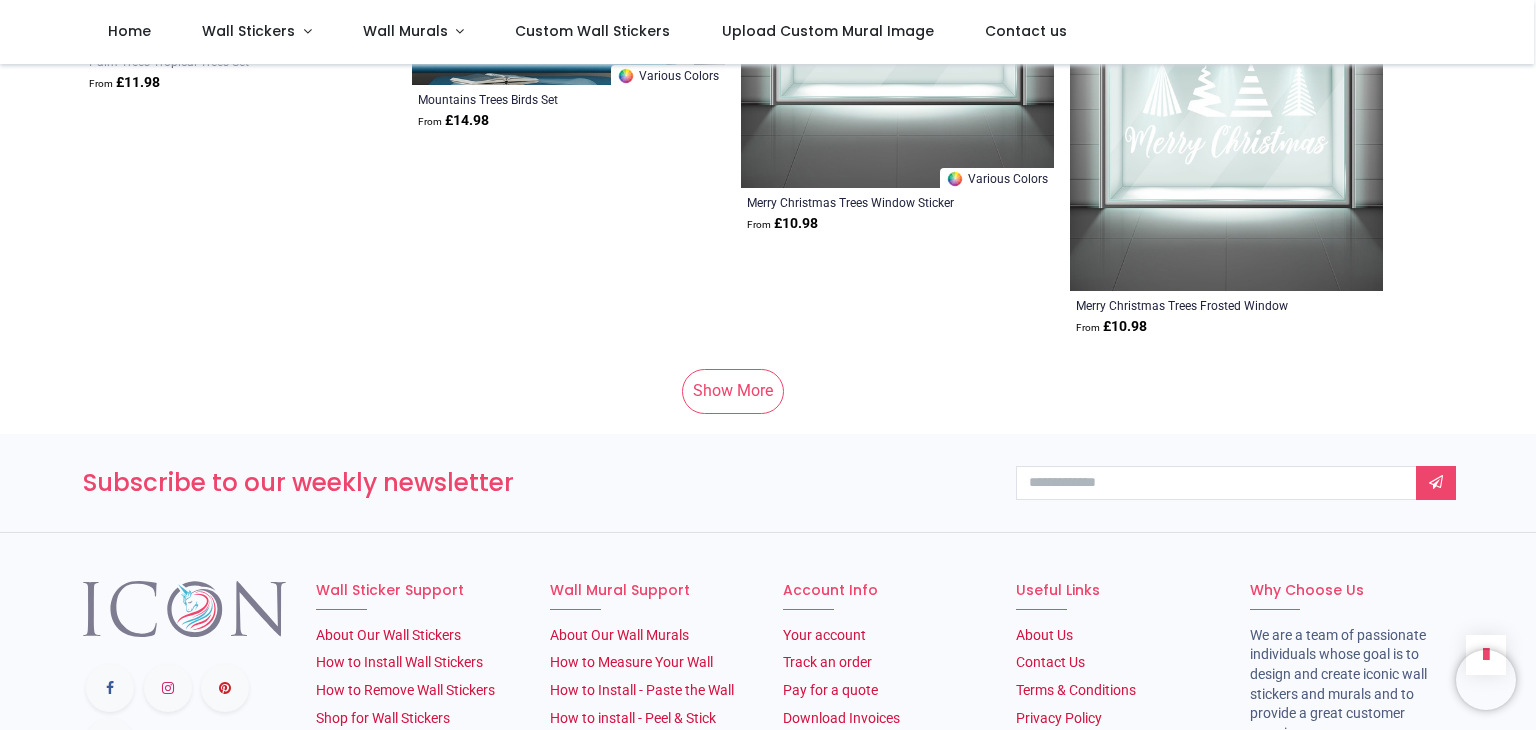 click on "Show More" at bounding box center (733, 391) 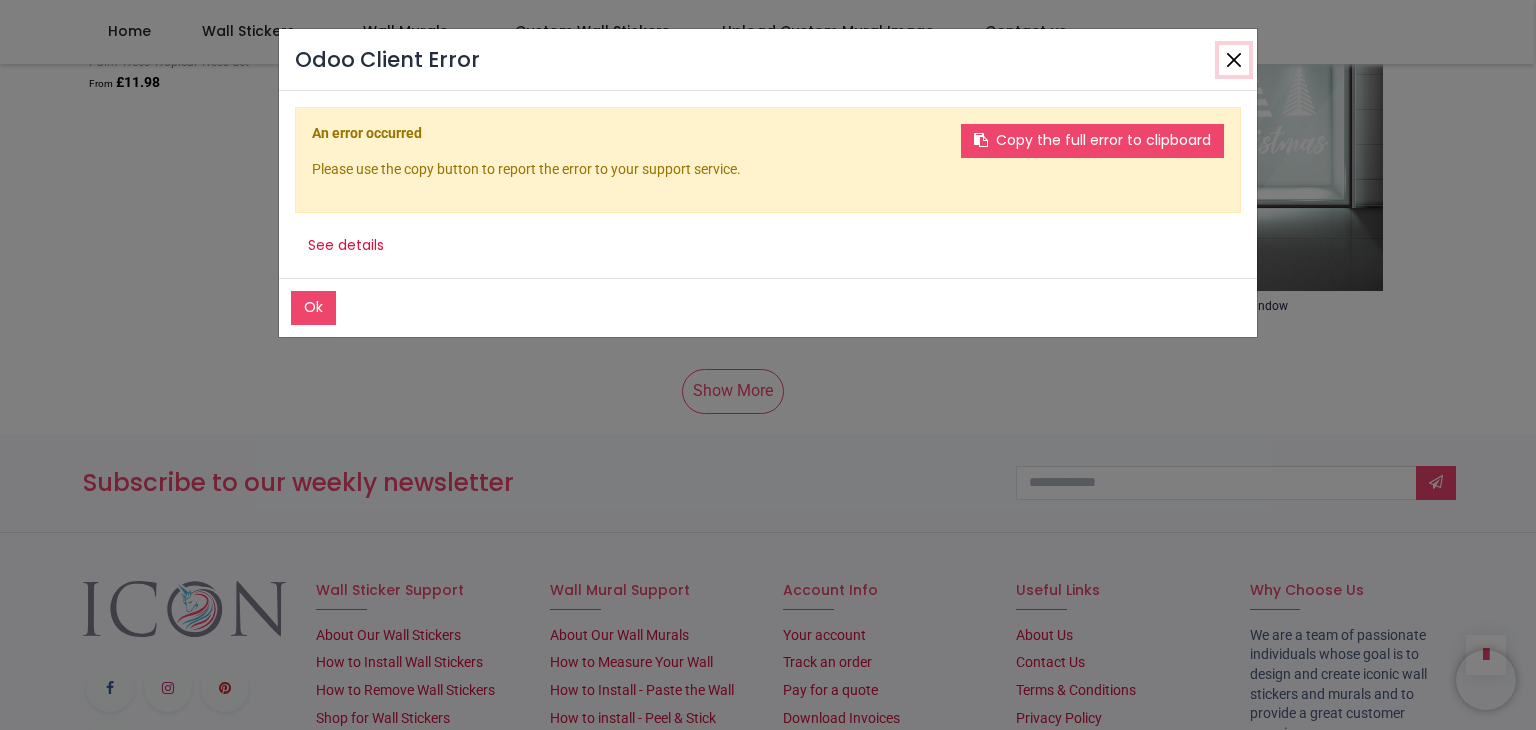 click 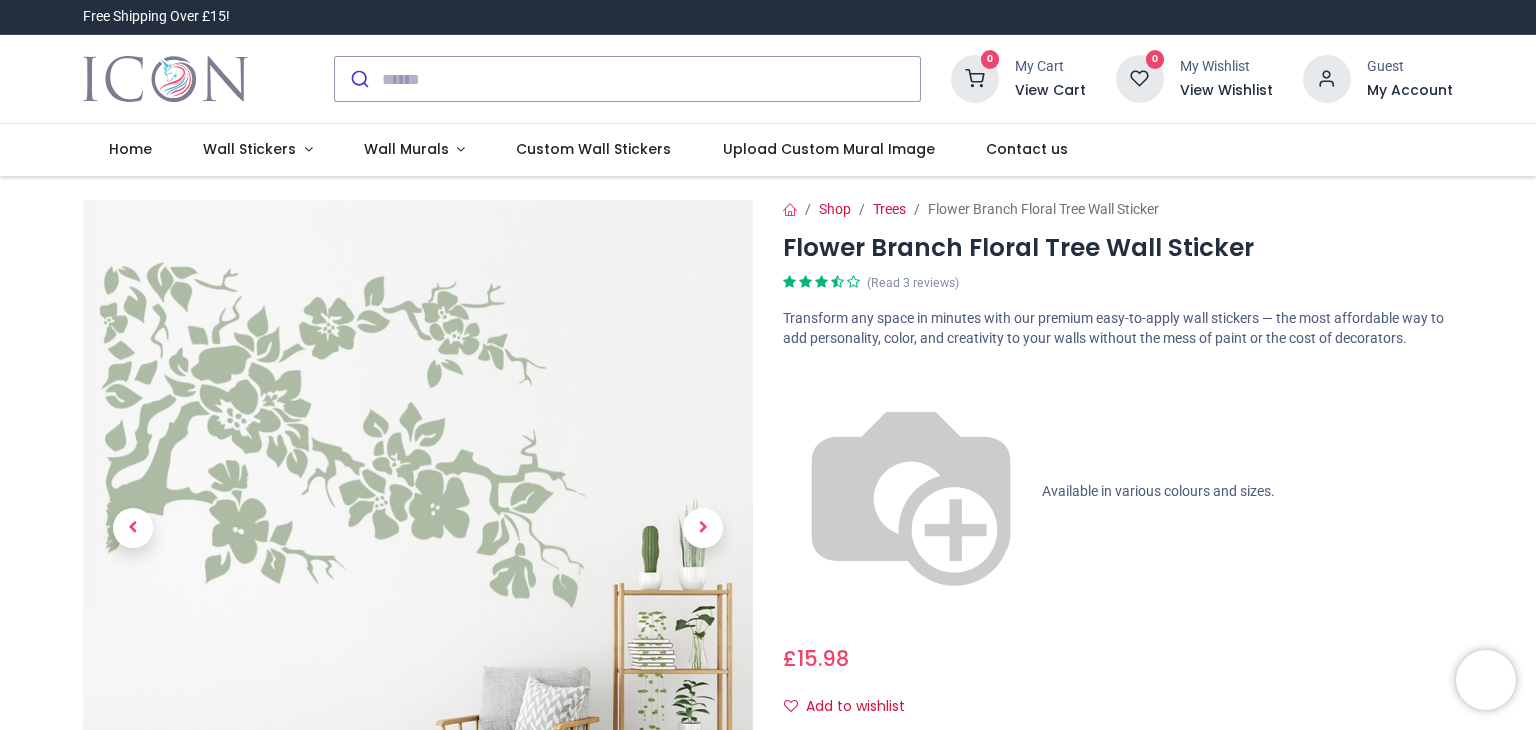 scroll, scrollTop: 0, scrollLeft: 0, axis: both 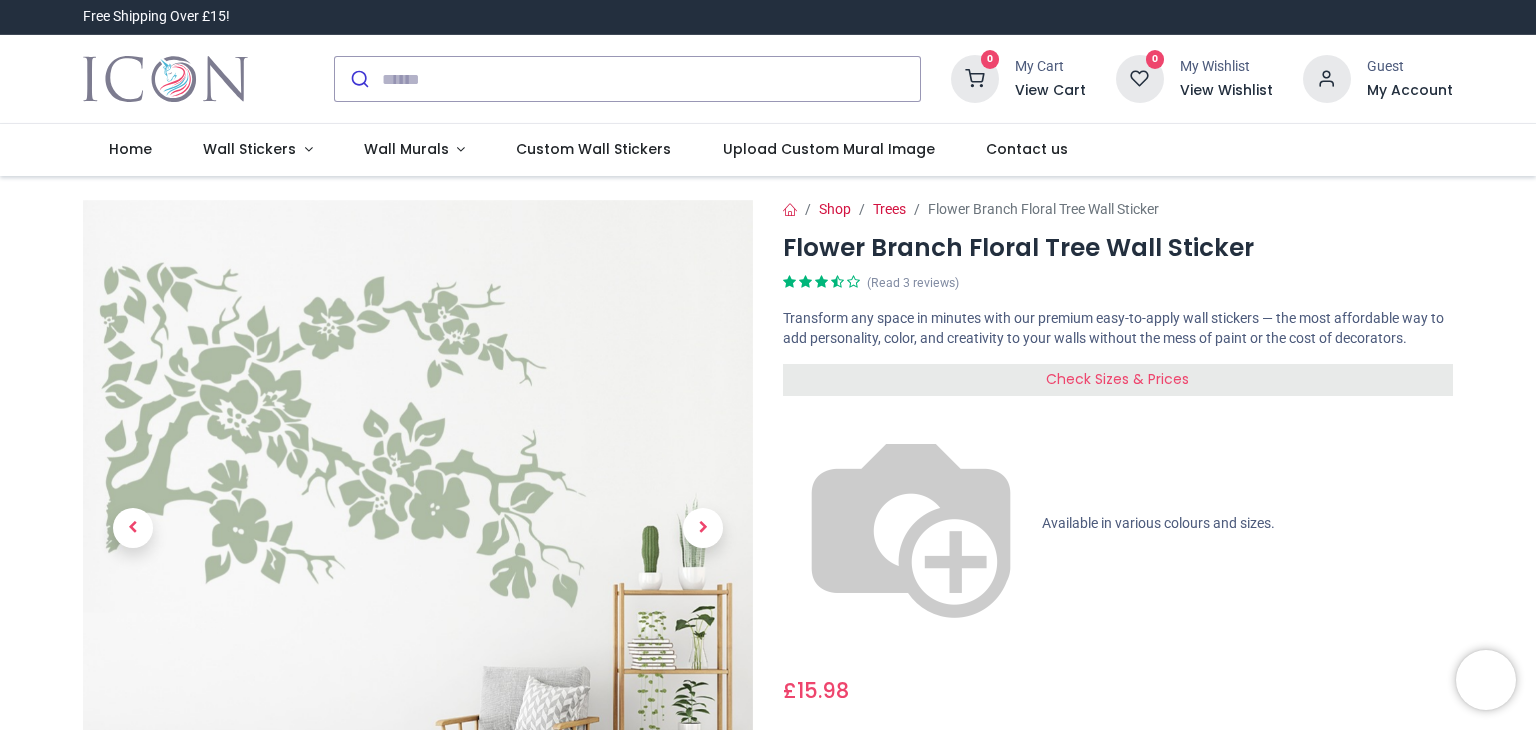 click on "Check Sizes & Prices" at bounding box center [1117, 379] 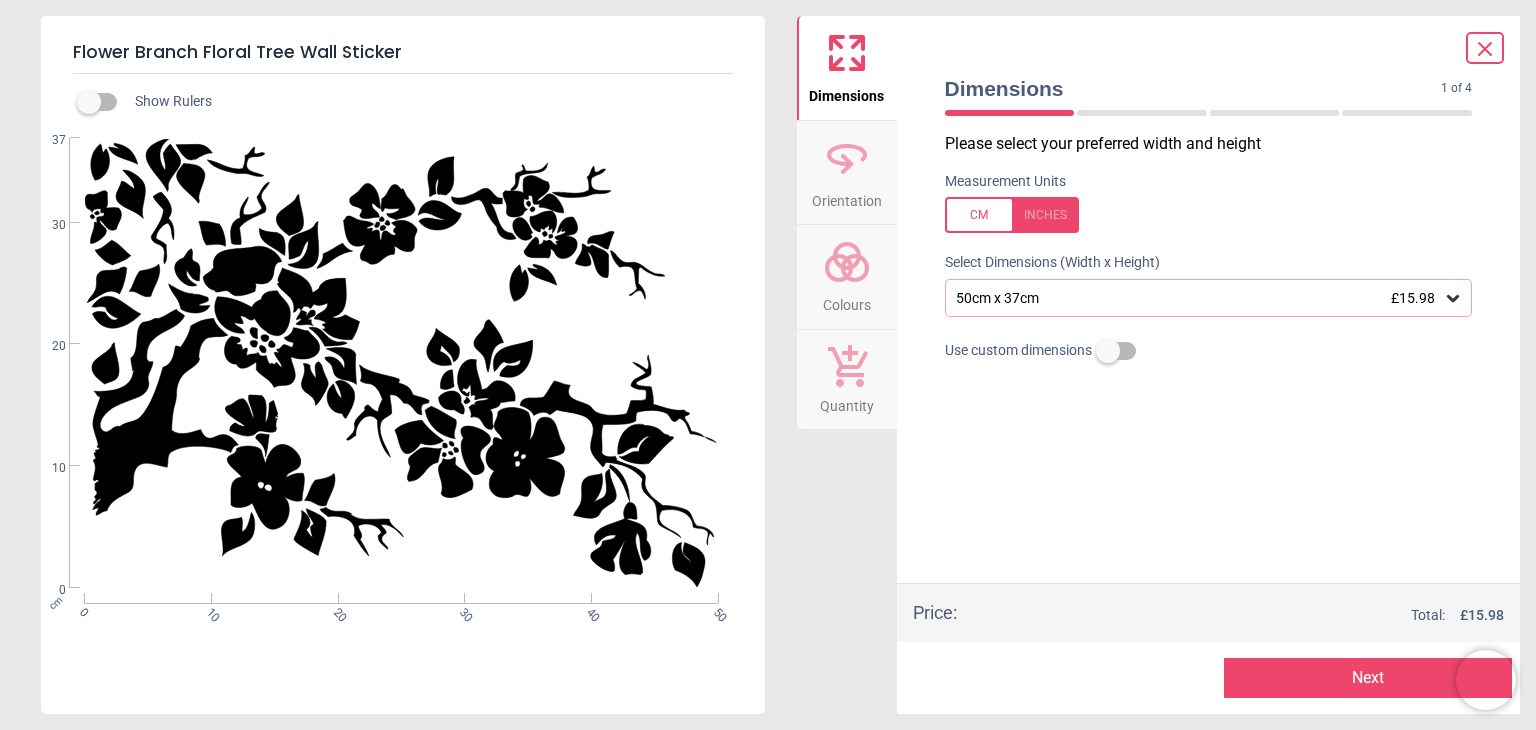 click 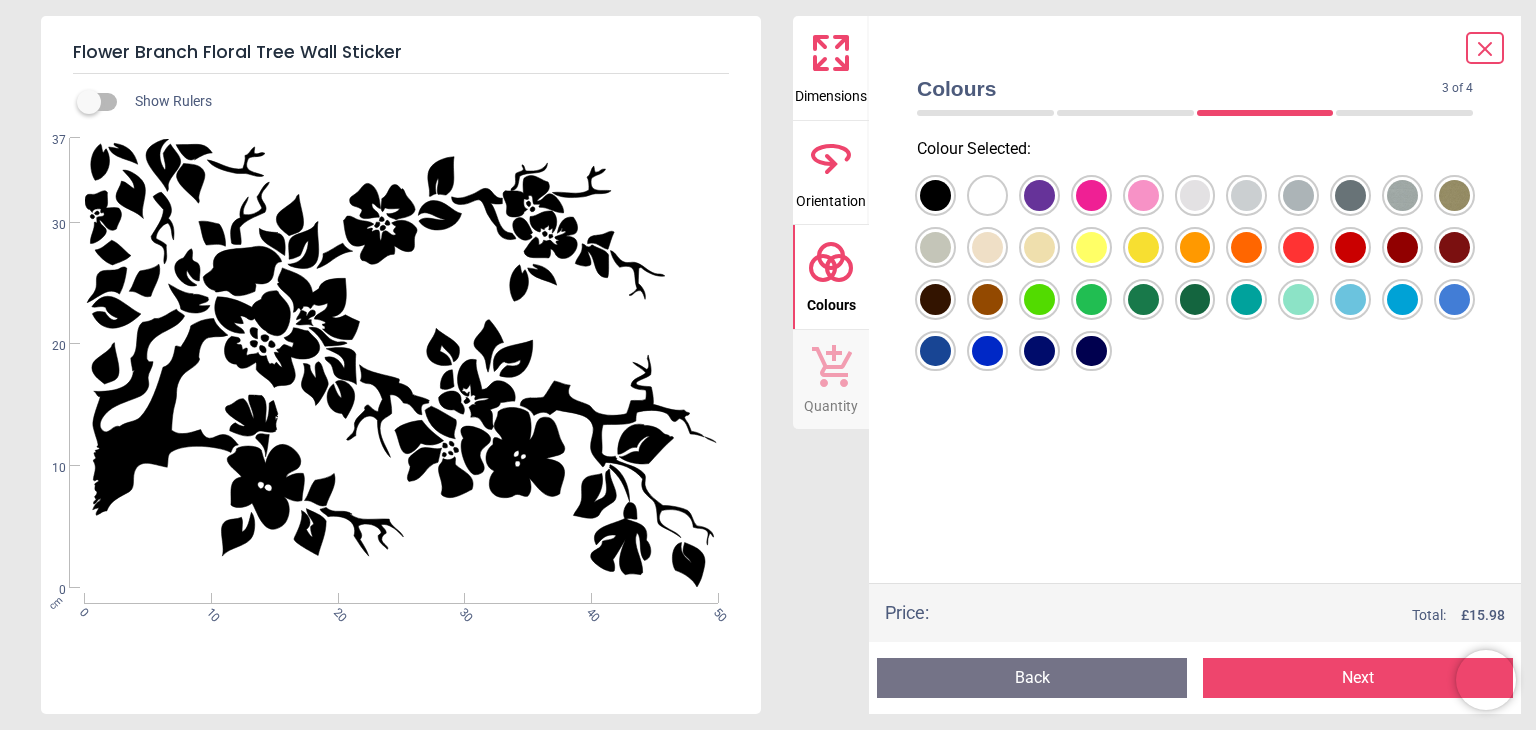 click at bounding box center (935, 195) 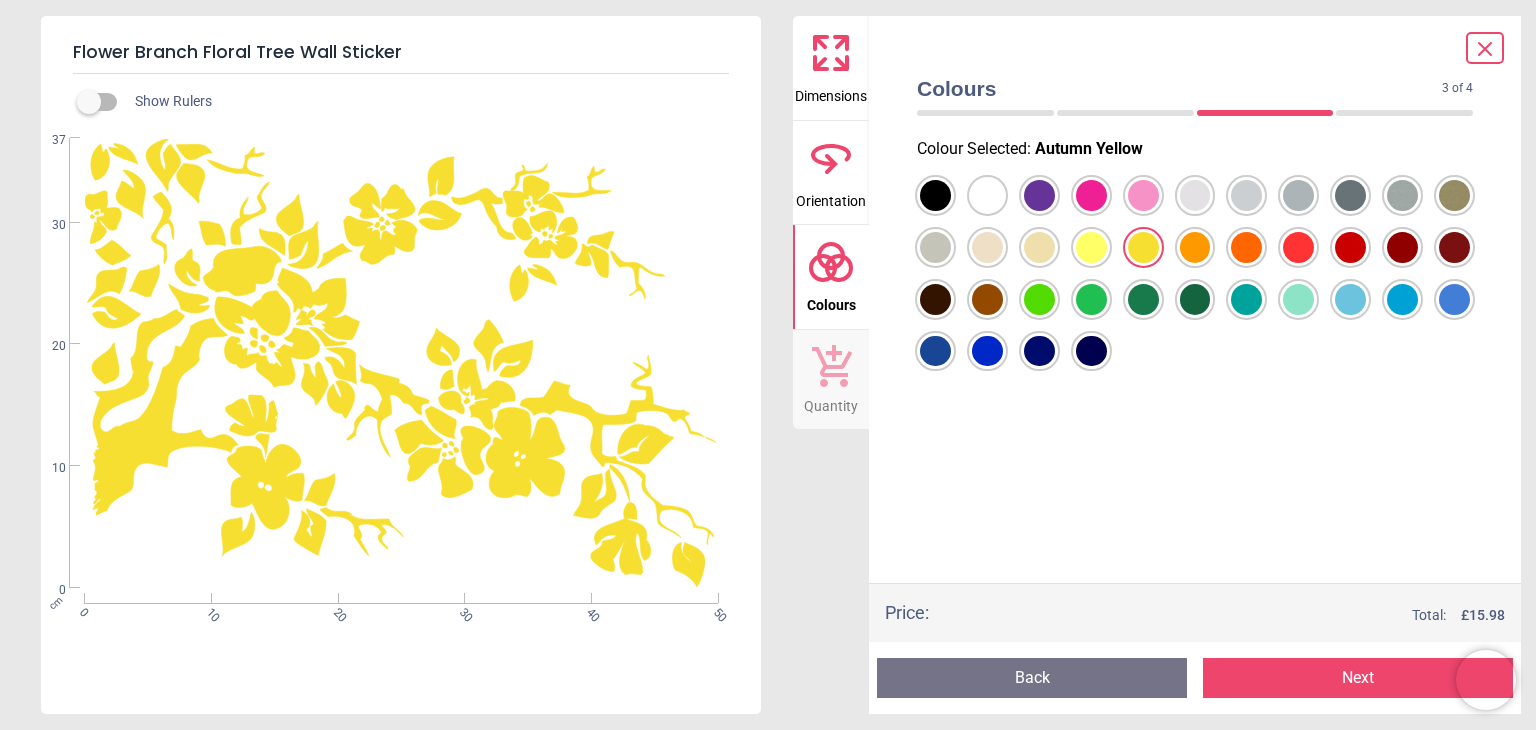 click at bounding box center [1404, 113] 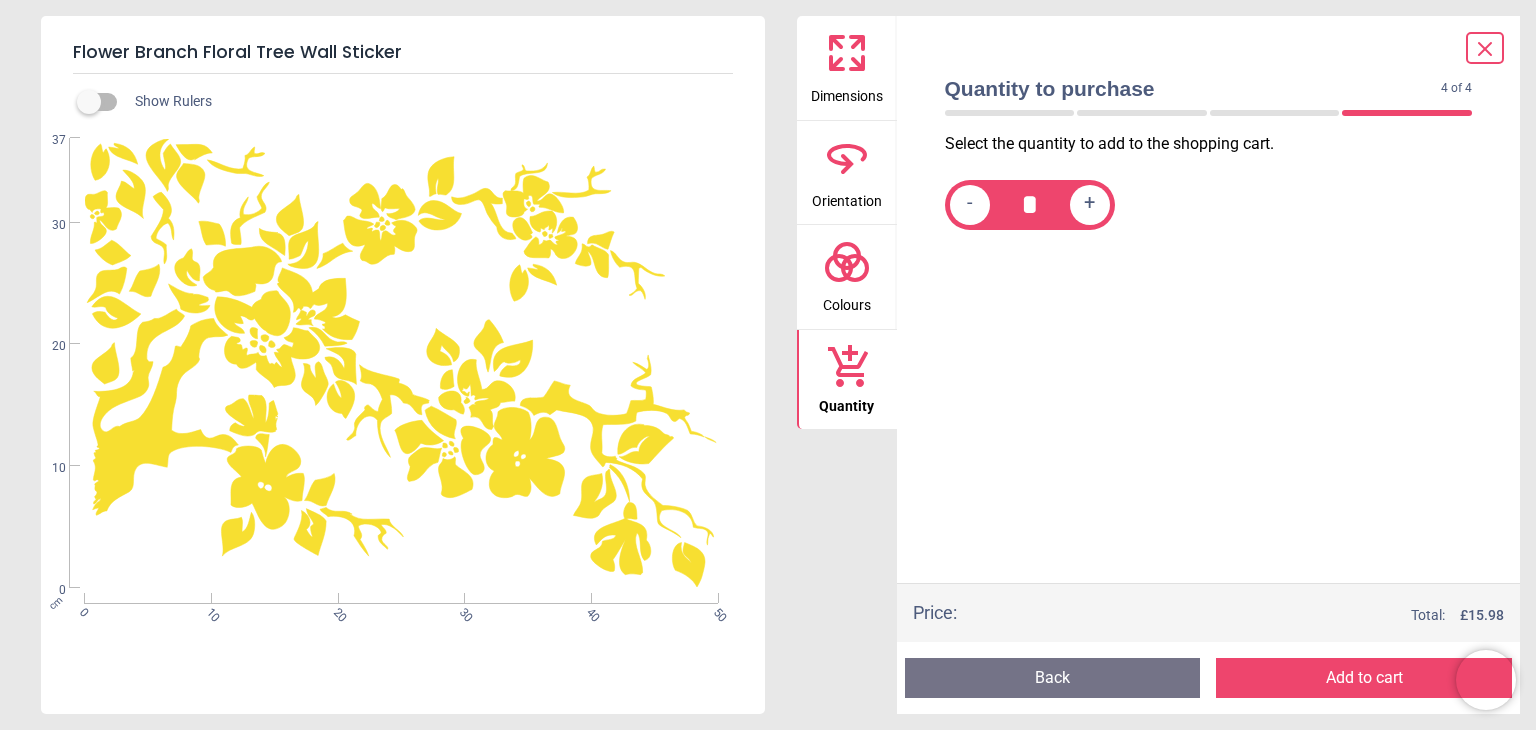 click at bounding box center [1275, 113] 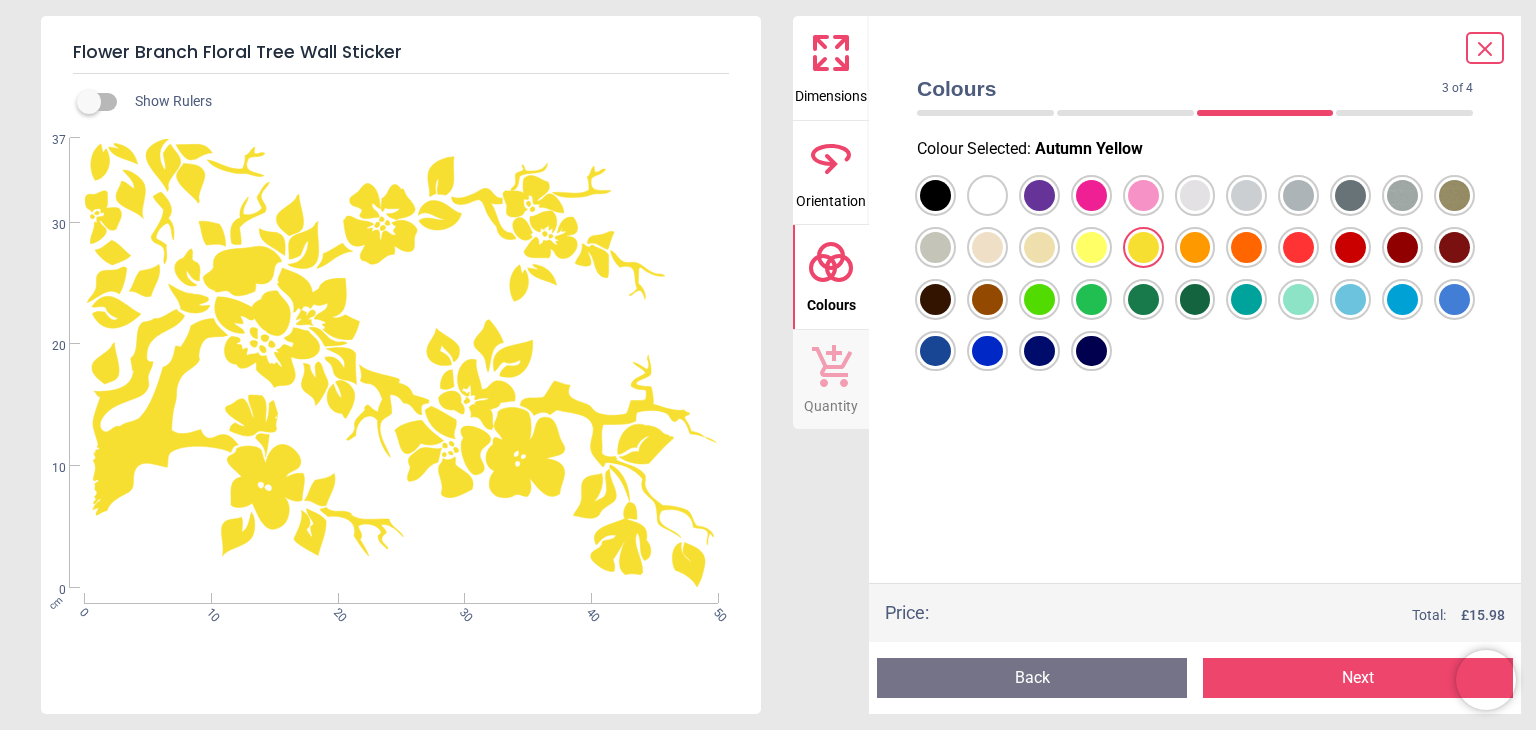 click at bounding box center [1125, 113] 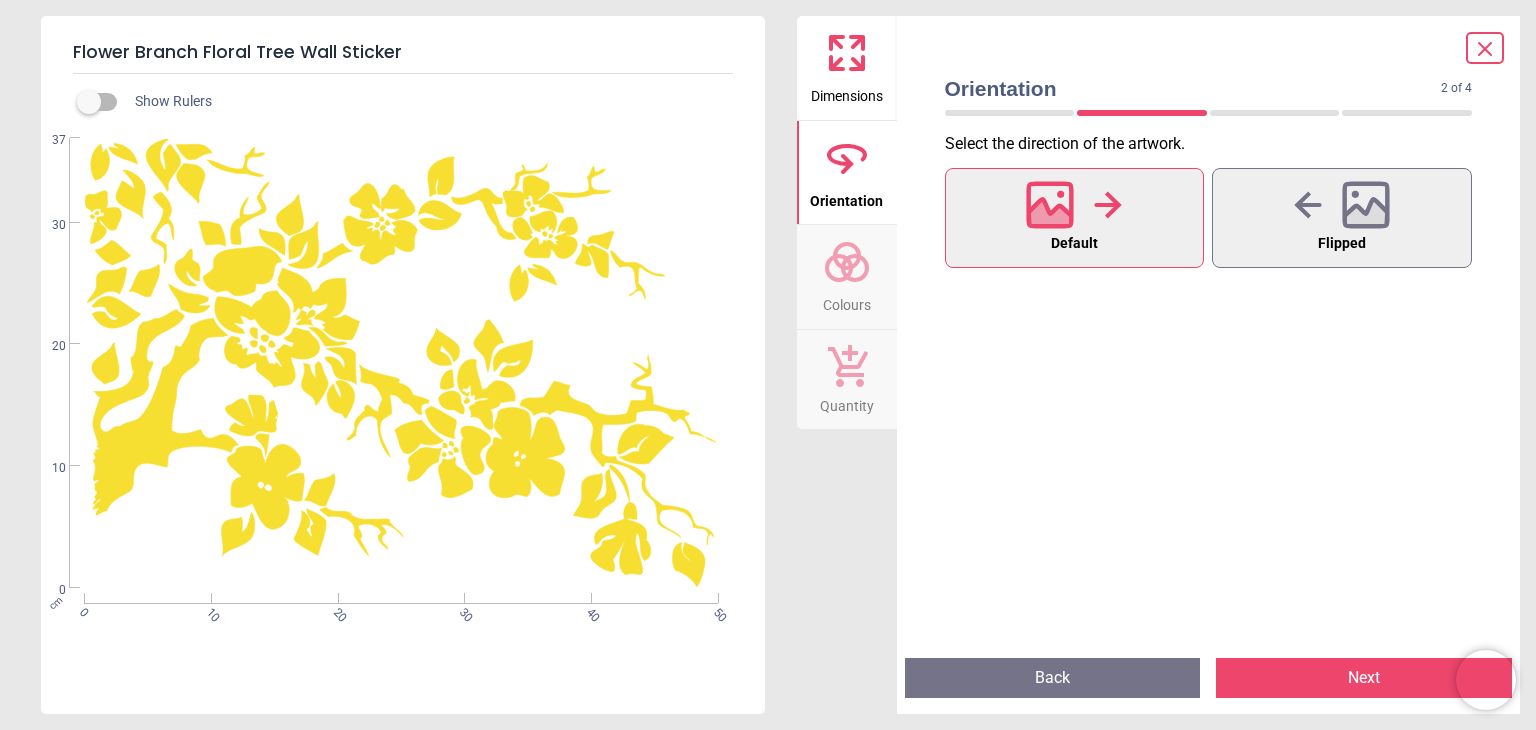 click at bounding box center [1275, 113] 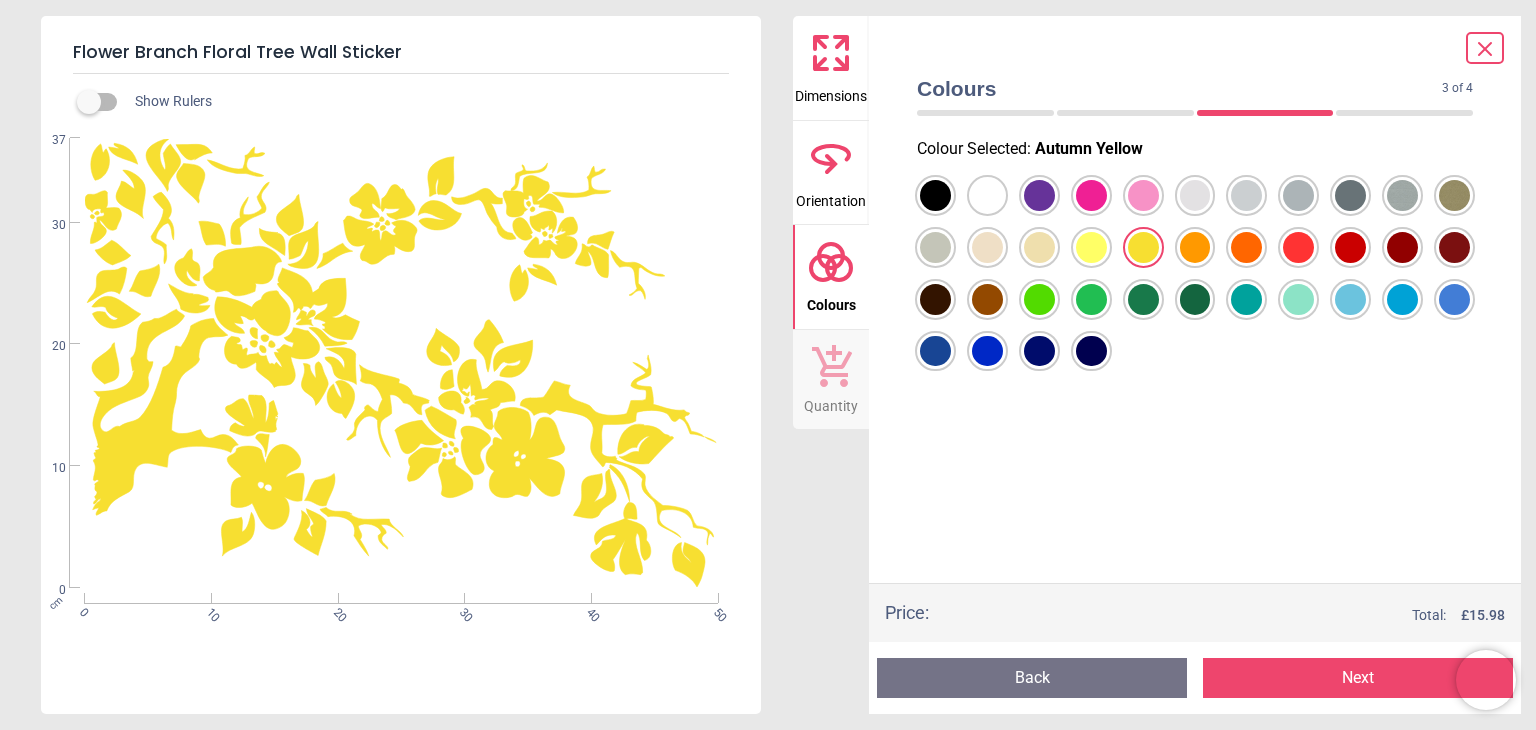 click at bounding box center (935, 195) 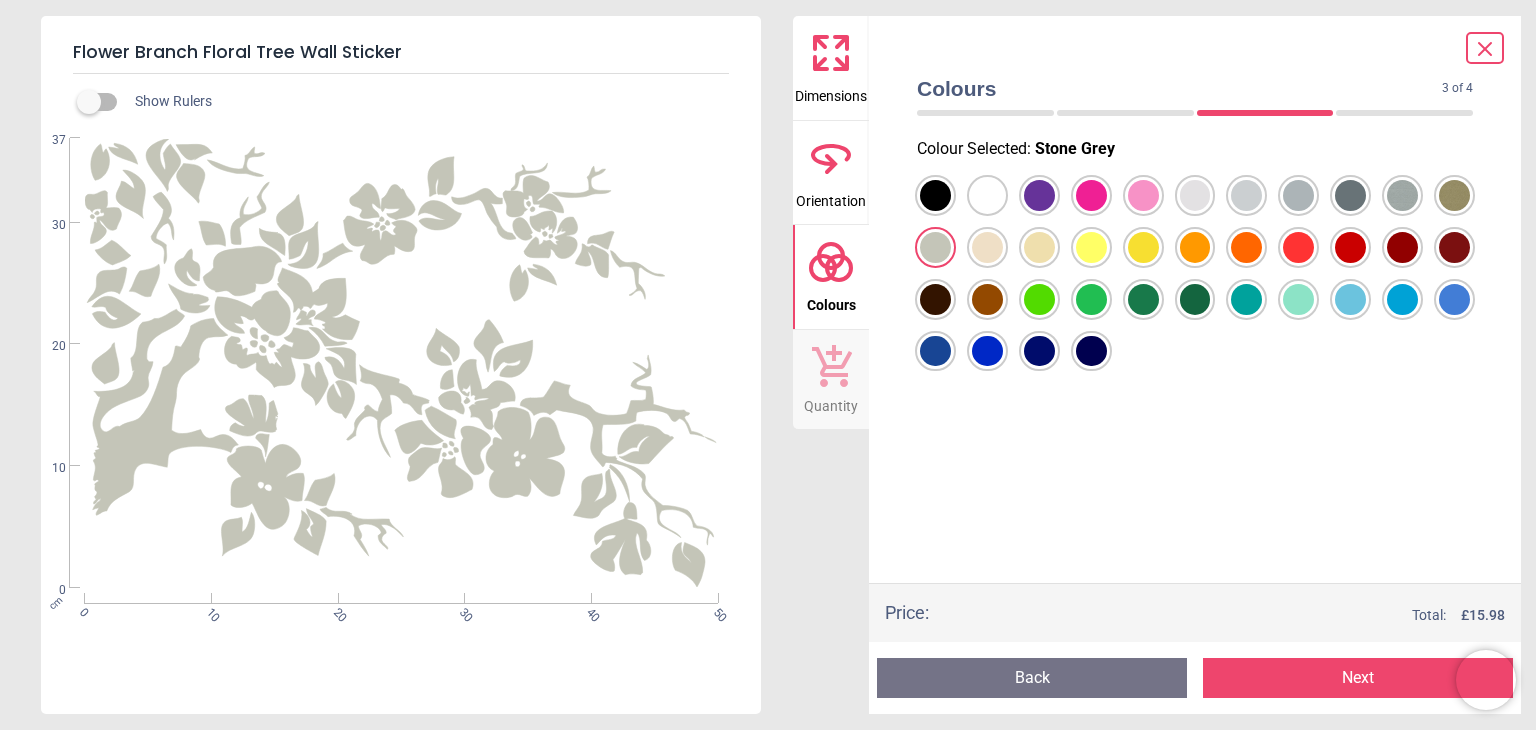 click 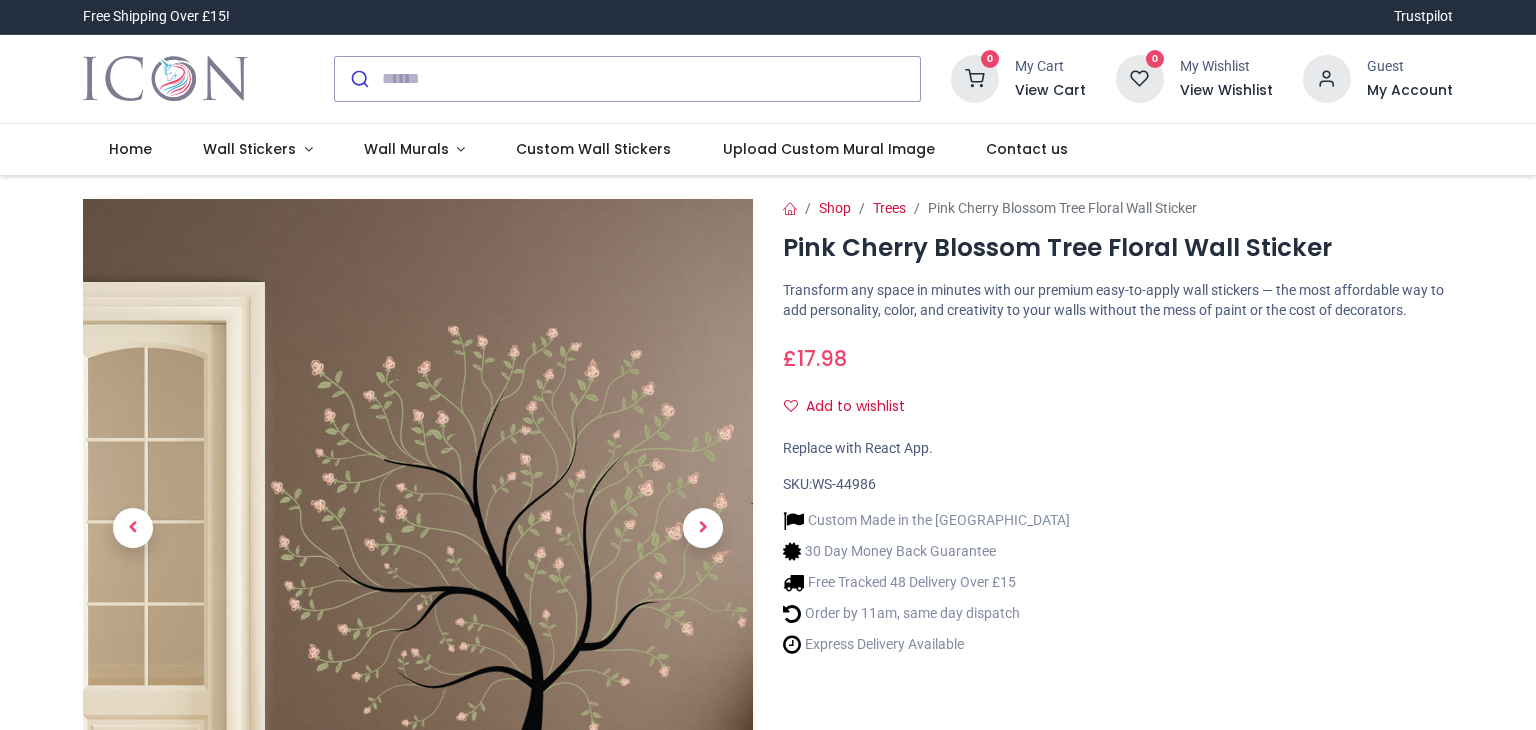 scroll, scrollTop: 0, scrollLeft: 0, axis: both 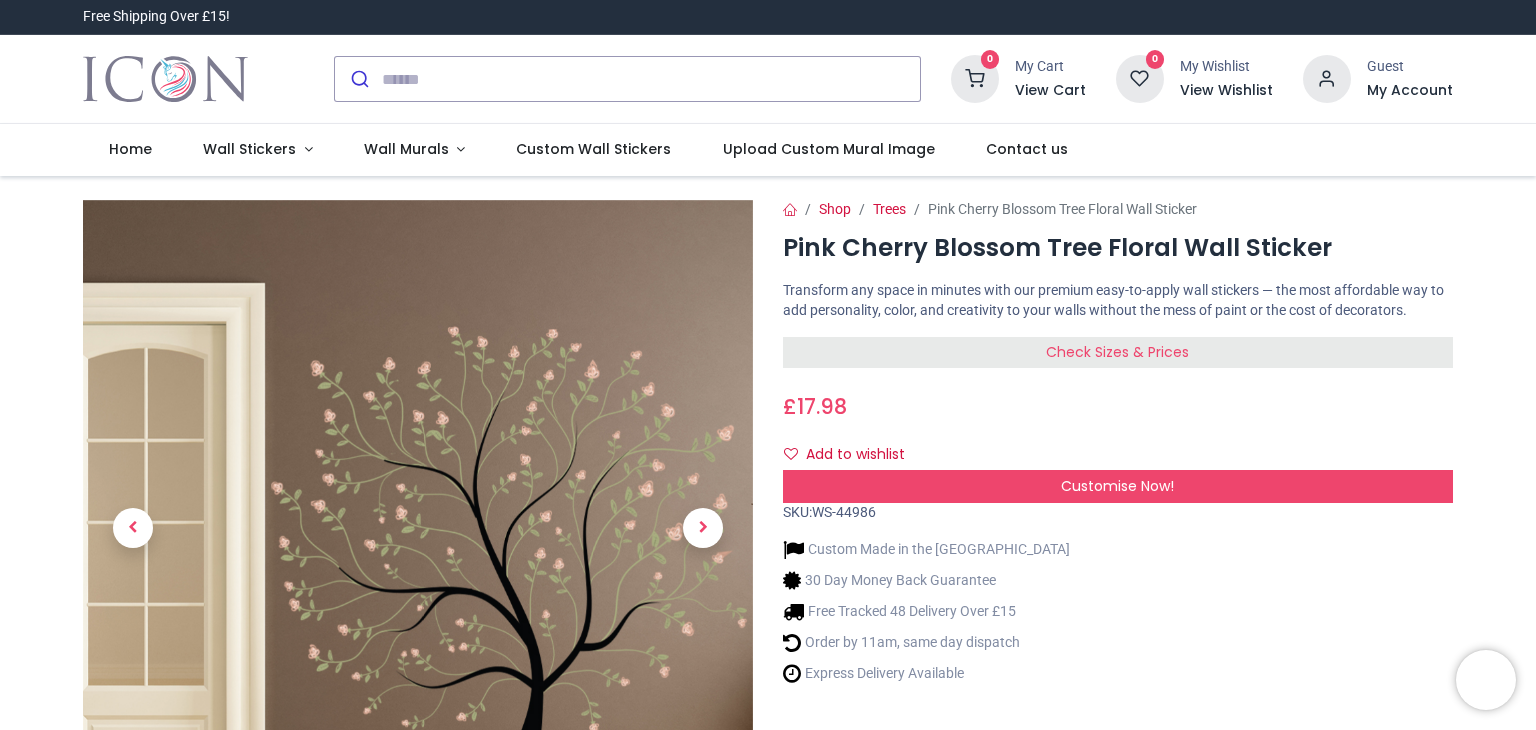click on "Check Sizes & Prices" at bounding box center [1117, 352] 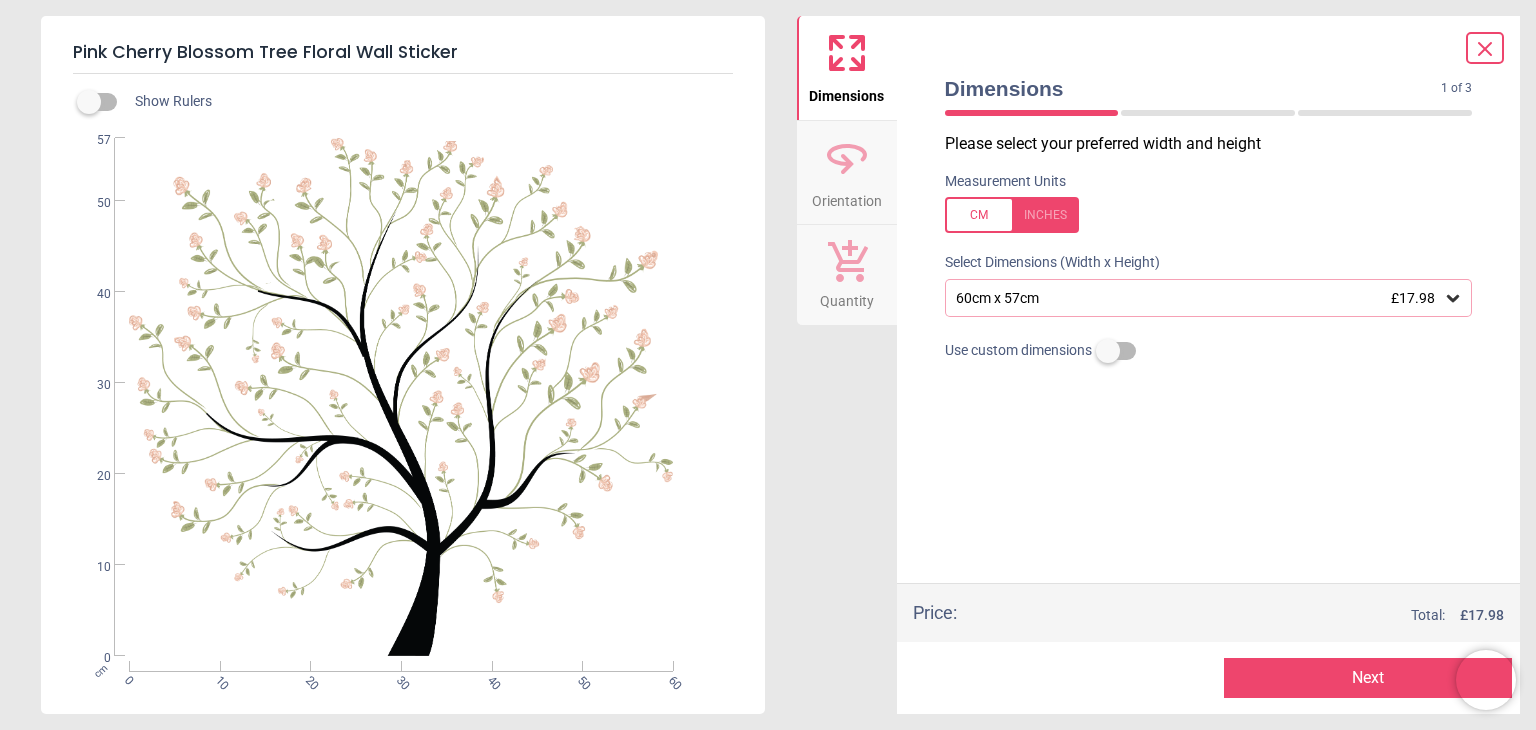 click 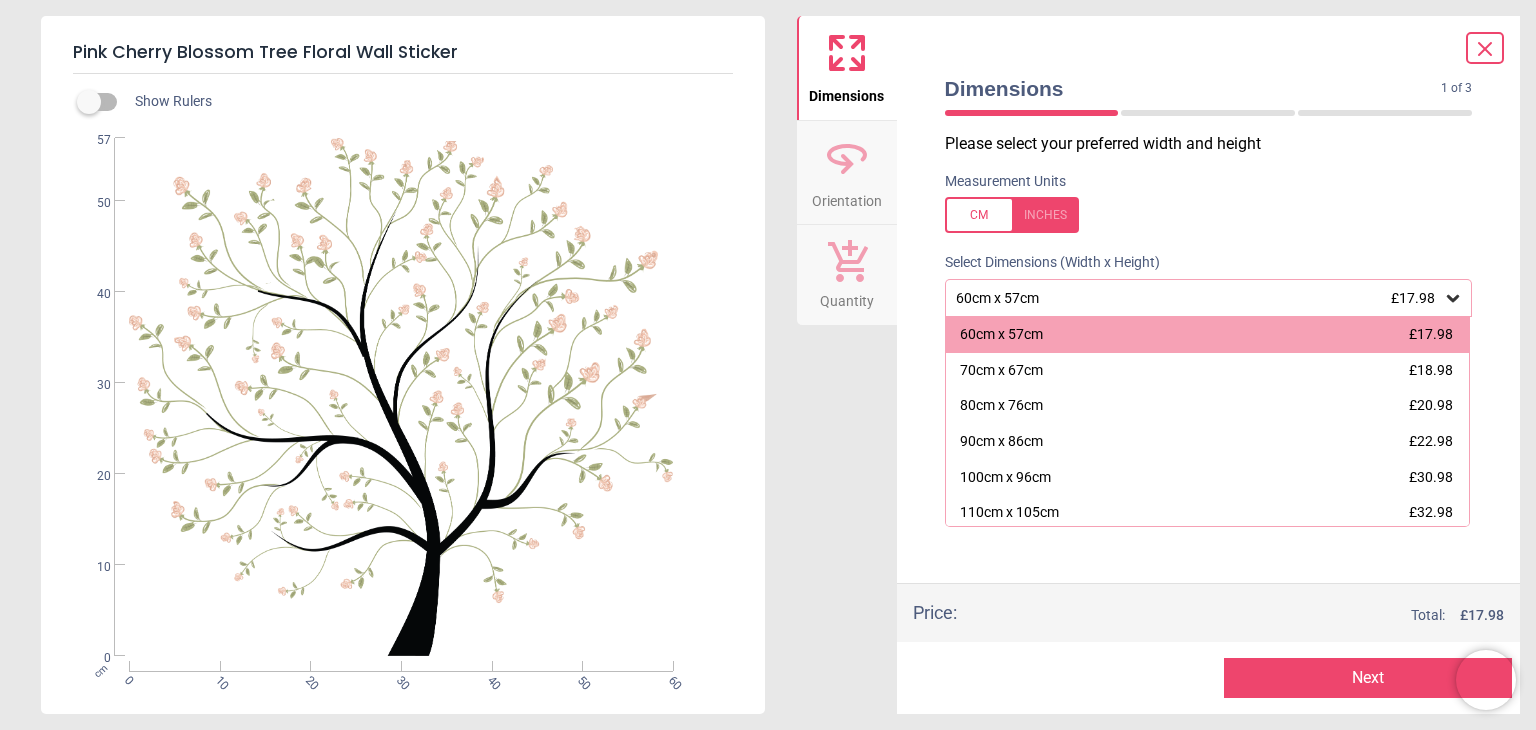 click 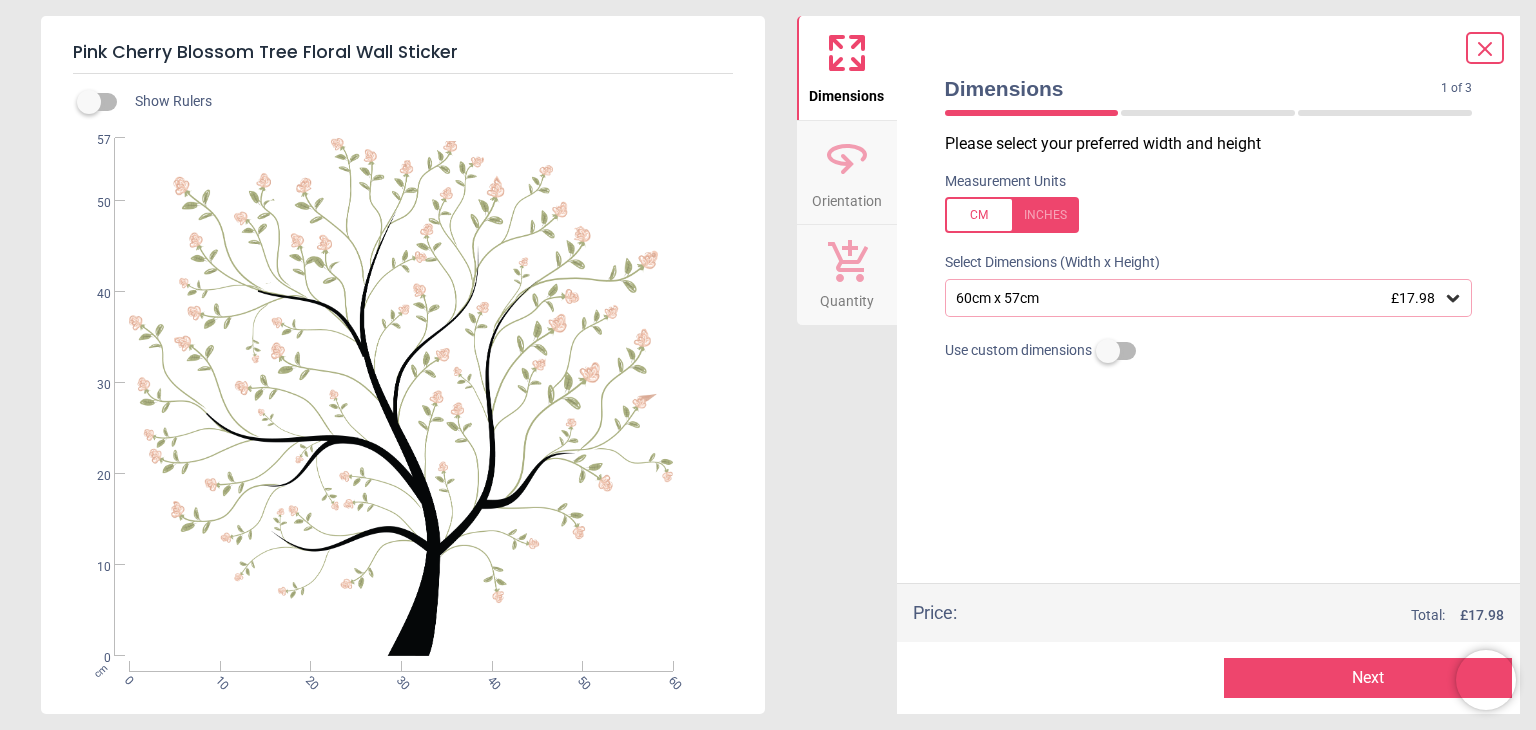 click at bounding box center (1012, 215) 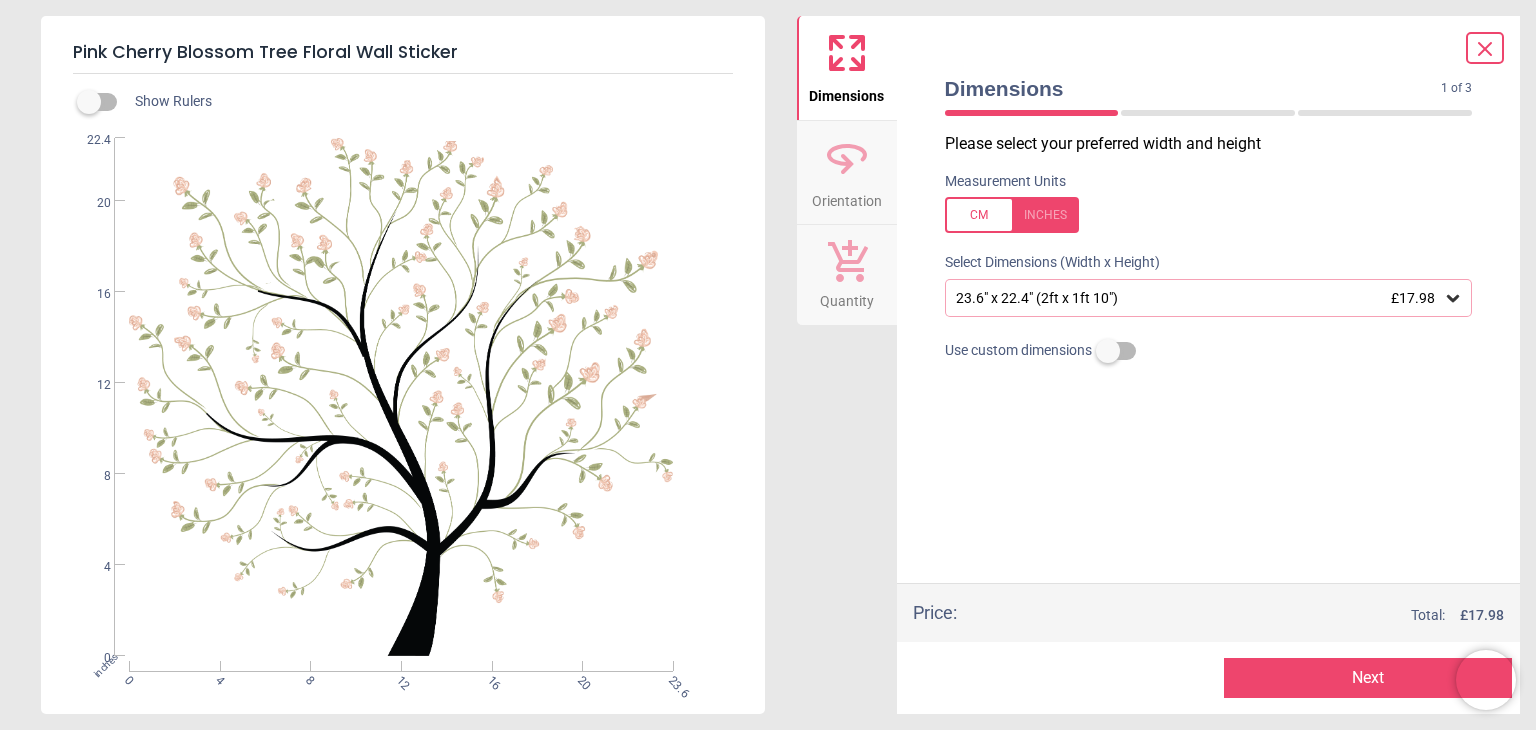 click 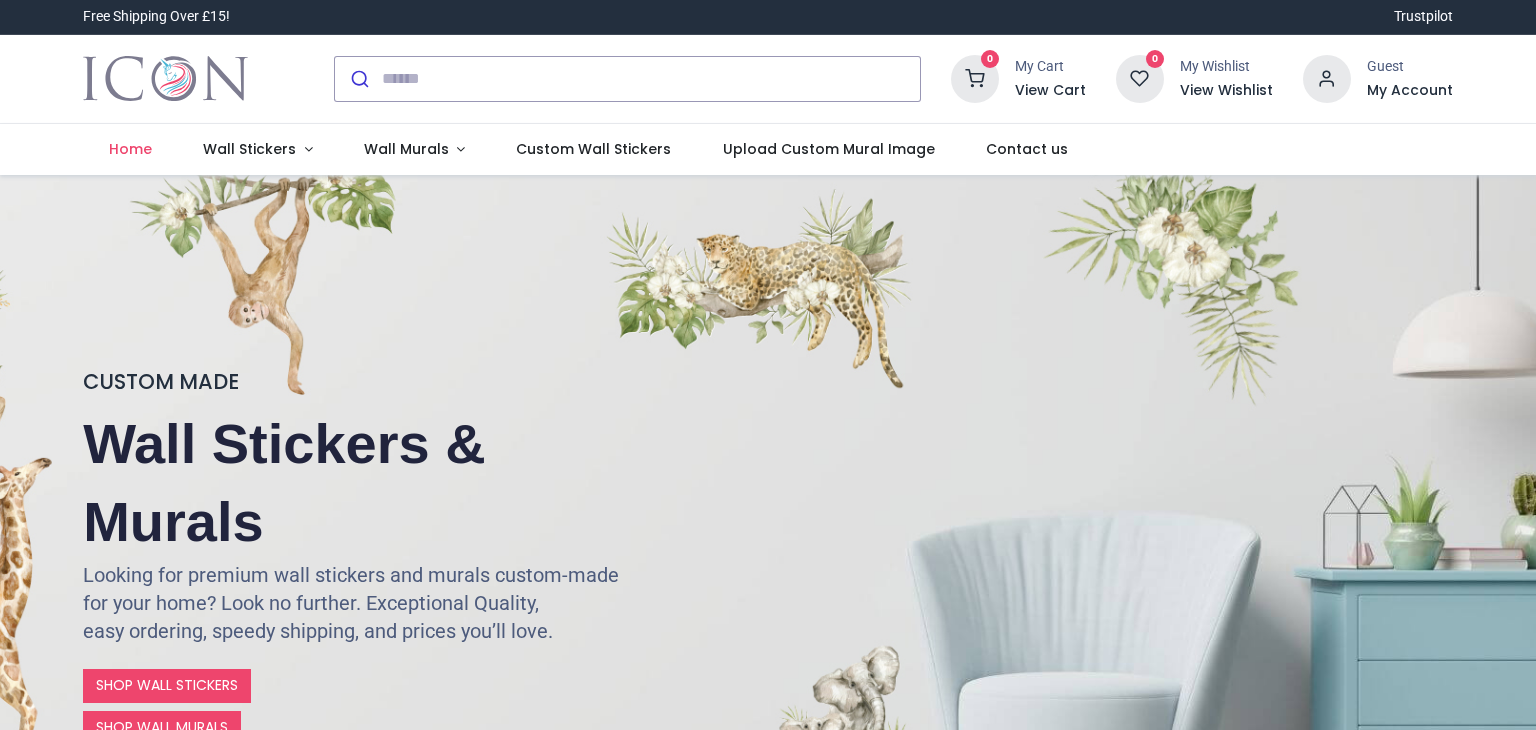 scroll, scrollTop: 0, scrollLeft: 0, axis: both 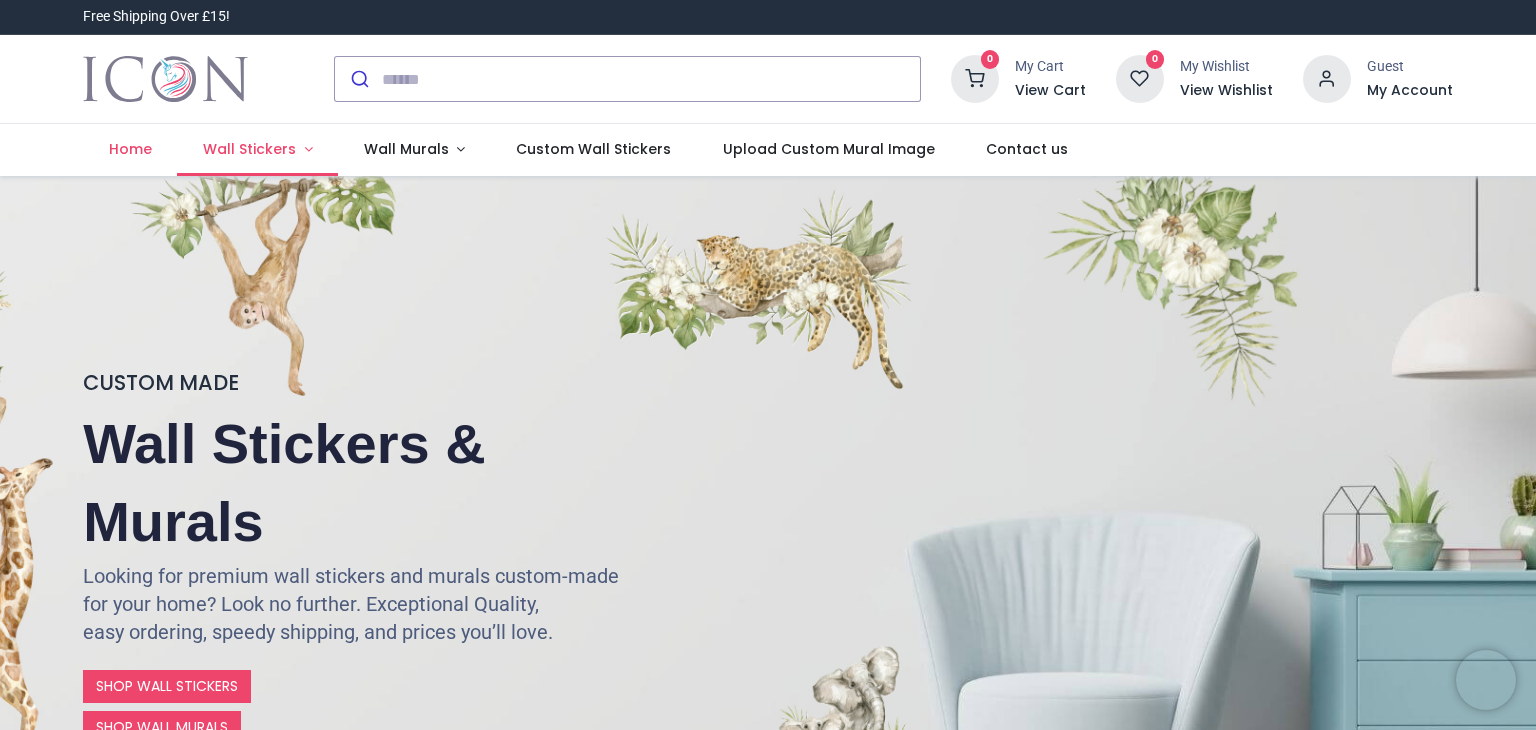 click on "Wall Stickers" at bounding box center [249, 149] 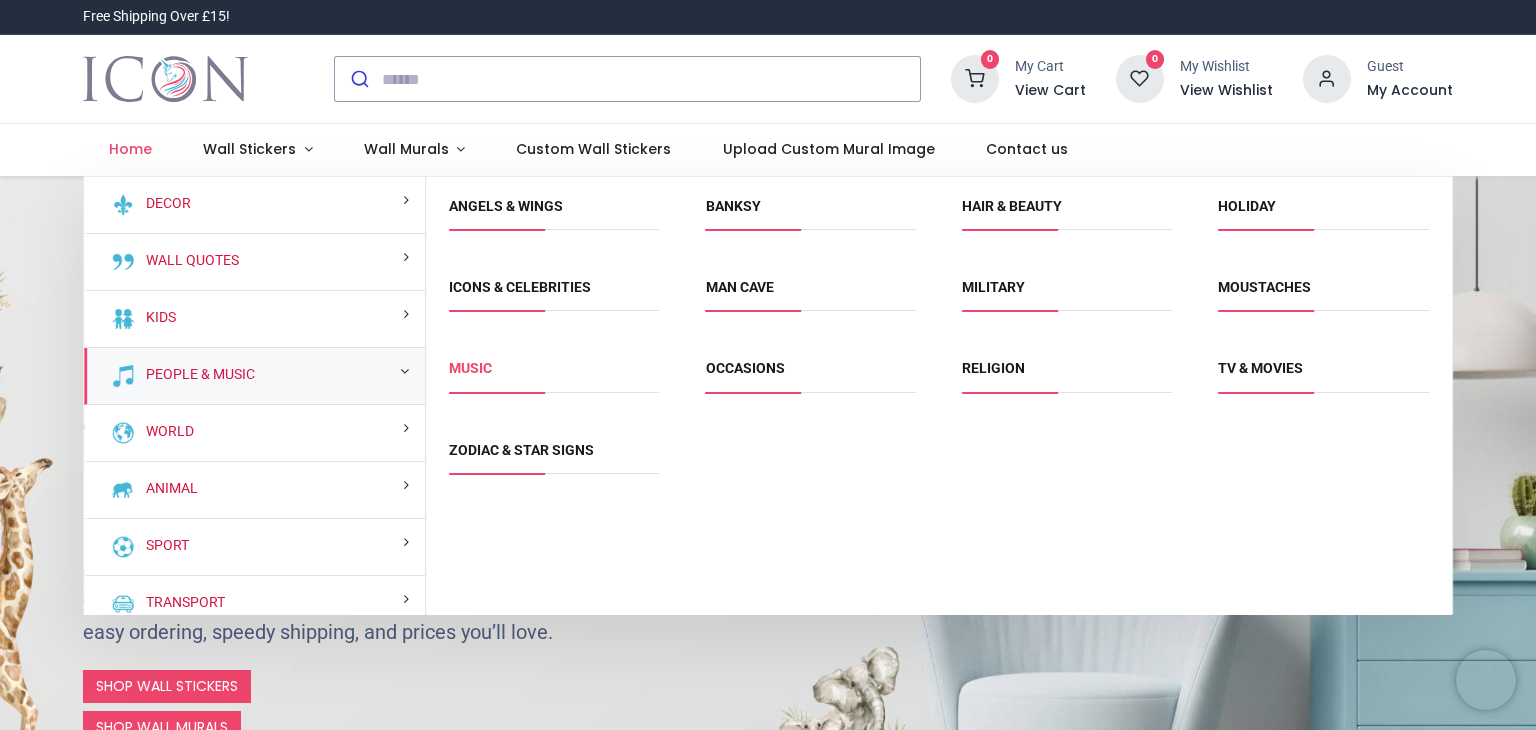 click on "Music" at bounding box center (470, 368) 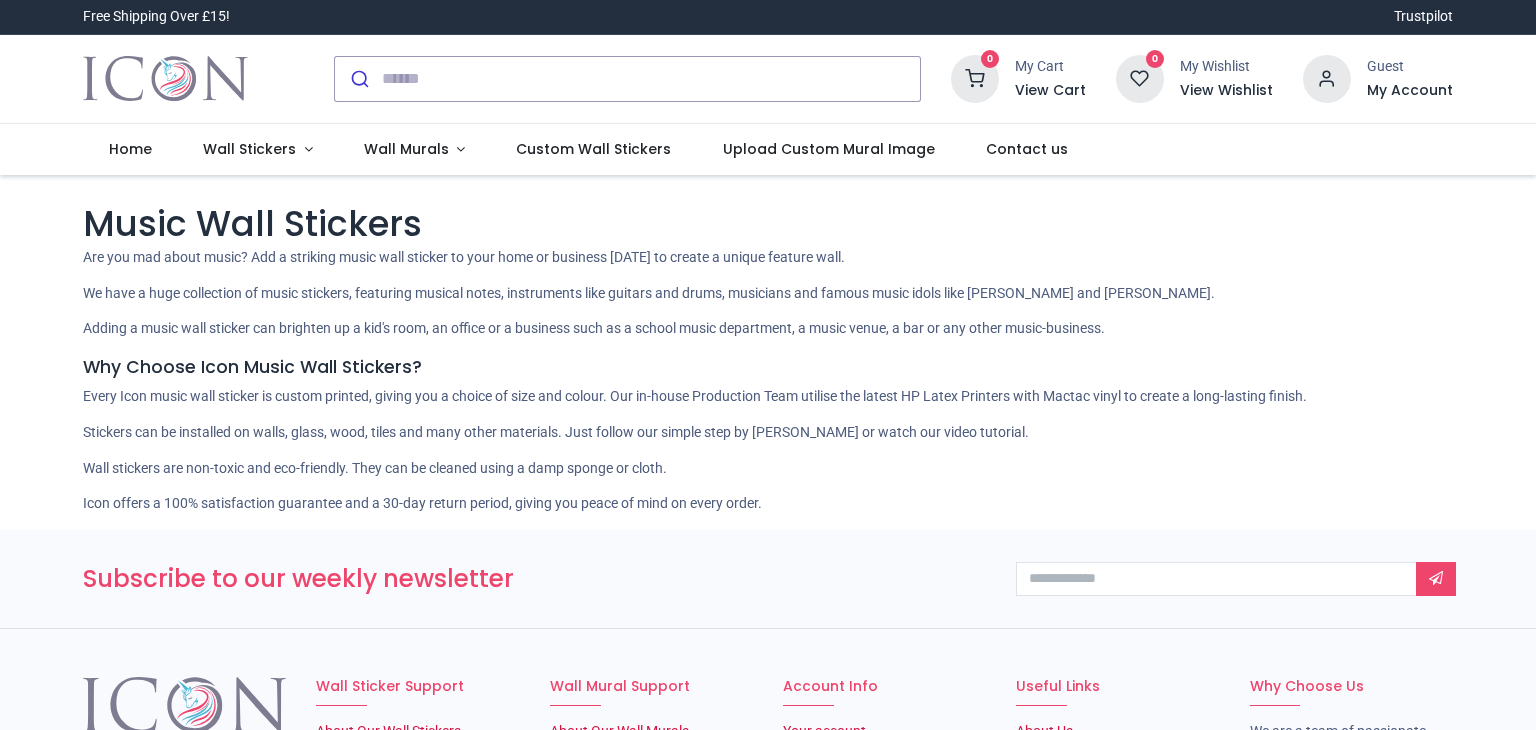 scroll, scrollTop: 0, scrollLeft: 0, axis: both 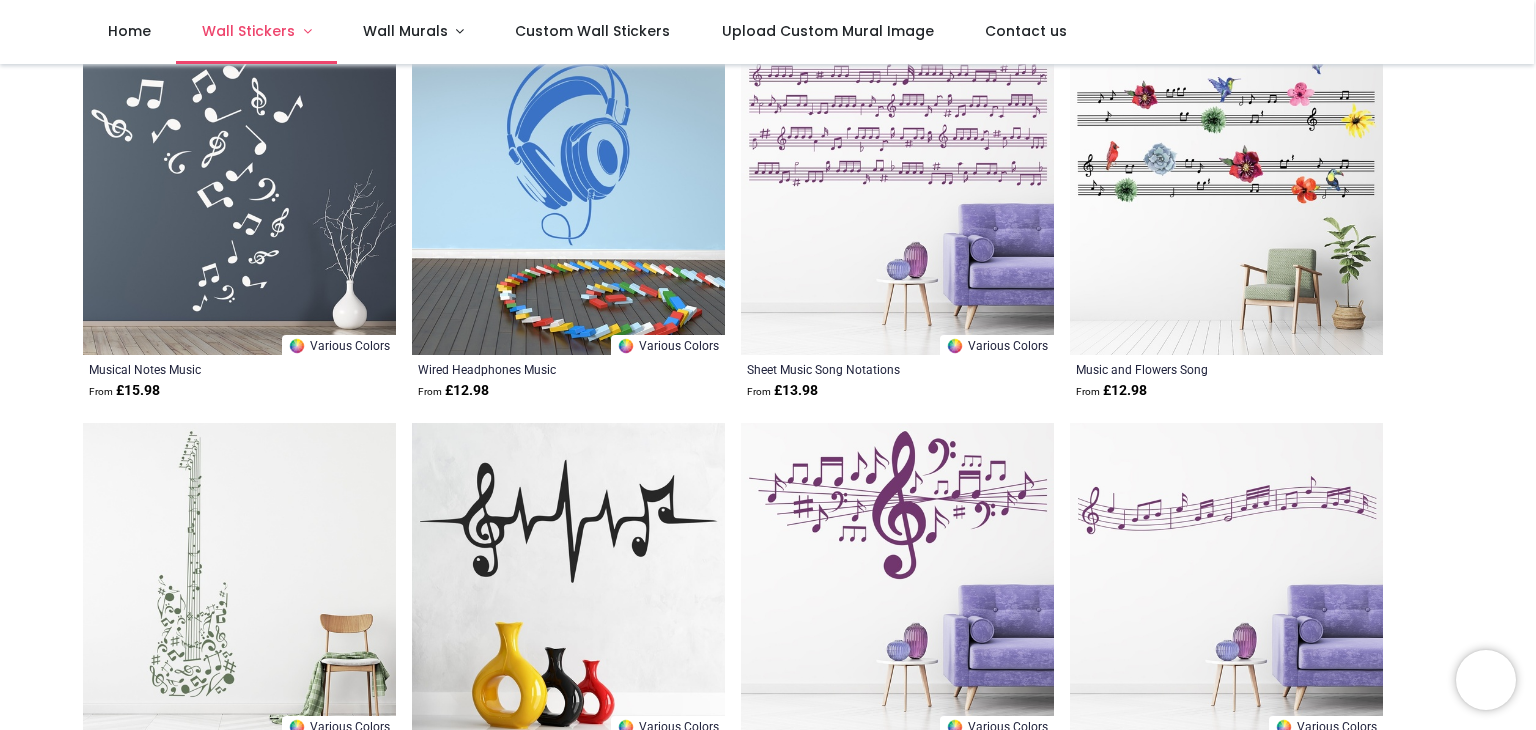 click on "Wall Stickers" at bounding box center (248, 31) 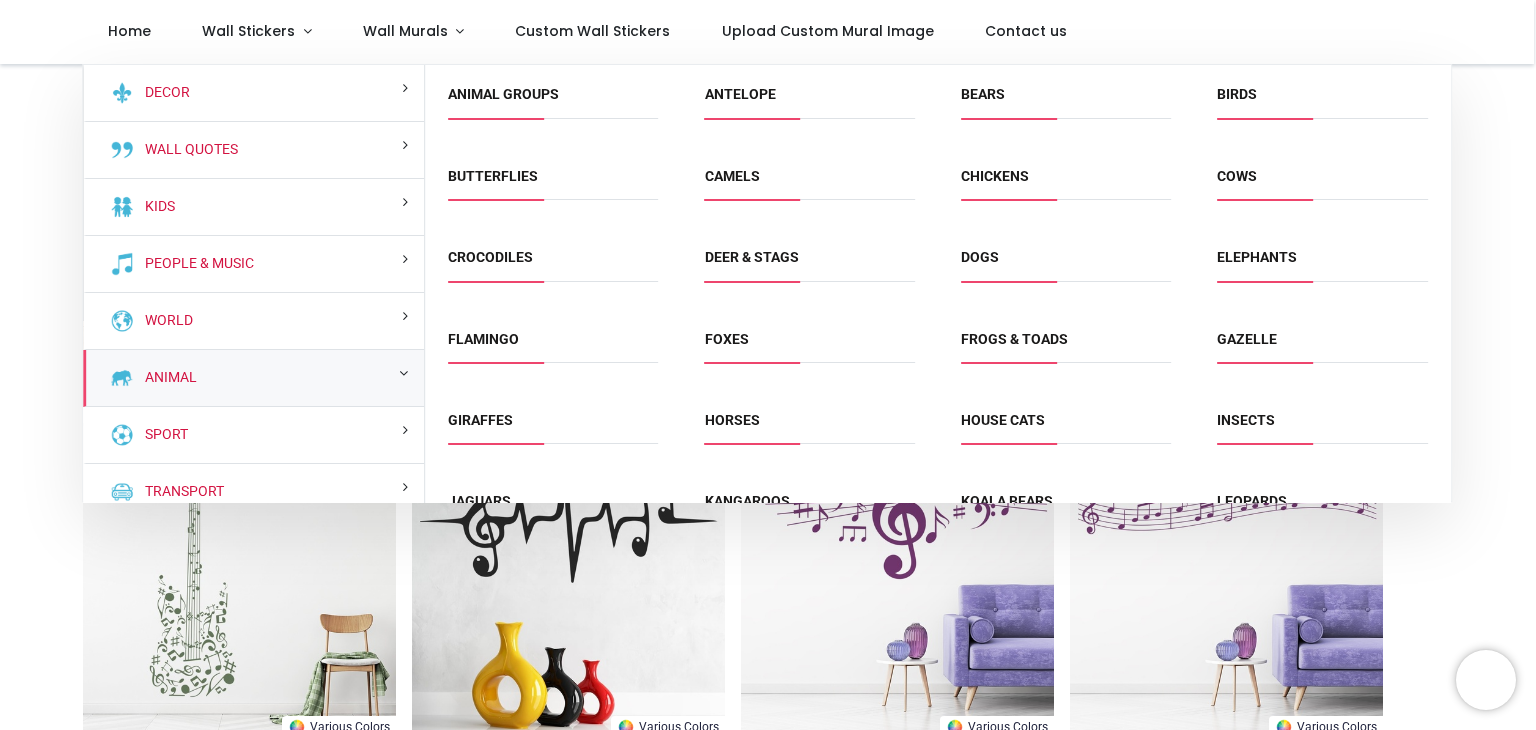 drag, startPoint x: 420, startPoint y: 355, endPoint x: 415, endPoint y: 398, distance: 43.289722 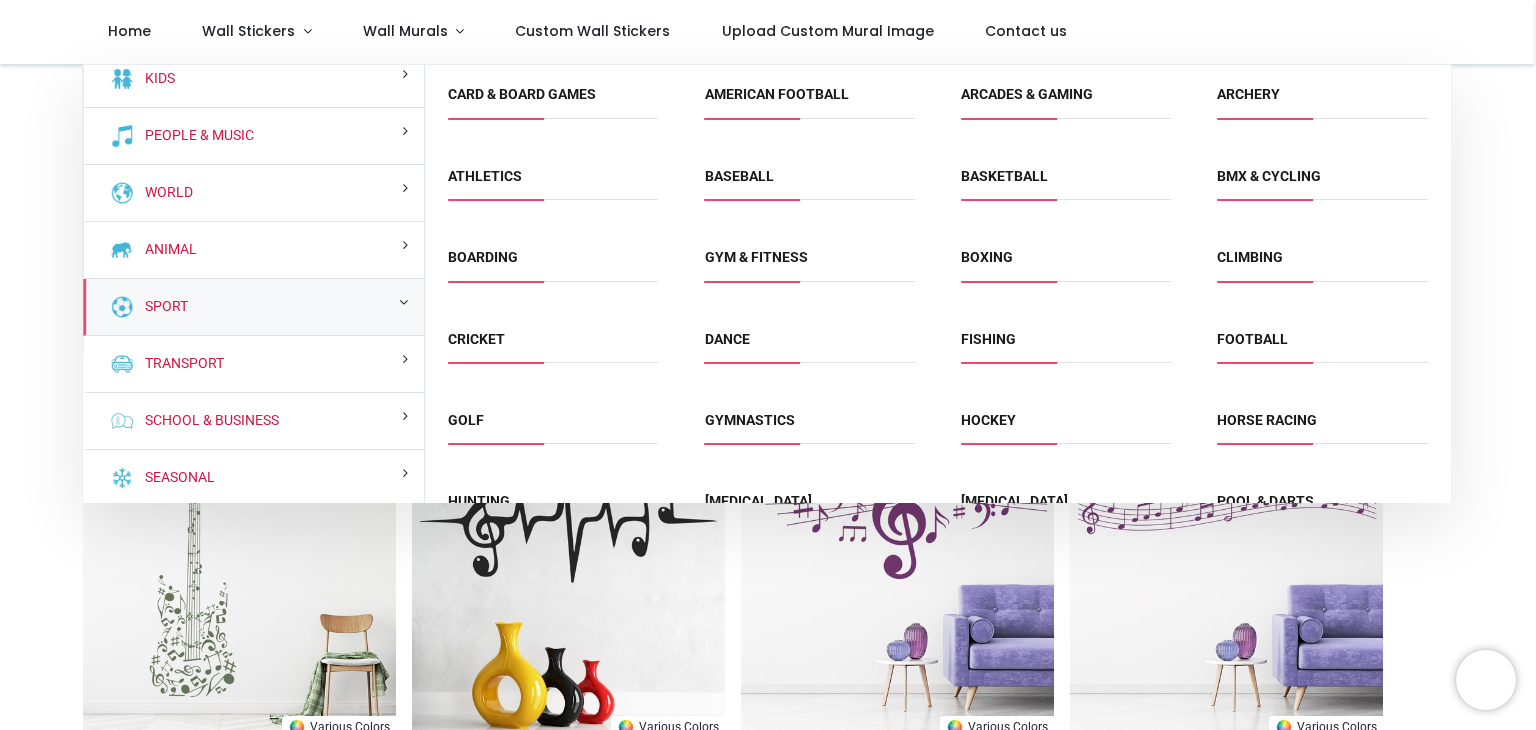scroll, scrollTop: 130, scrollLeft: 0, axis: vertical 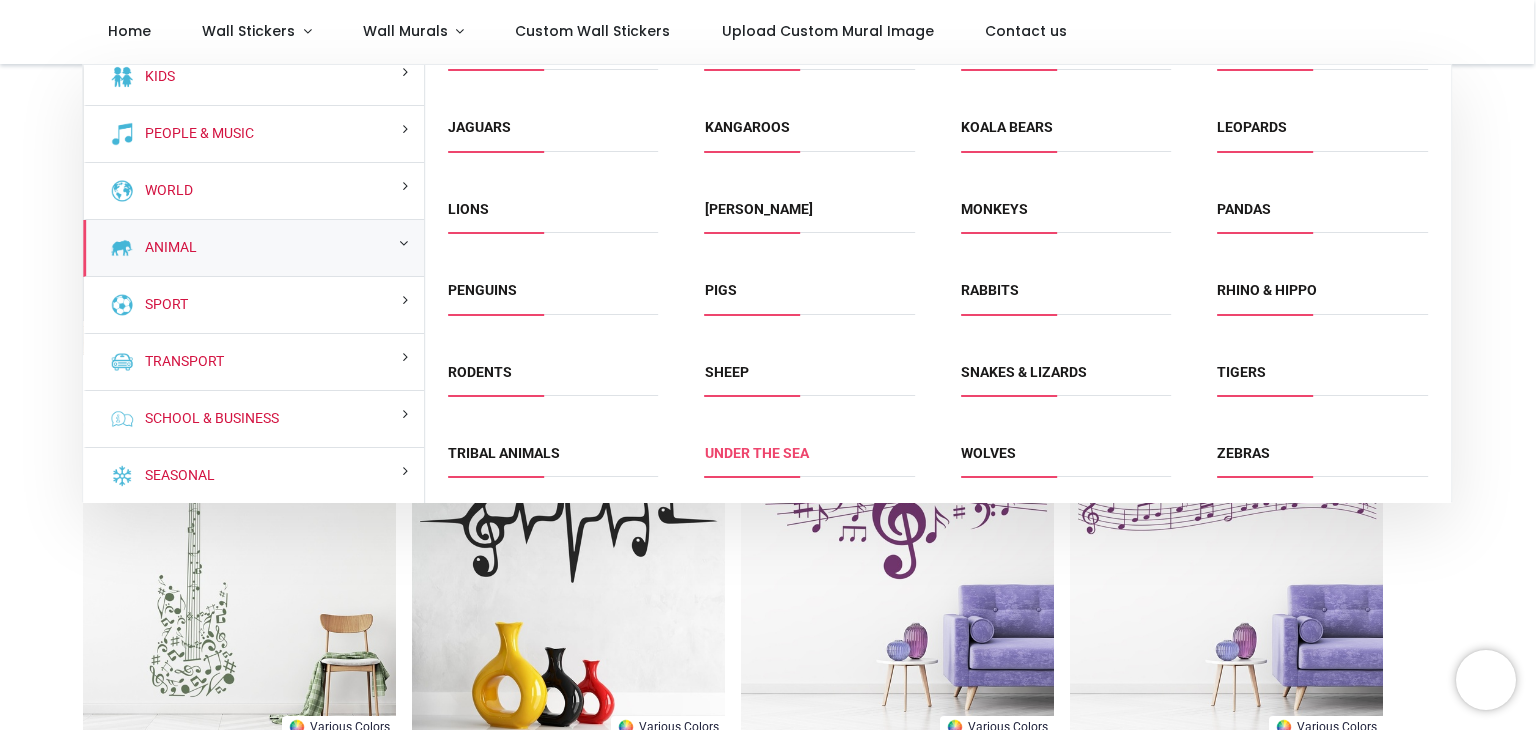click on "Under the Sea" at bounding box center (757, 453) 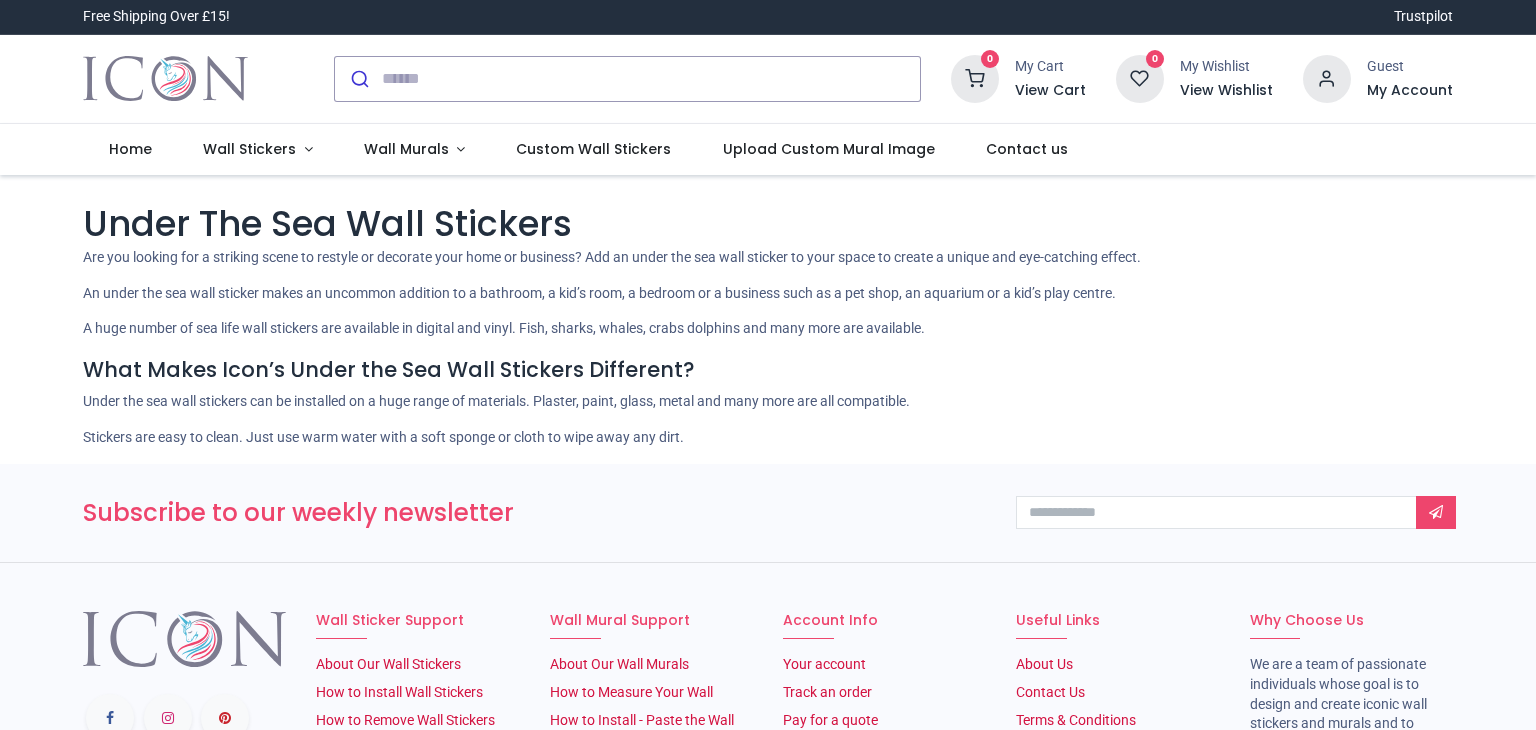 scroll, scrollTop: 0, scrollLeft: 0, axis: both 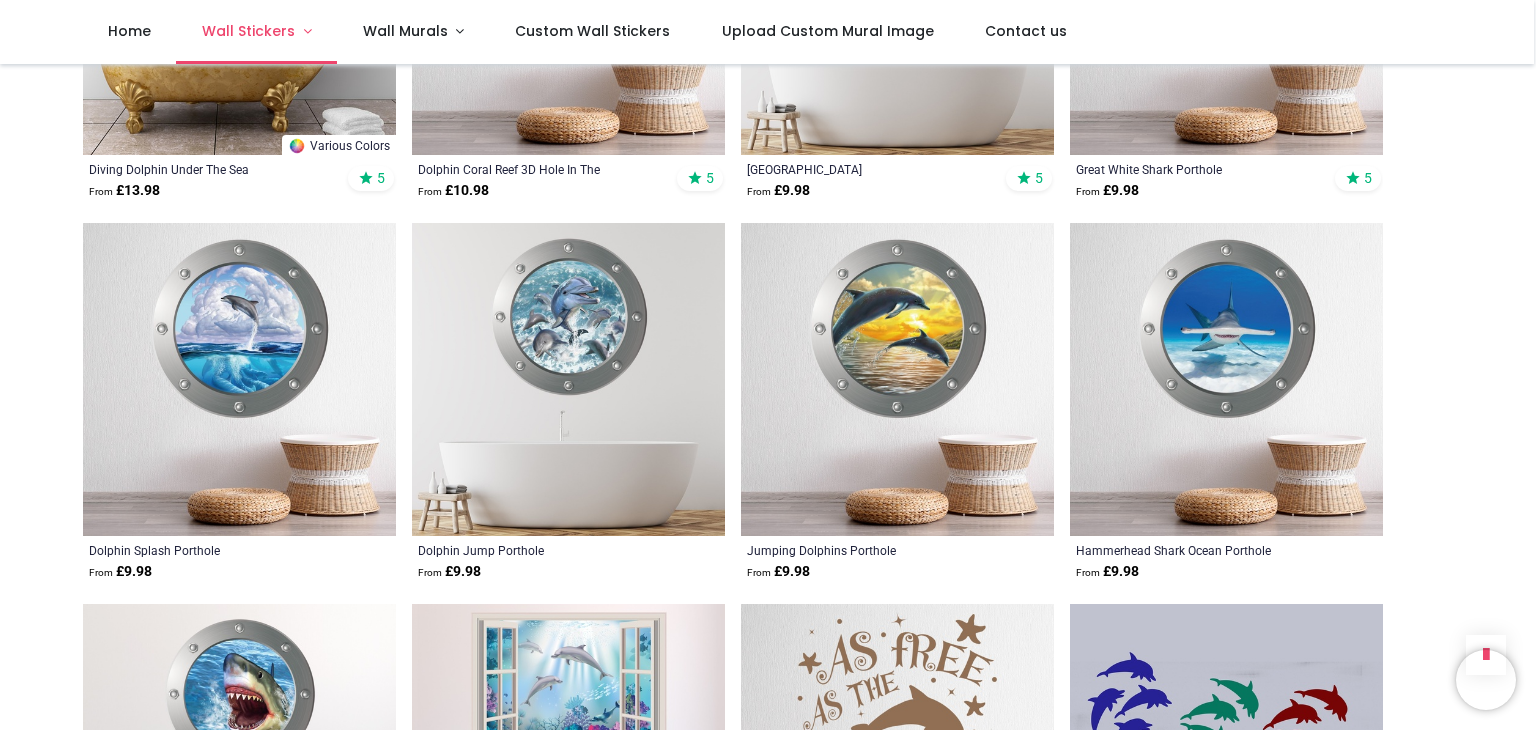 click on "Wall Stickers" at bounding box center (248, 31) 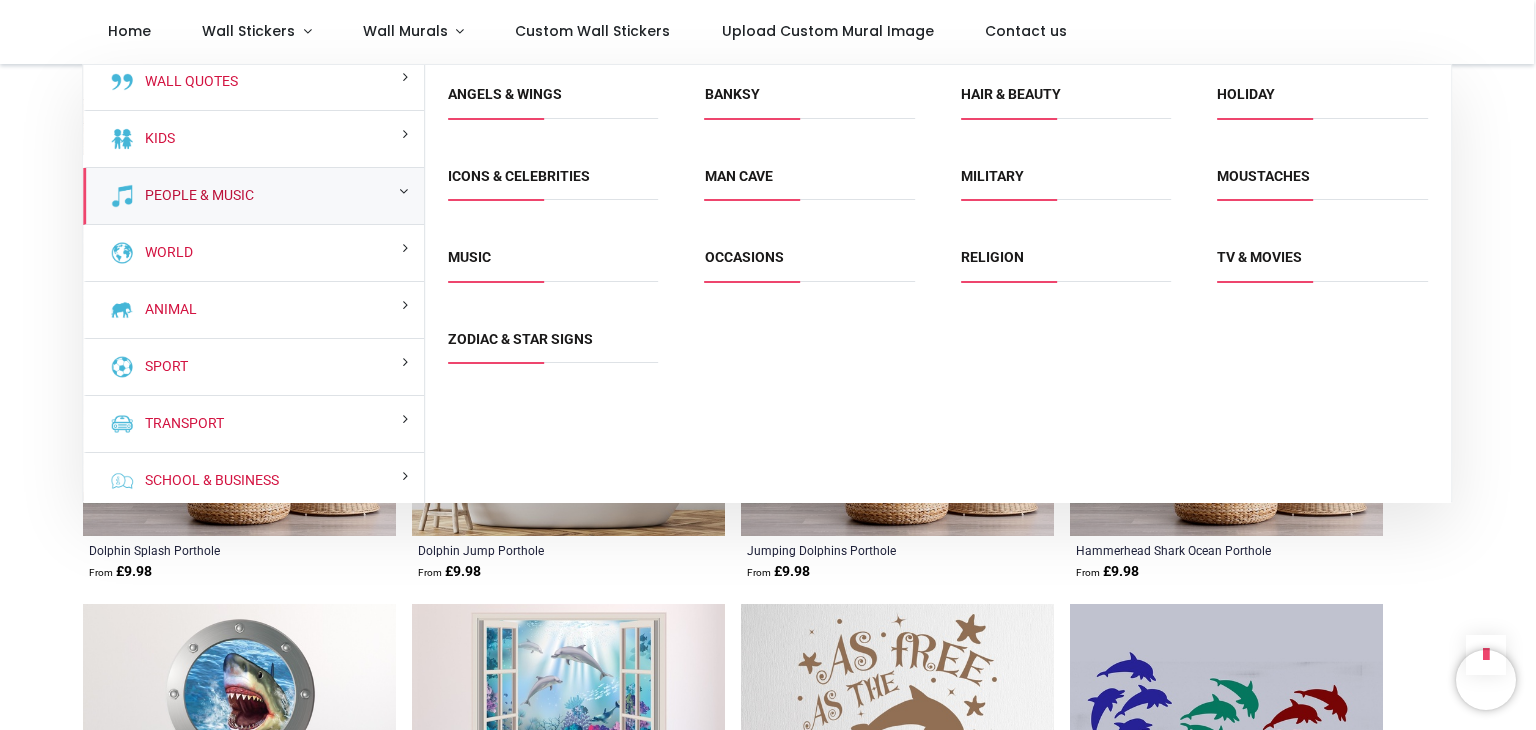 scroll, scrollTop: 130, scrollLeft: 0, axis: vertical 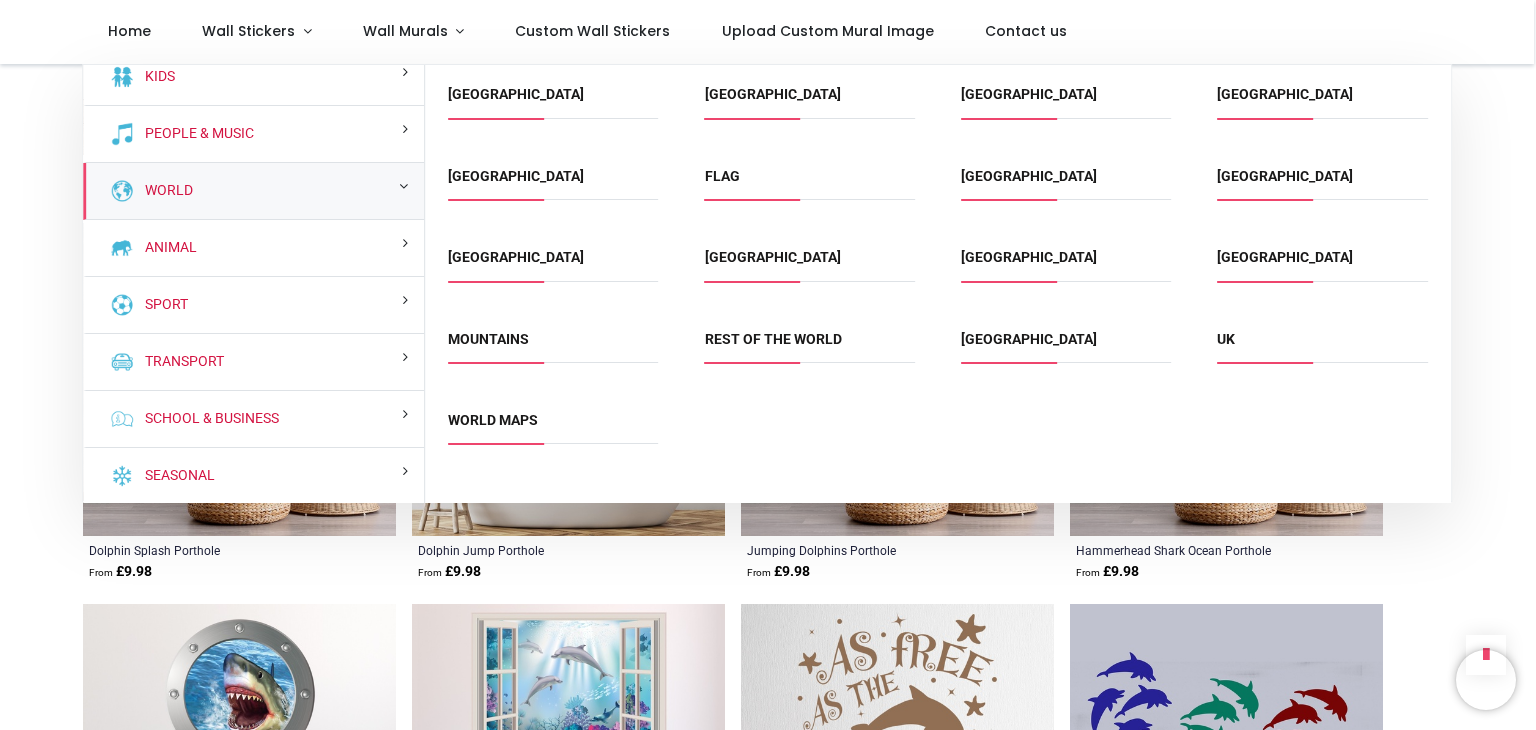 click on "World" at bounding box center [253, 191] 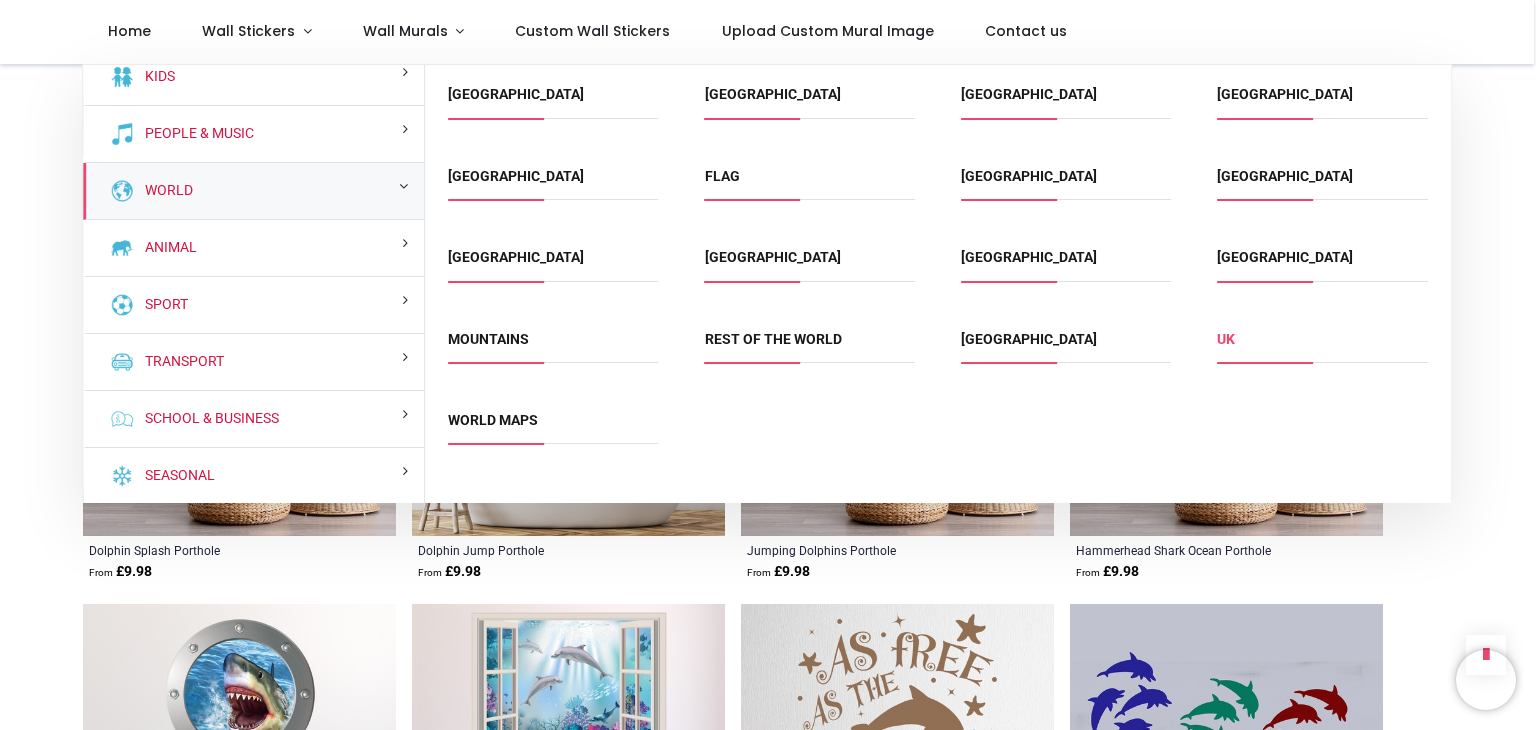 click on "UK" at bounding box center [1226, 339] 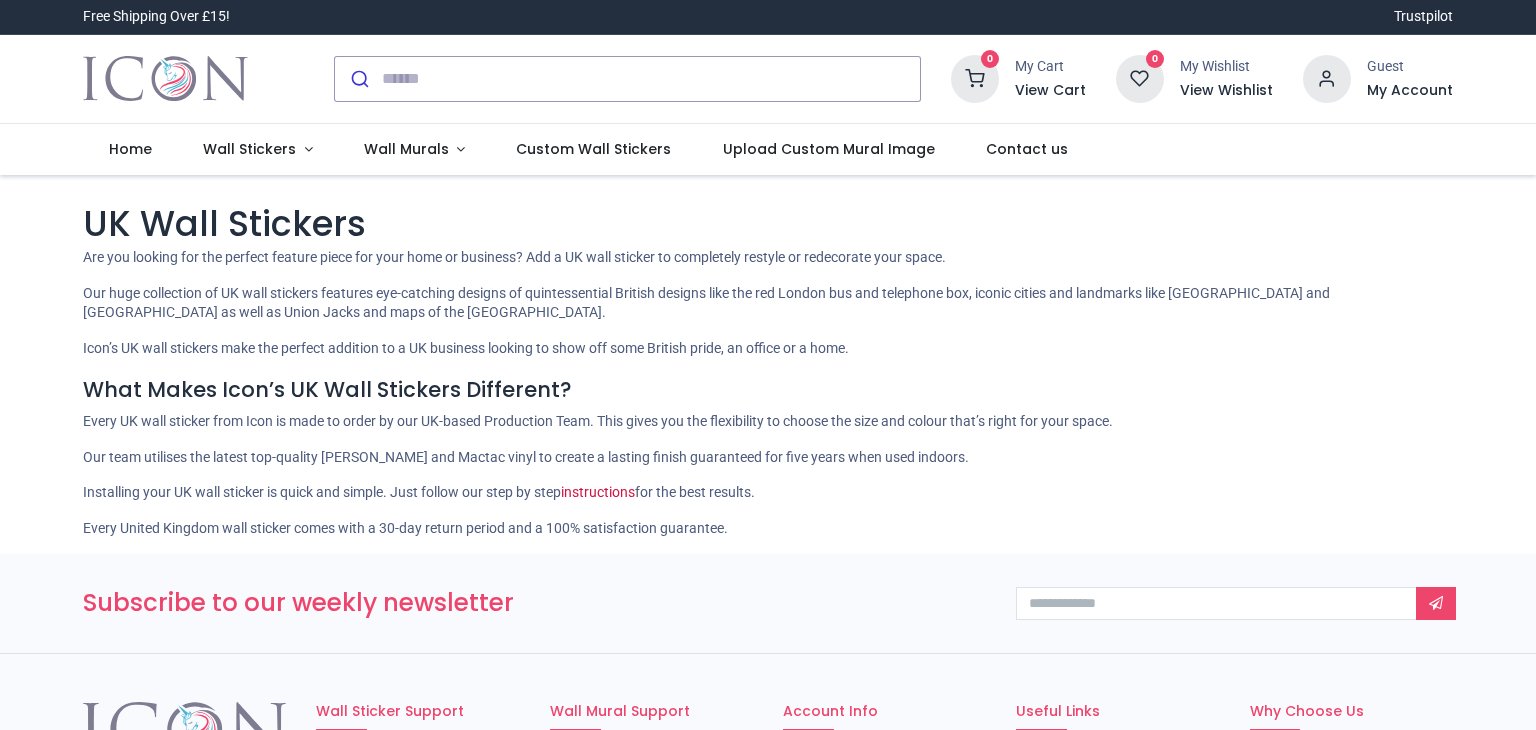 scroll, scrollTop: 0, scrollLeft: 0, axis: both 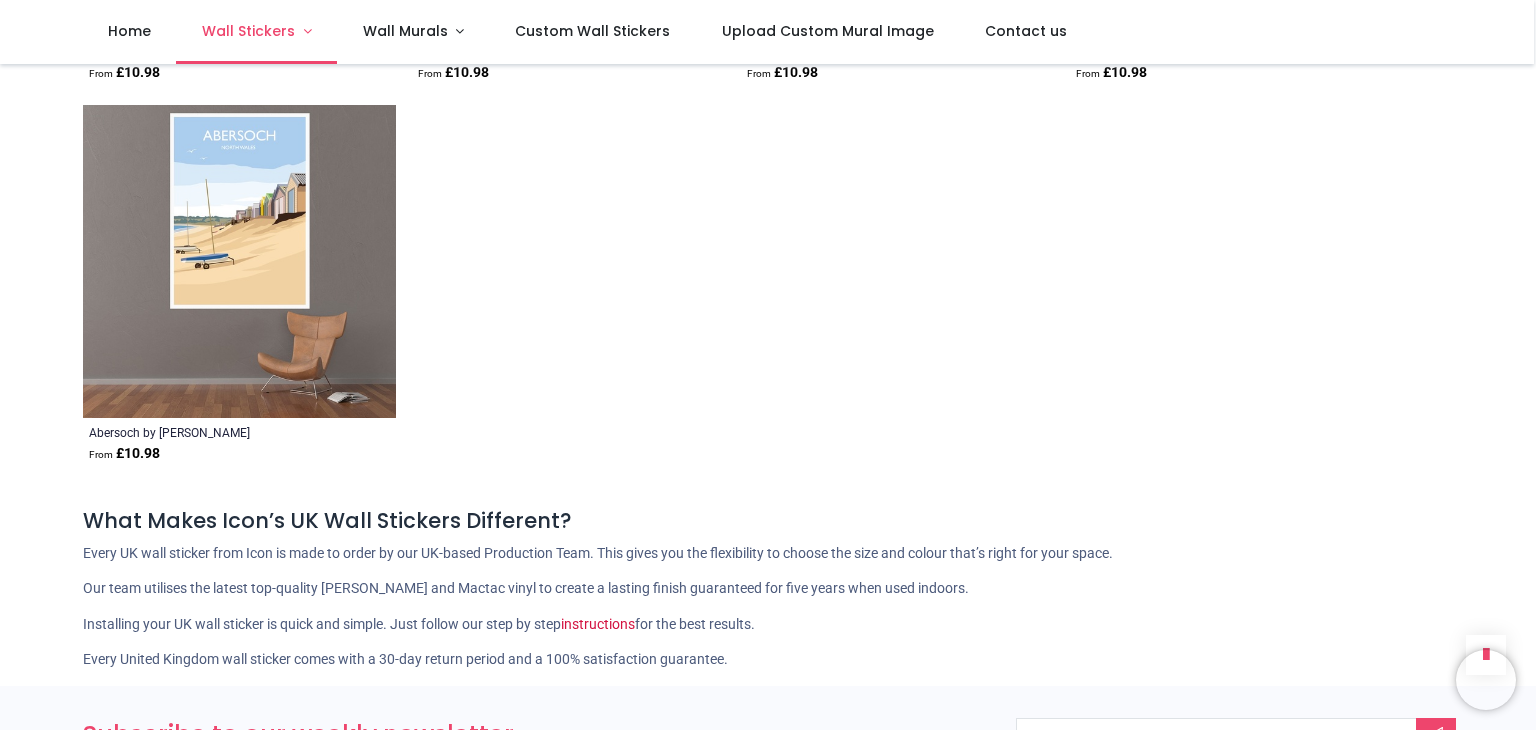 click on "Wall Stickers" at bounding box center [248, 31] 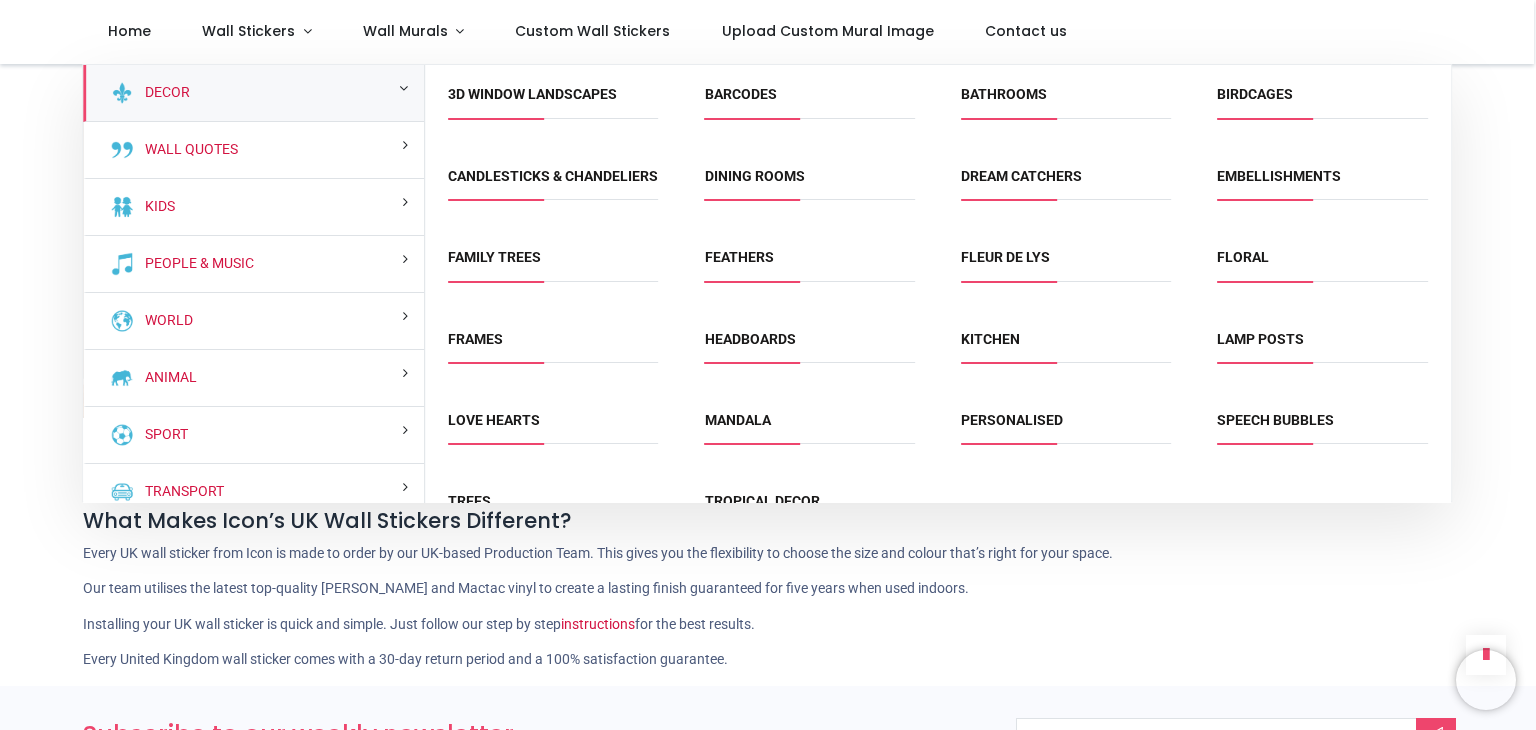 click on "Decor" at bounding box center [253, 93] 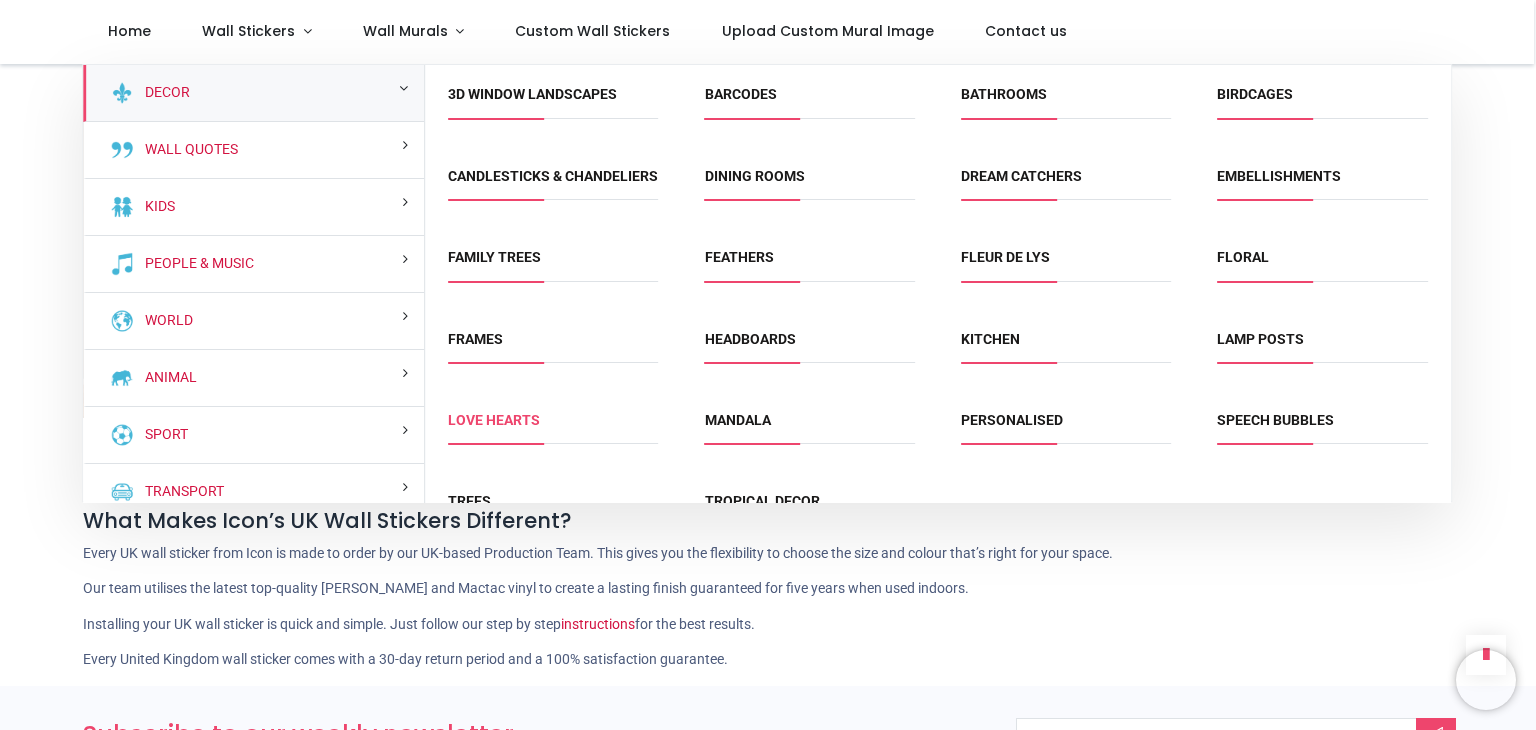 click on "Love Hearts" at bounding box center (494, 420) 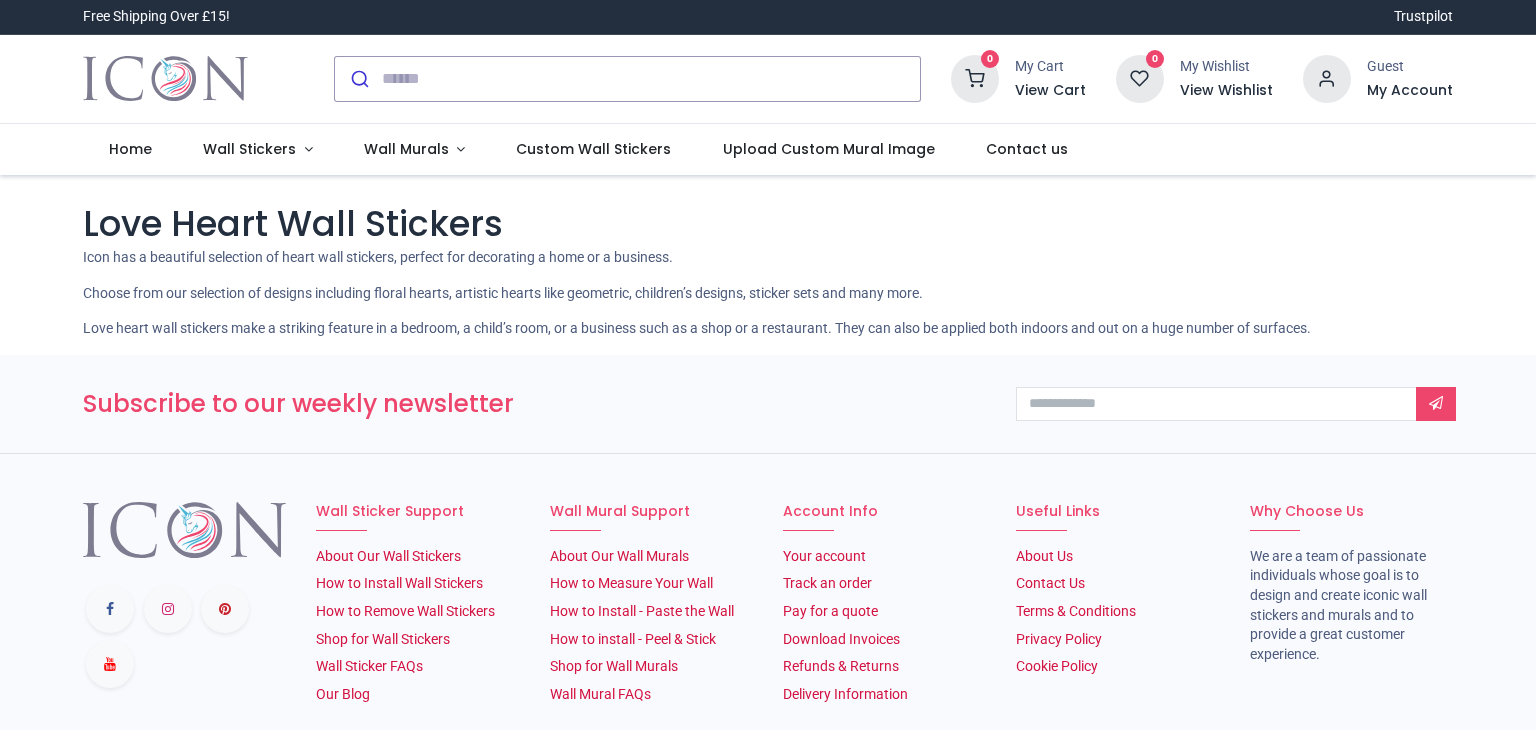 scroll, scrollTop: 0, scrollLeft: 0, axis: both 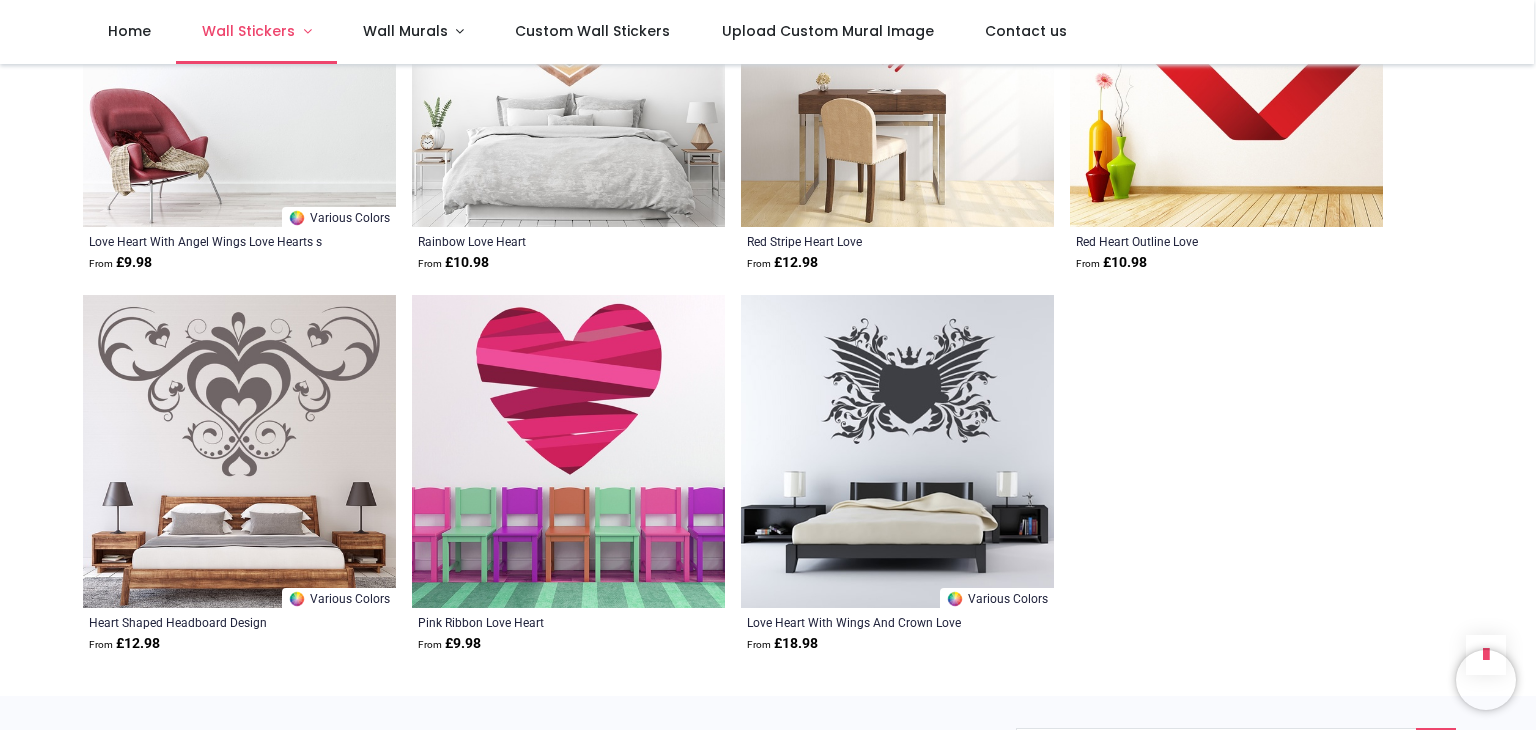 click on "Wall Stickers" at bounding box center [248, 31] 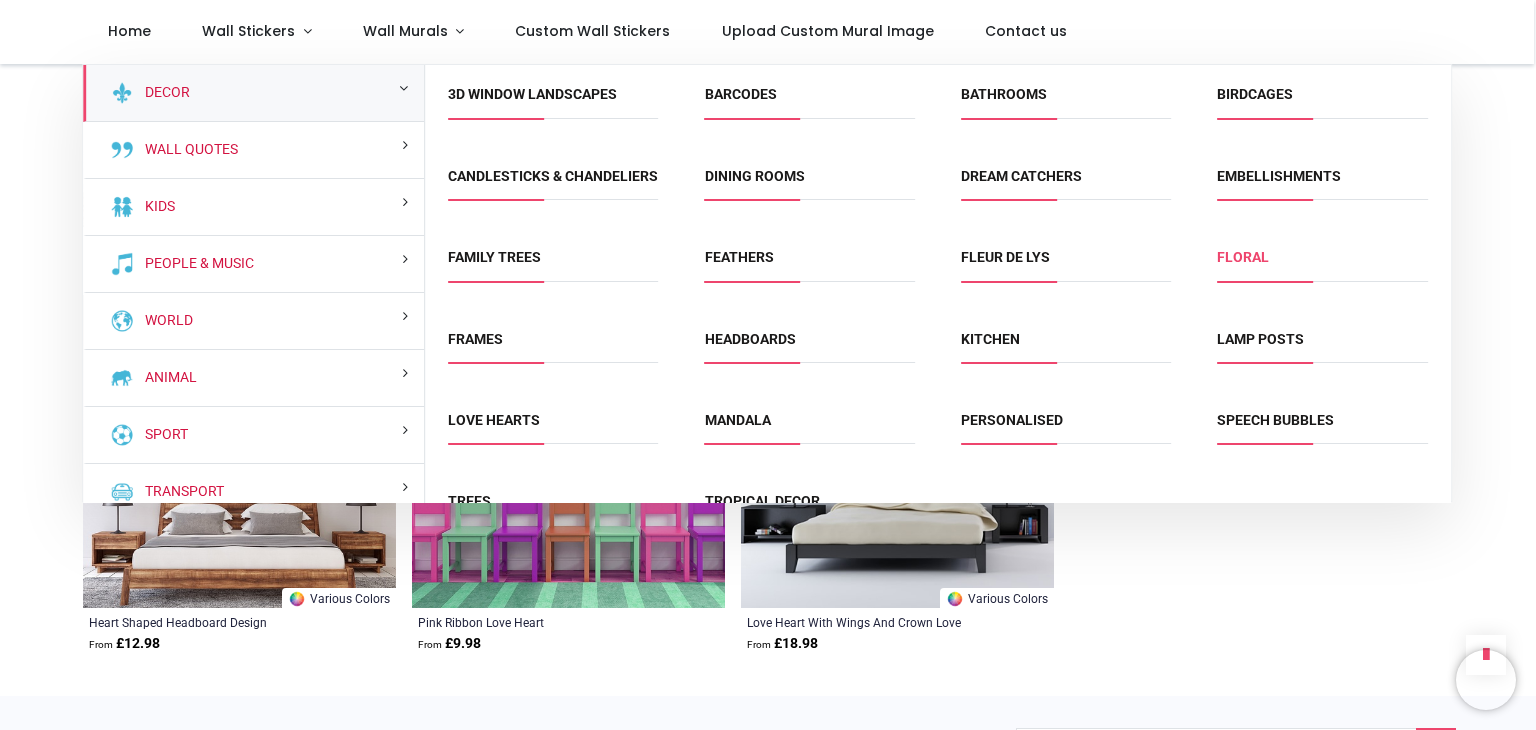 click on "Floral" at bounding box center (1243, 257) 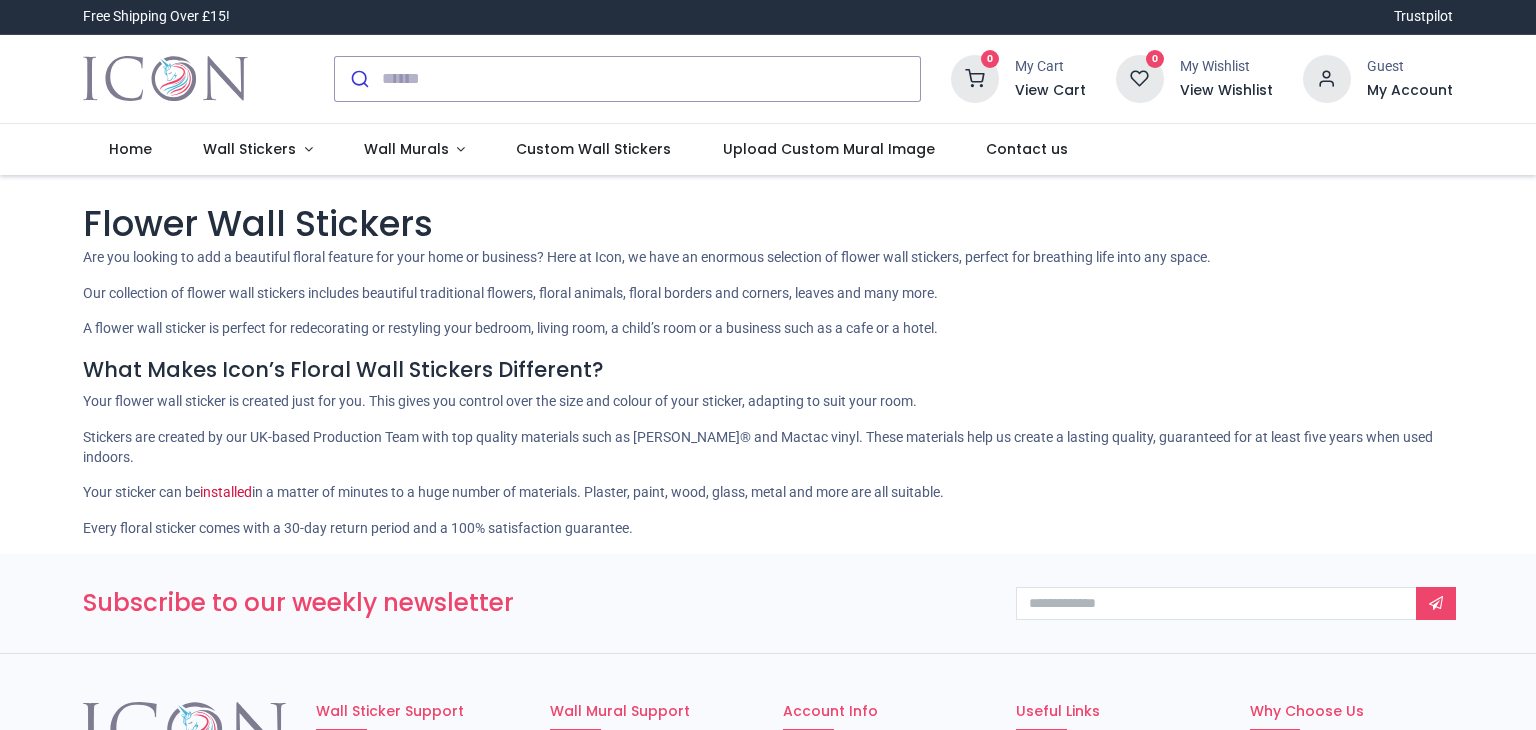scroll, scrollTop: 0, scrollLeft: 0, axis: both 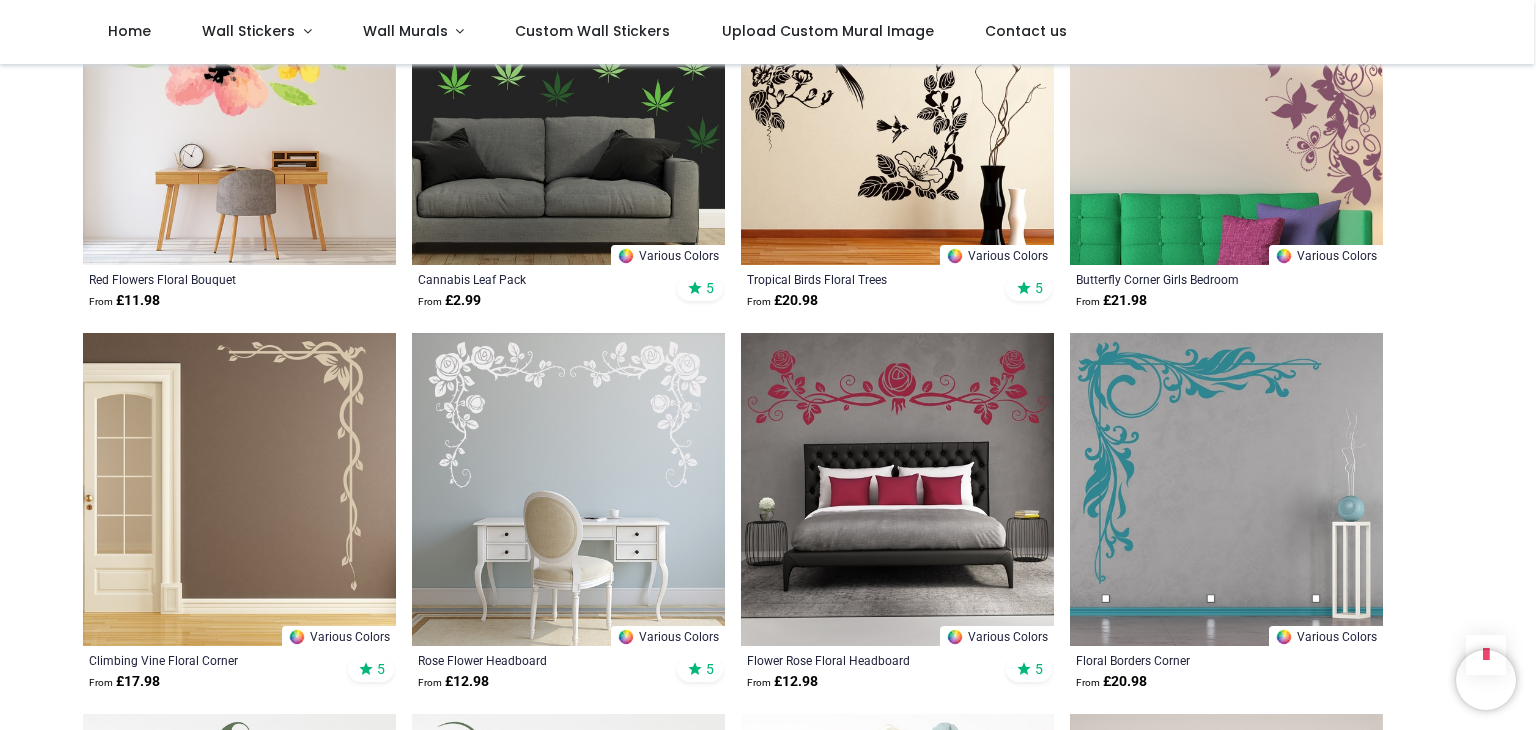click at bounding box center (1226, 489) 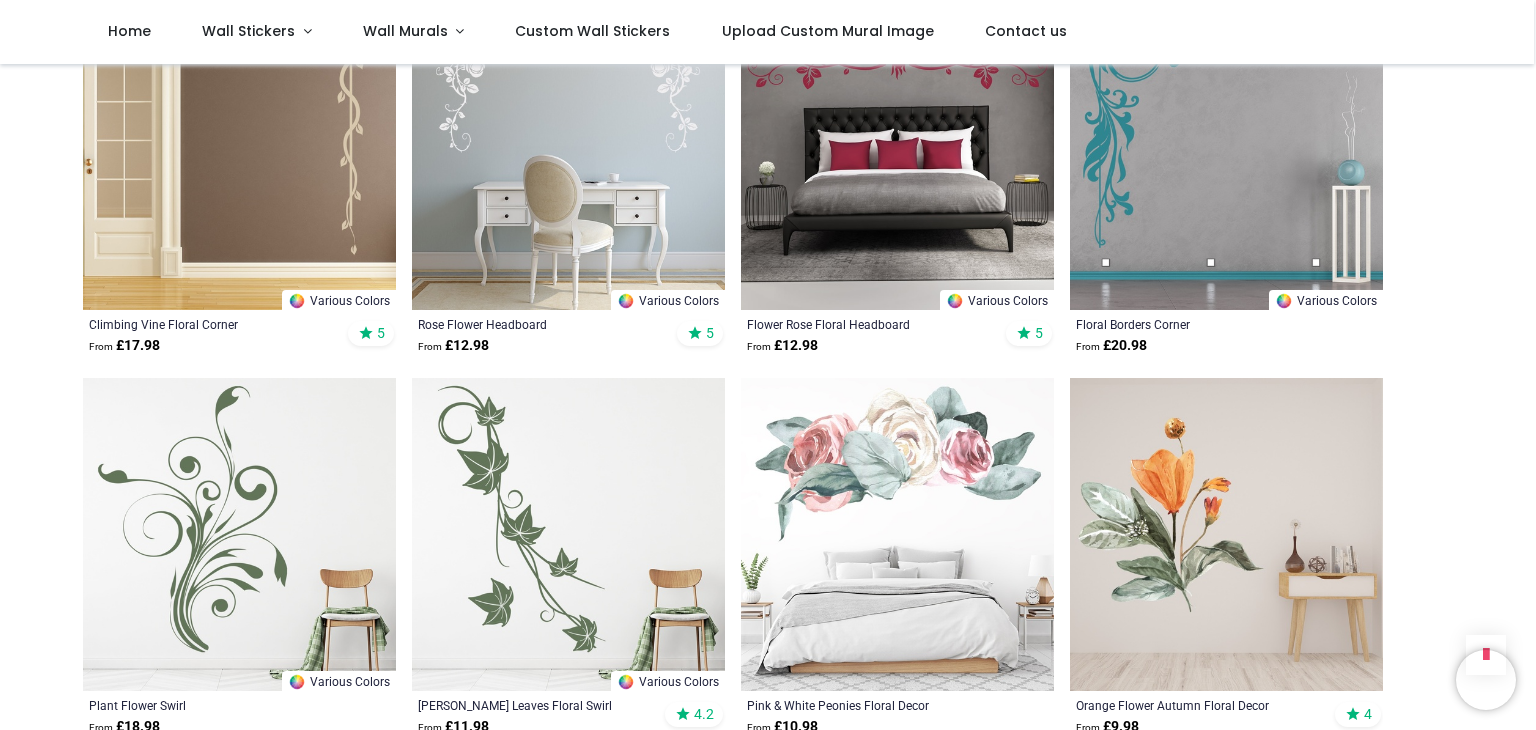 scroll, scrollTop: 5100, scrollLeft: 0, axis: vertical 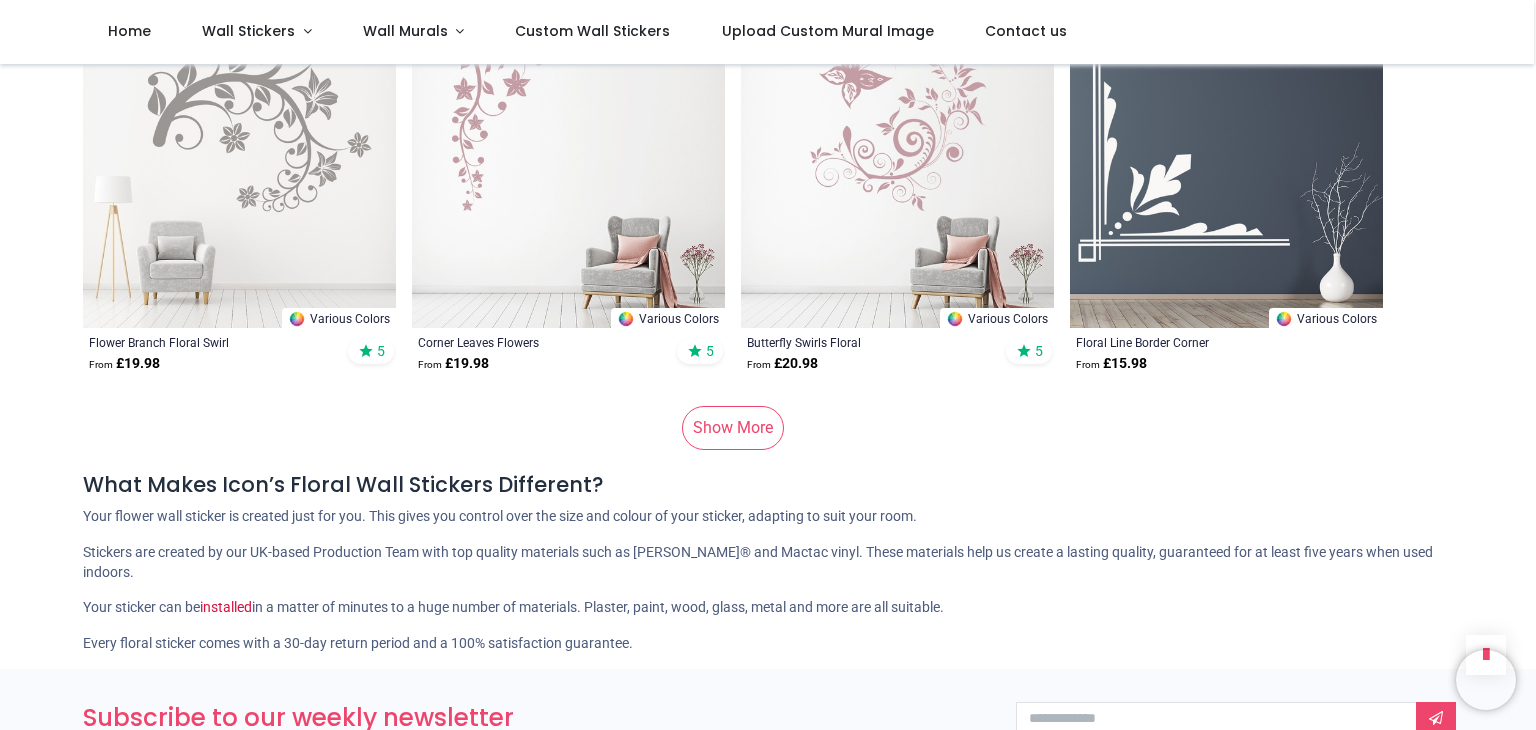 click on "Show More" at bounding box center [733, 428] 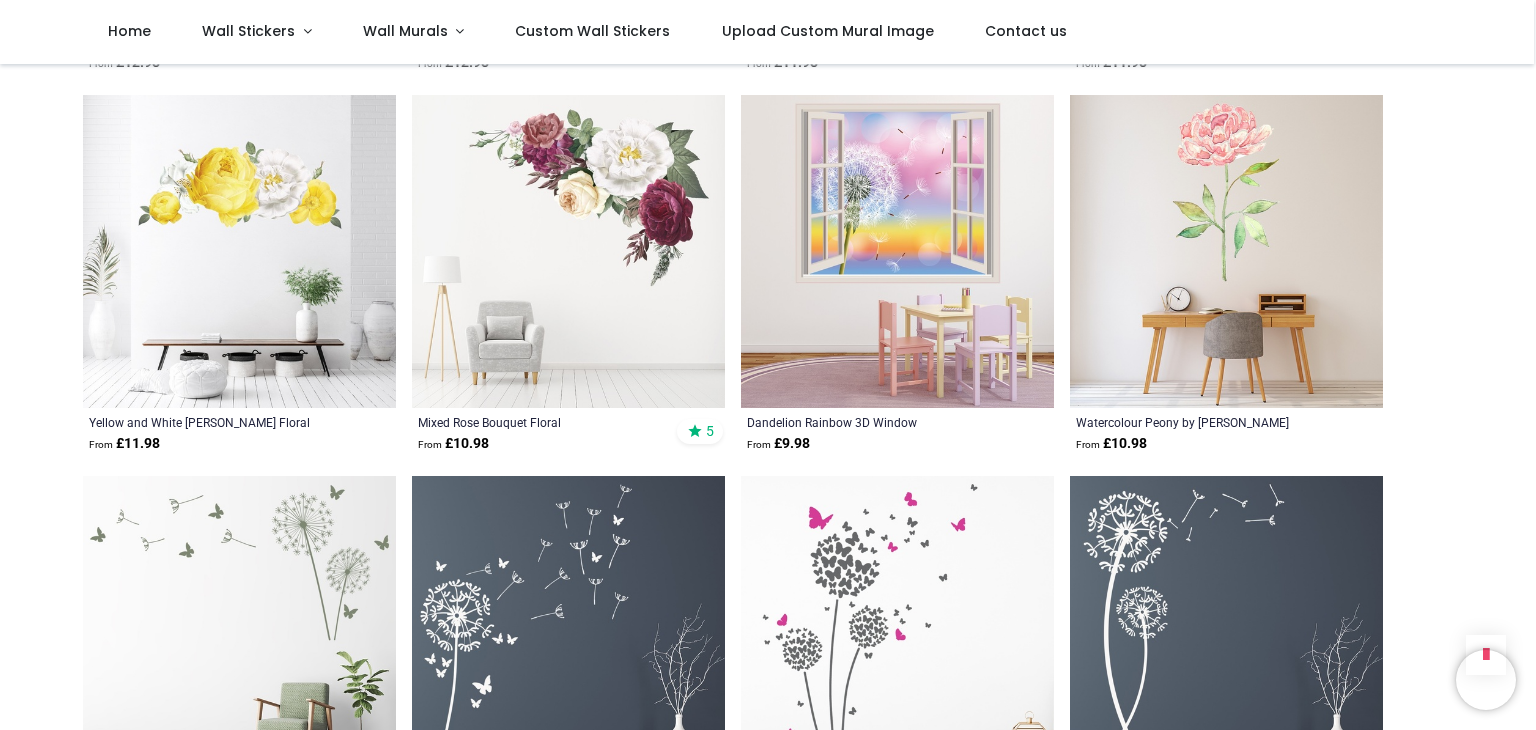 scroll, scrollTop: 15700, scrollLeft: 0, axis: vertical 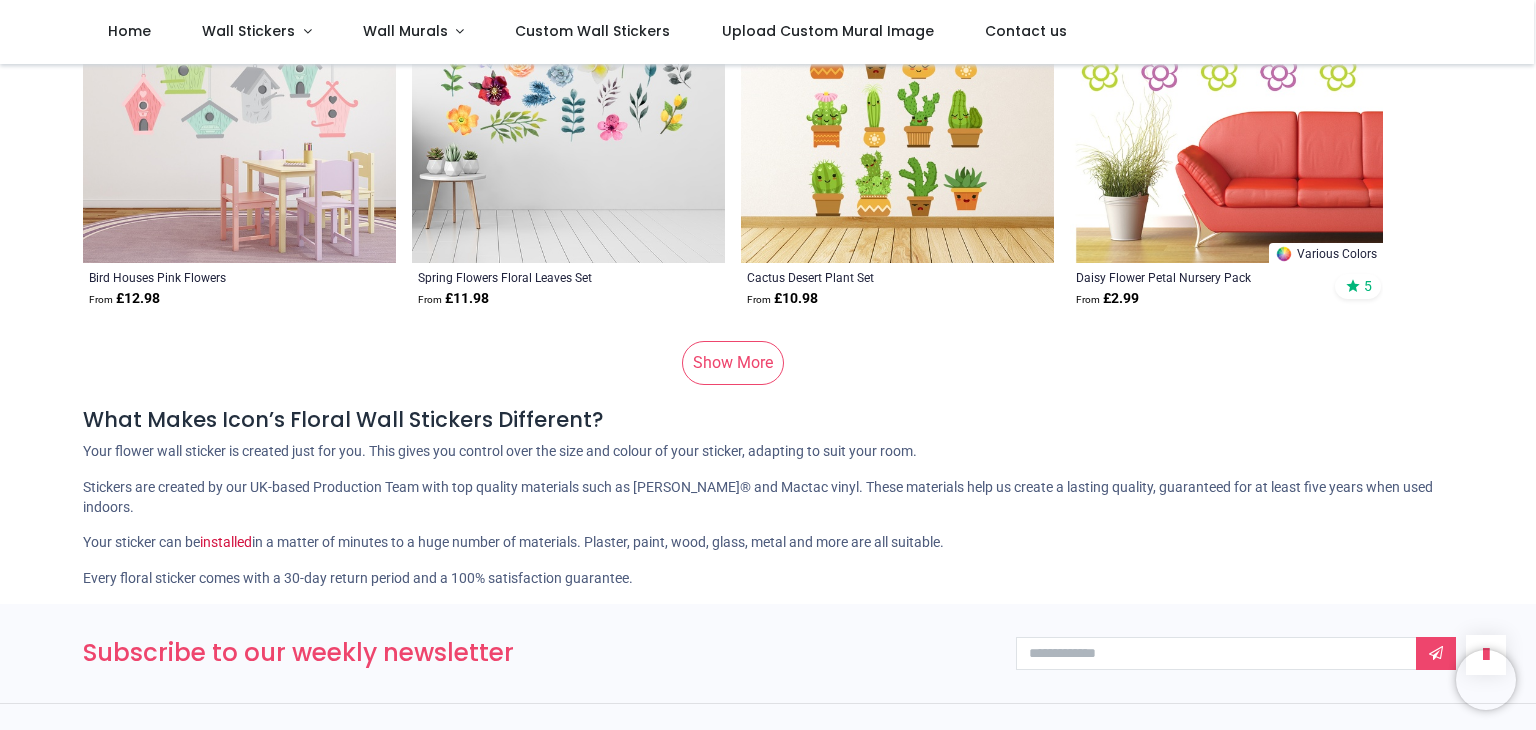 click on "Show More" at bounding box center (733, 363) 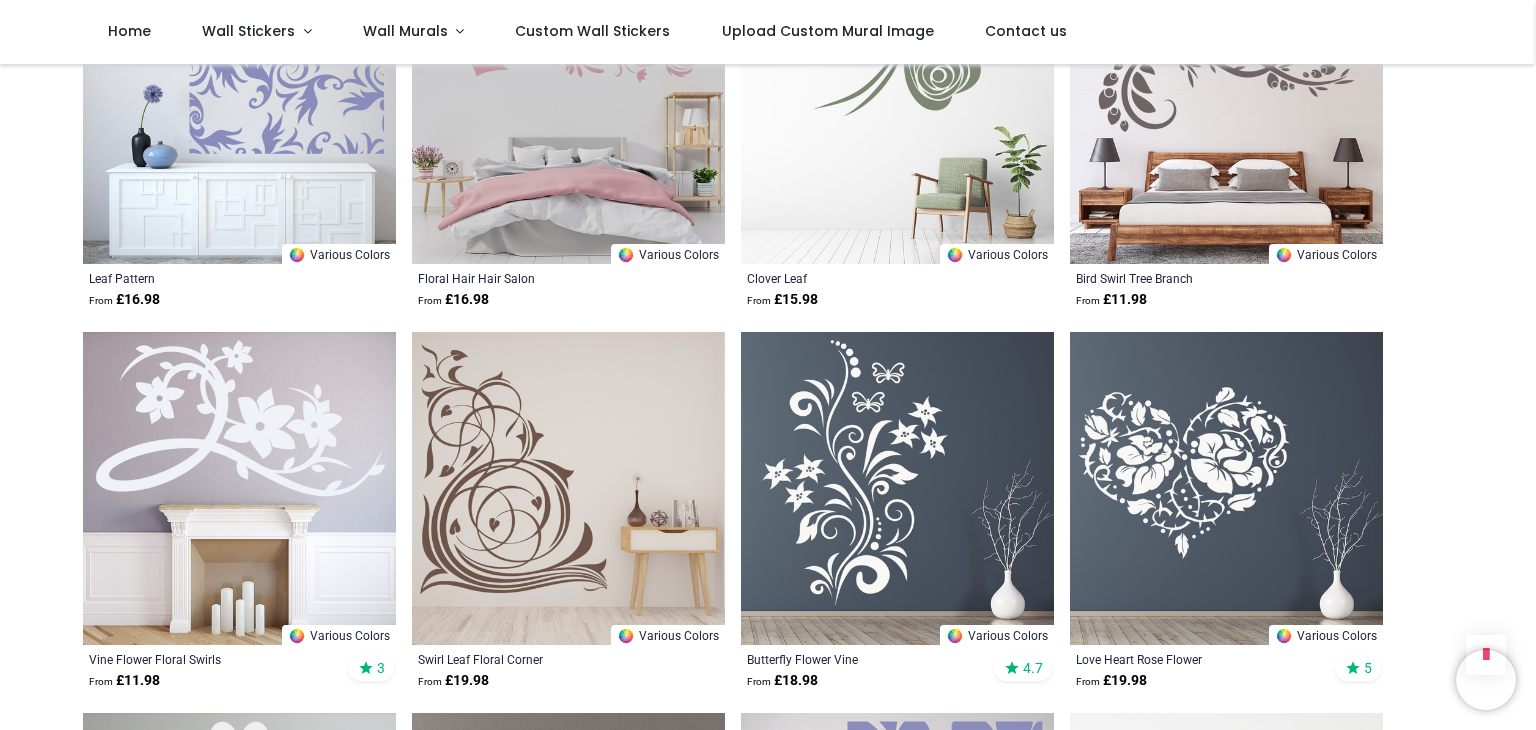 scroll, scrollTop: 27200, scrollLeft: 0, axis: vertical 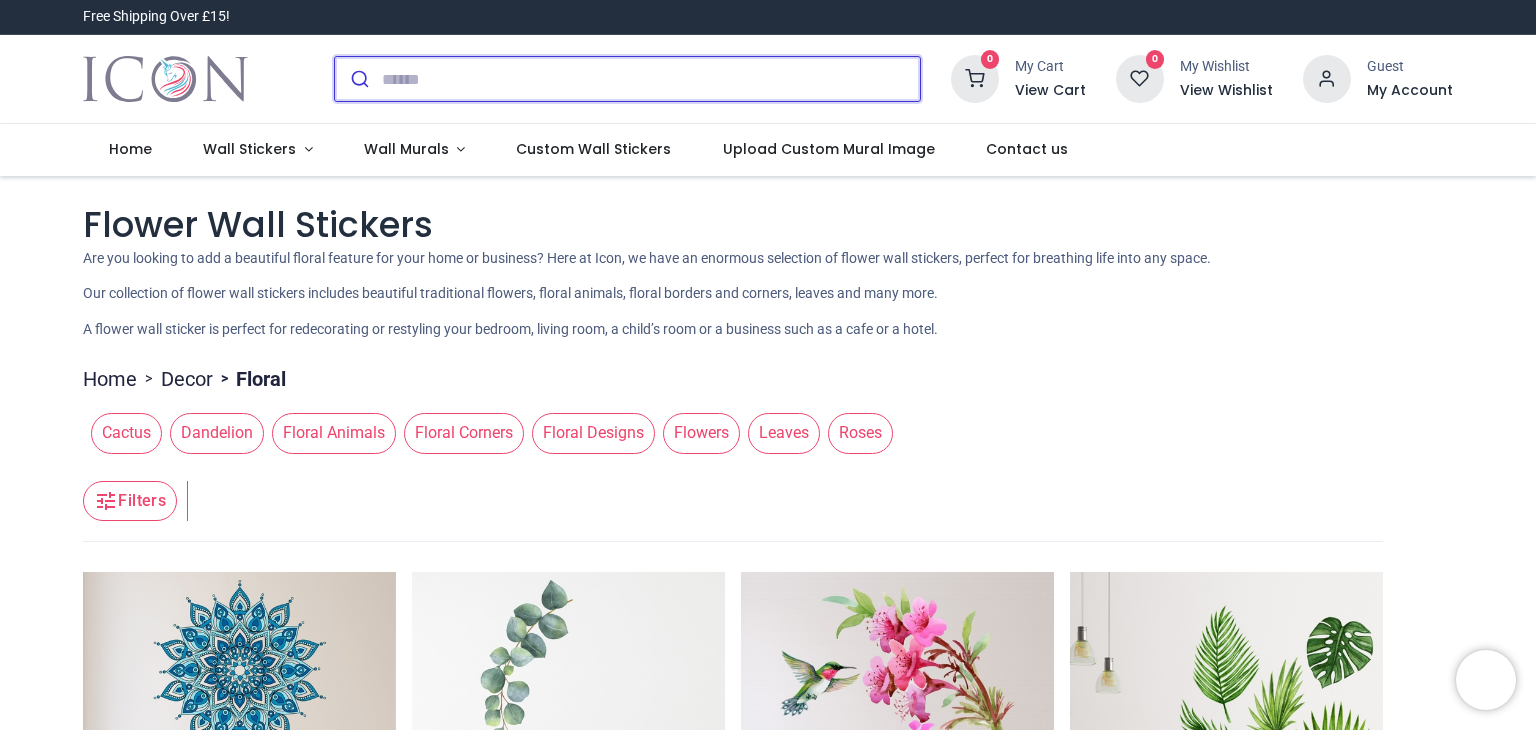 click at bounding box center [651, 79] 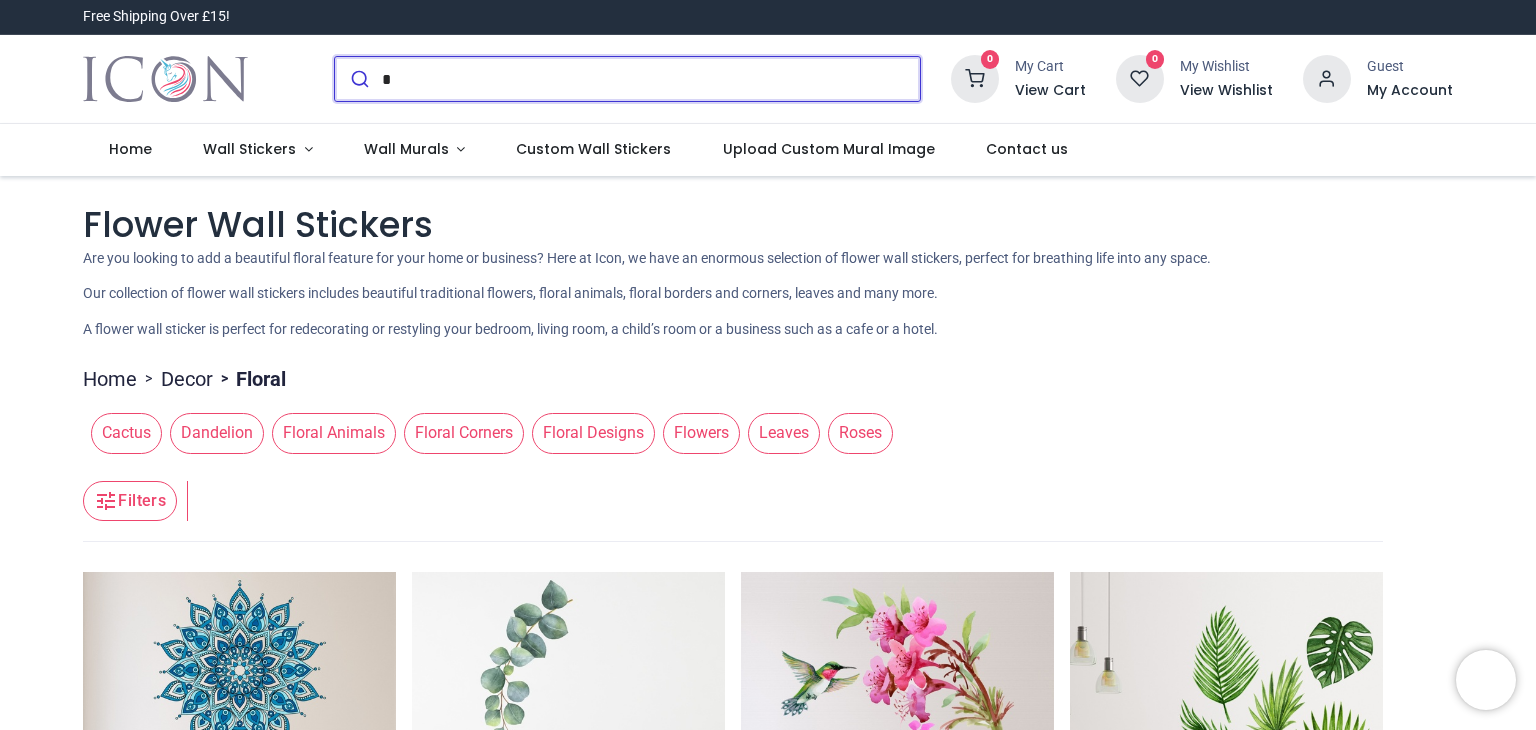 click on "*" at bounding box center [651, 79] 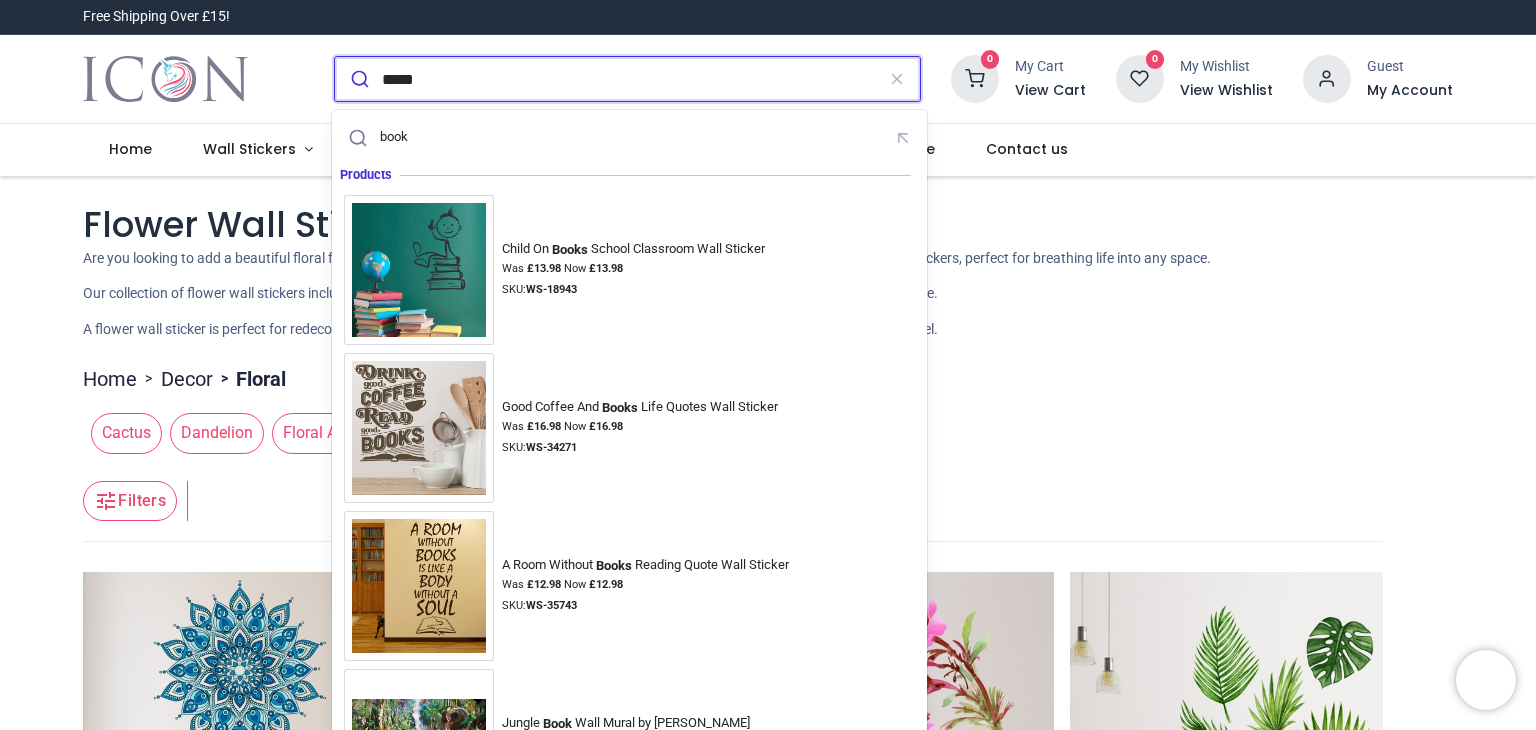 type on "*****" 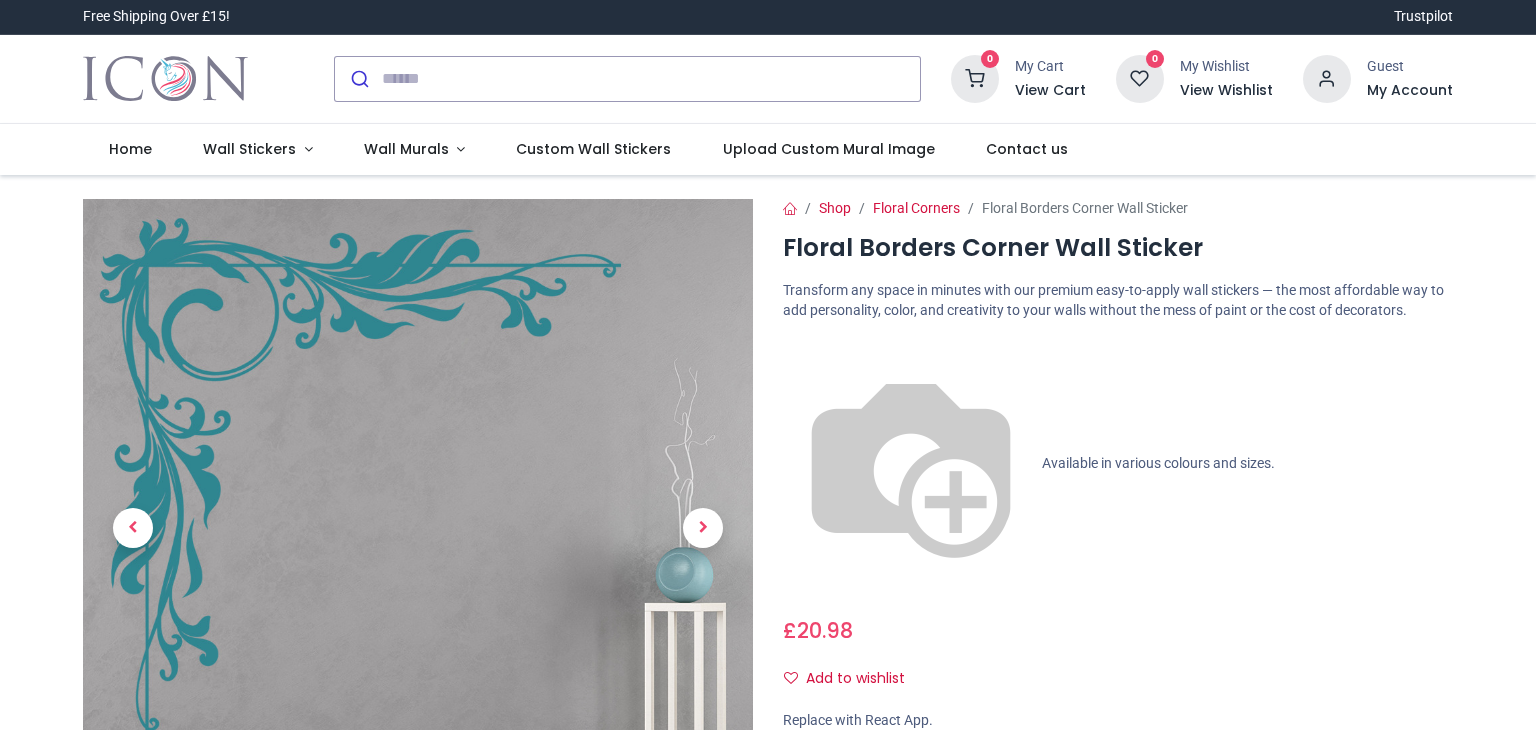 scroll, scrollTop: 0, scrollLeft: 0, axis: both 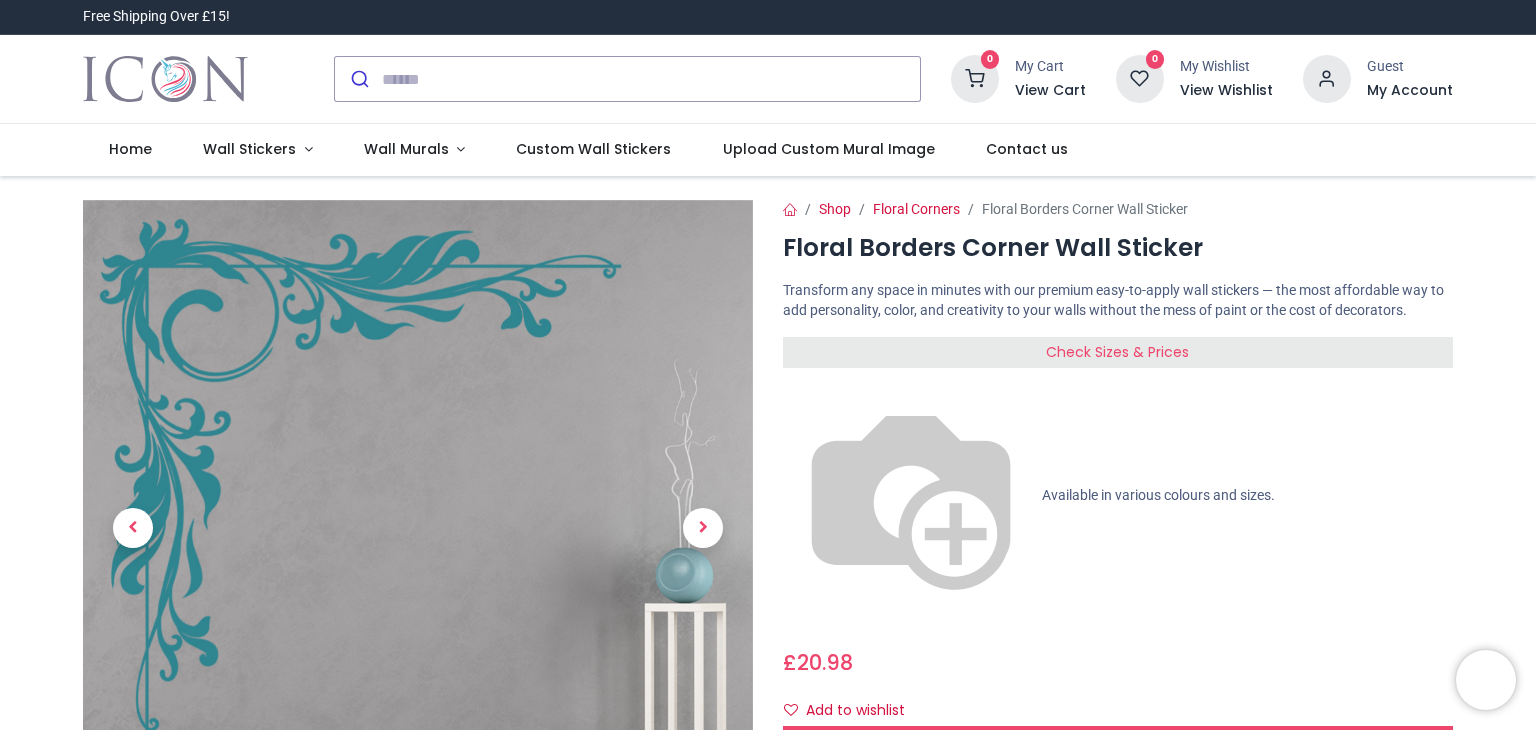 click on "Check Sizes & Prices" at bounding box center [1117, 352] 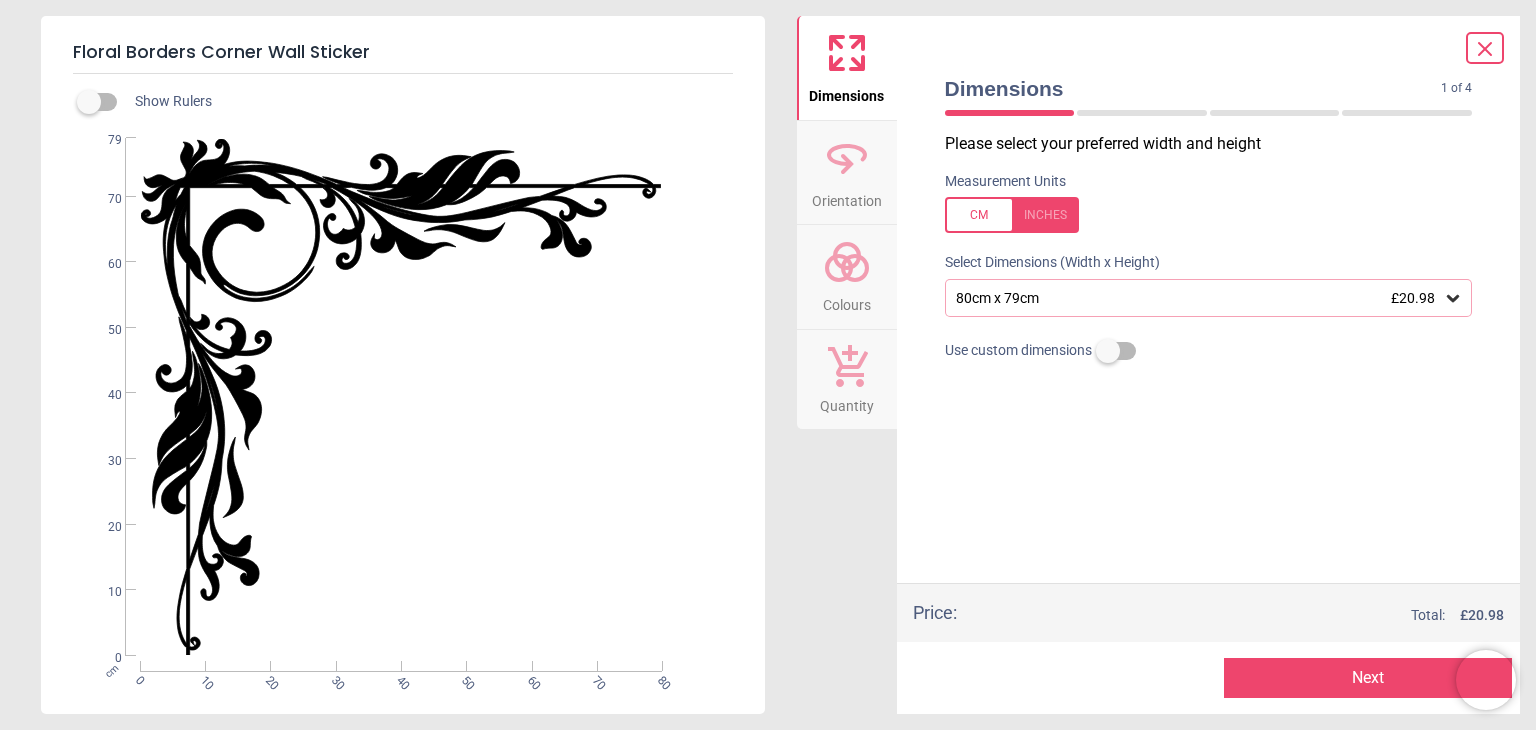 click 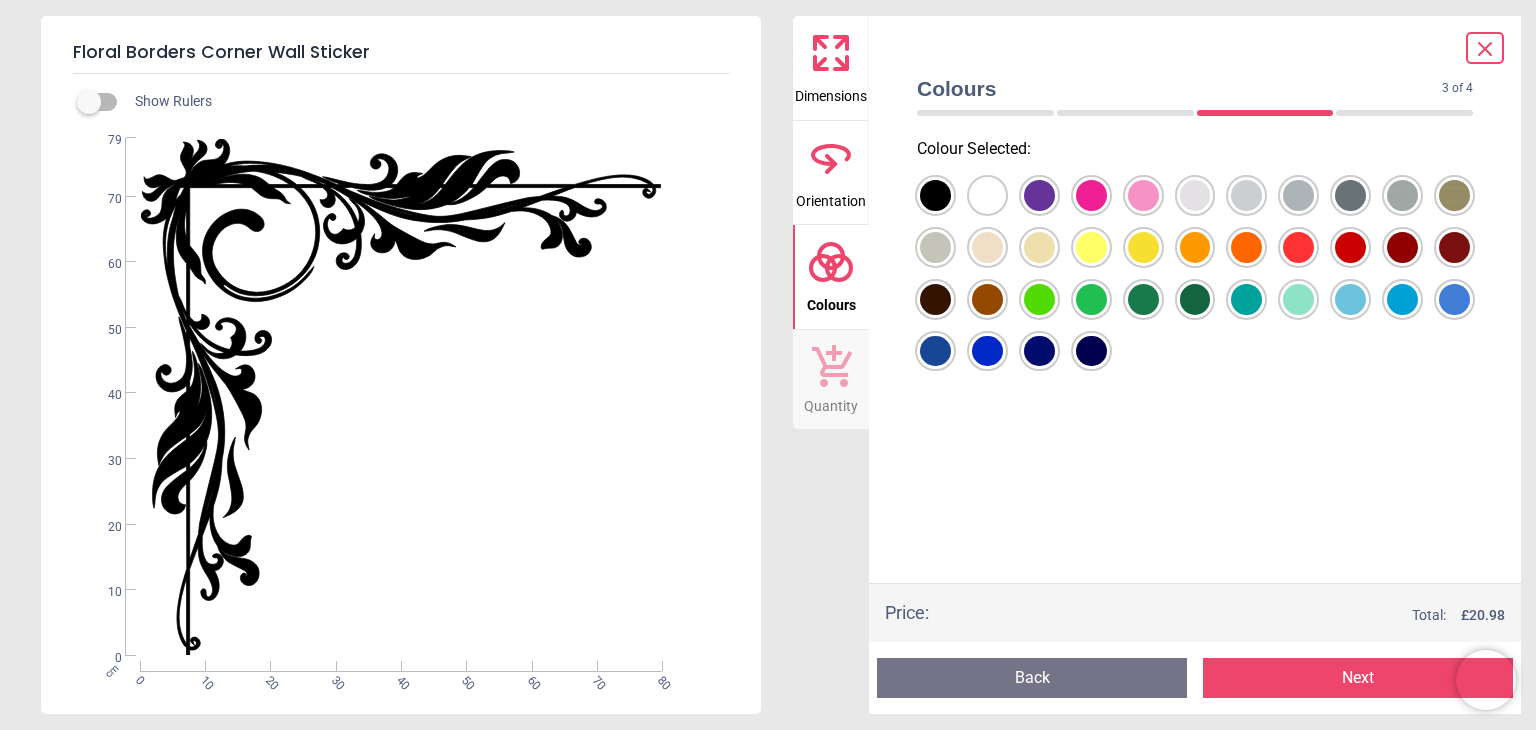 click at bounding box center [935, 195] 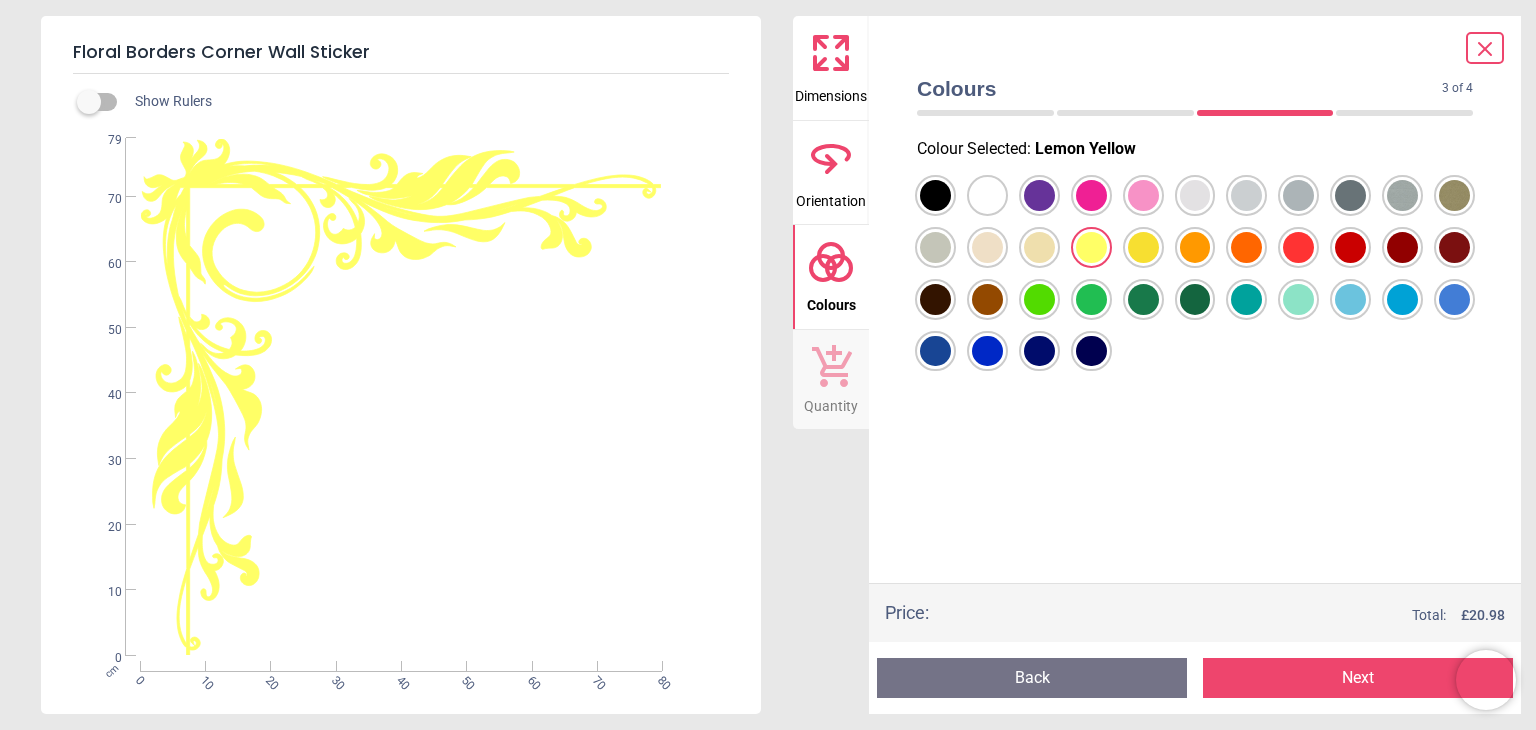 click at bounding box center [935, 195] 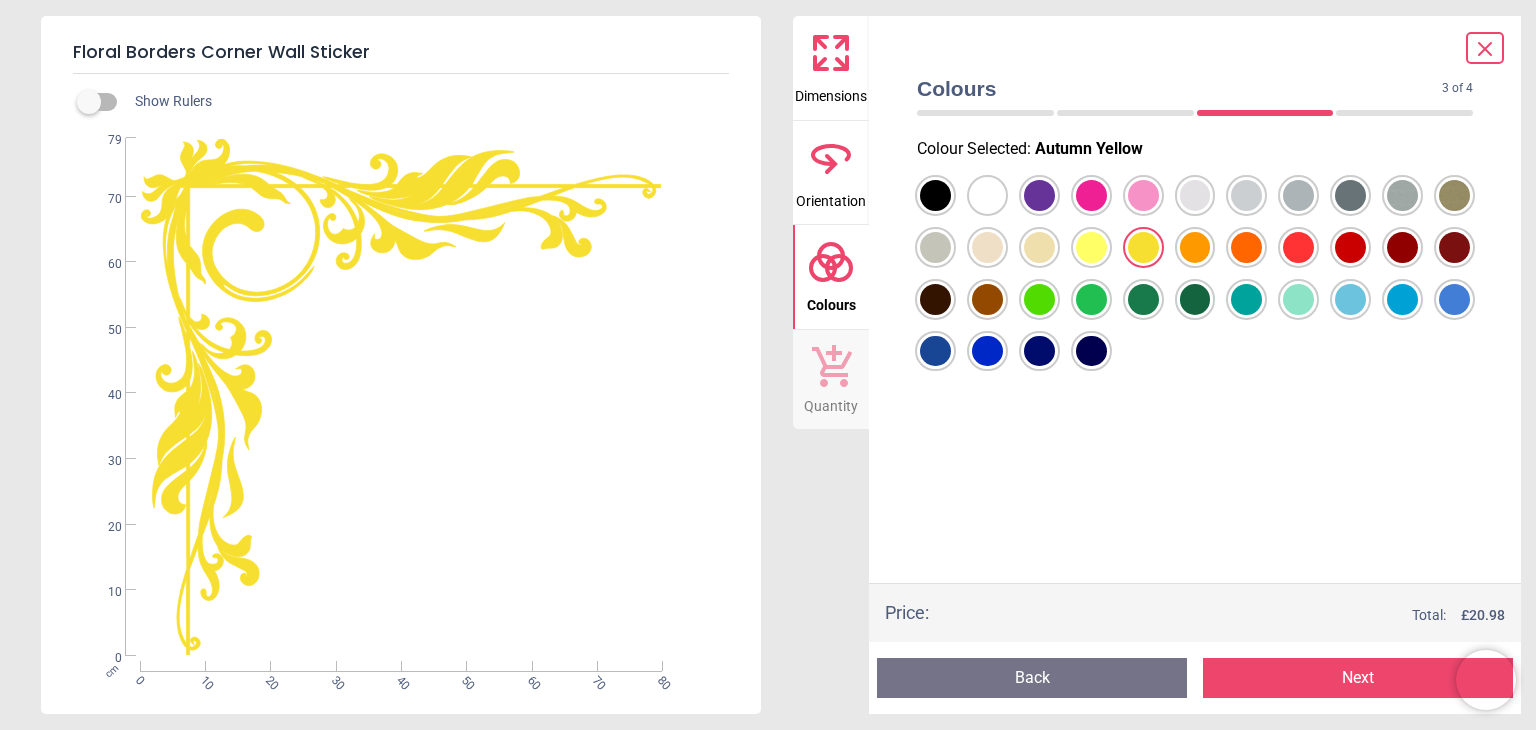 click at bounding box center (935, 195) 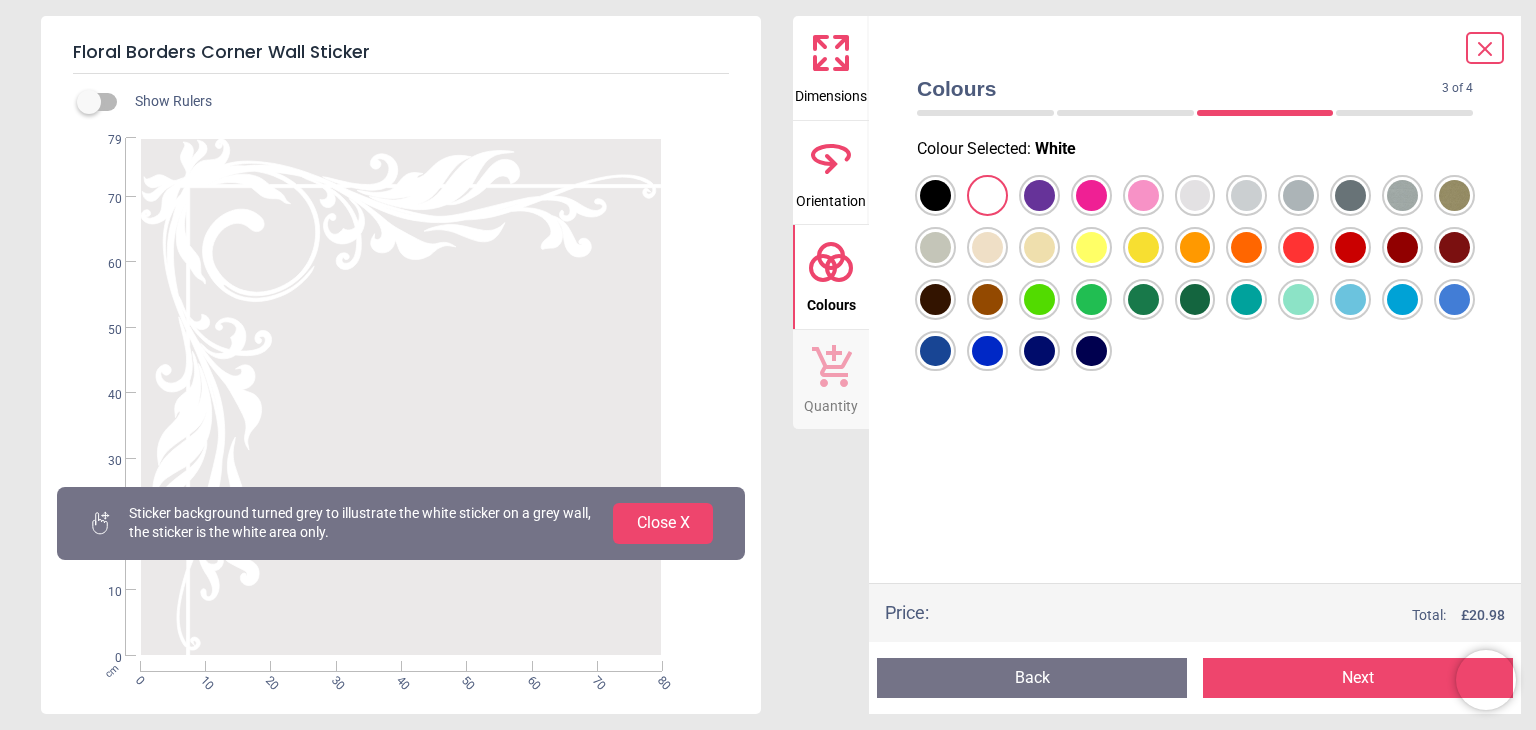 click at bounding box center (935, 195) 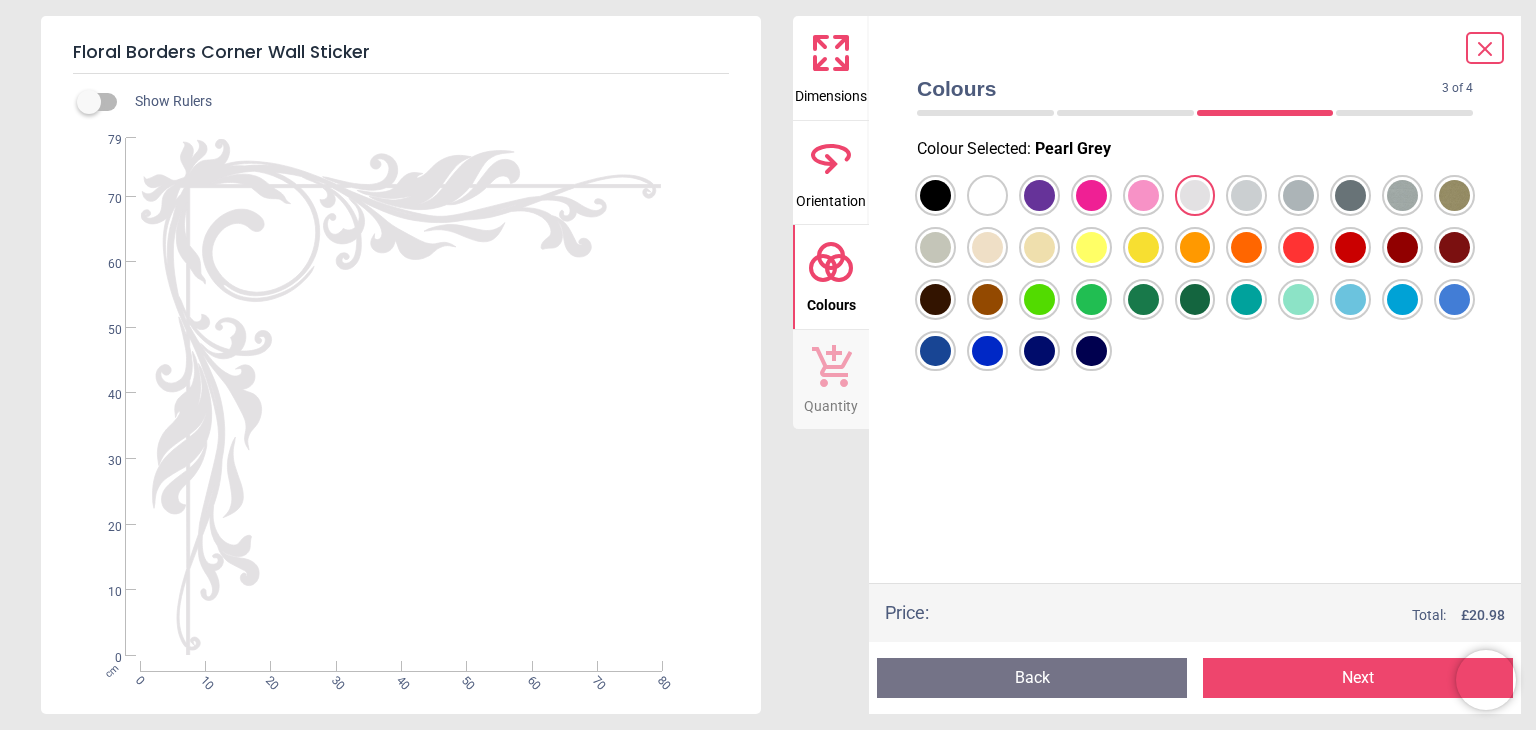 click at bounding box center [935, 195] 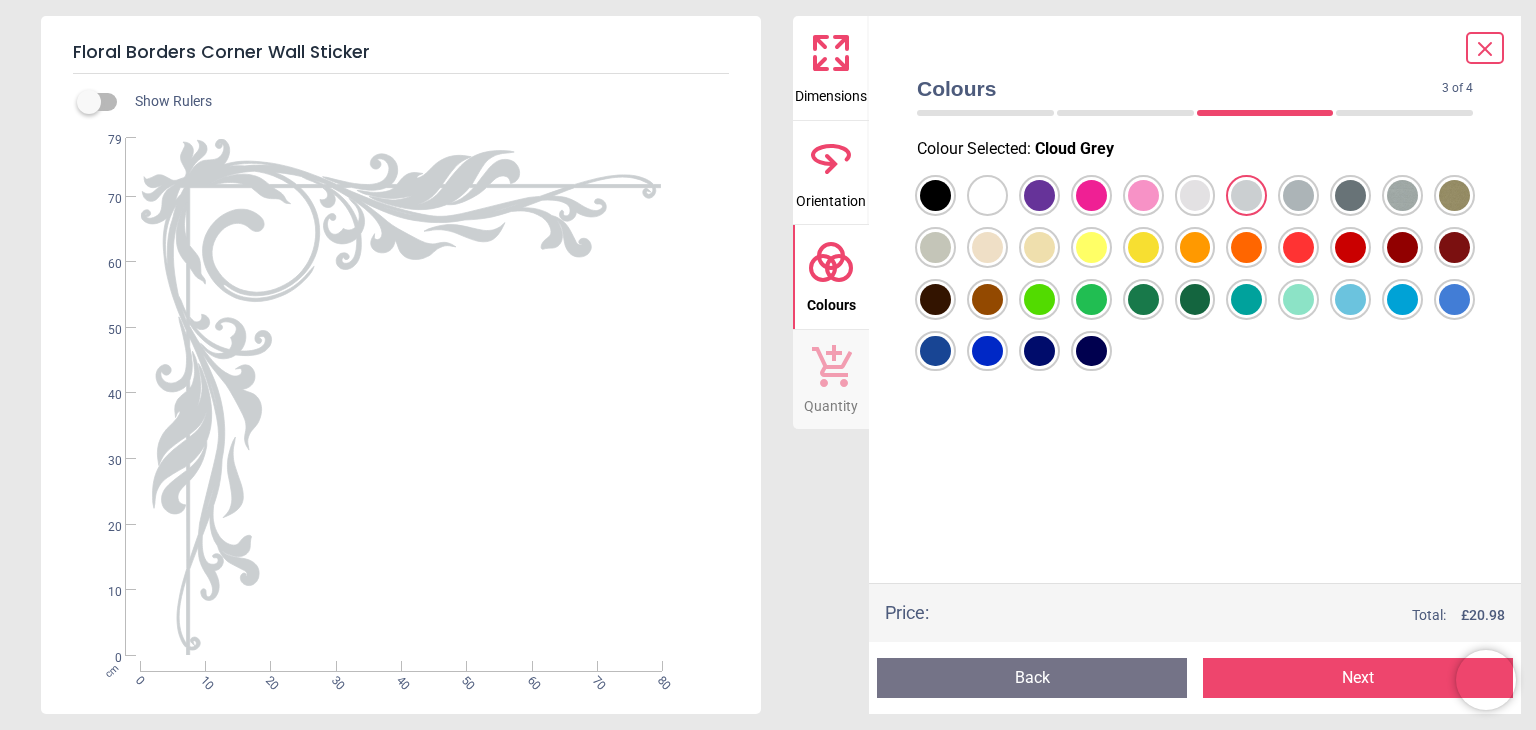 click at bounding box center [935, 195] 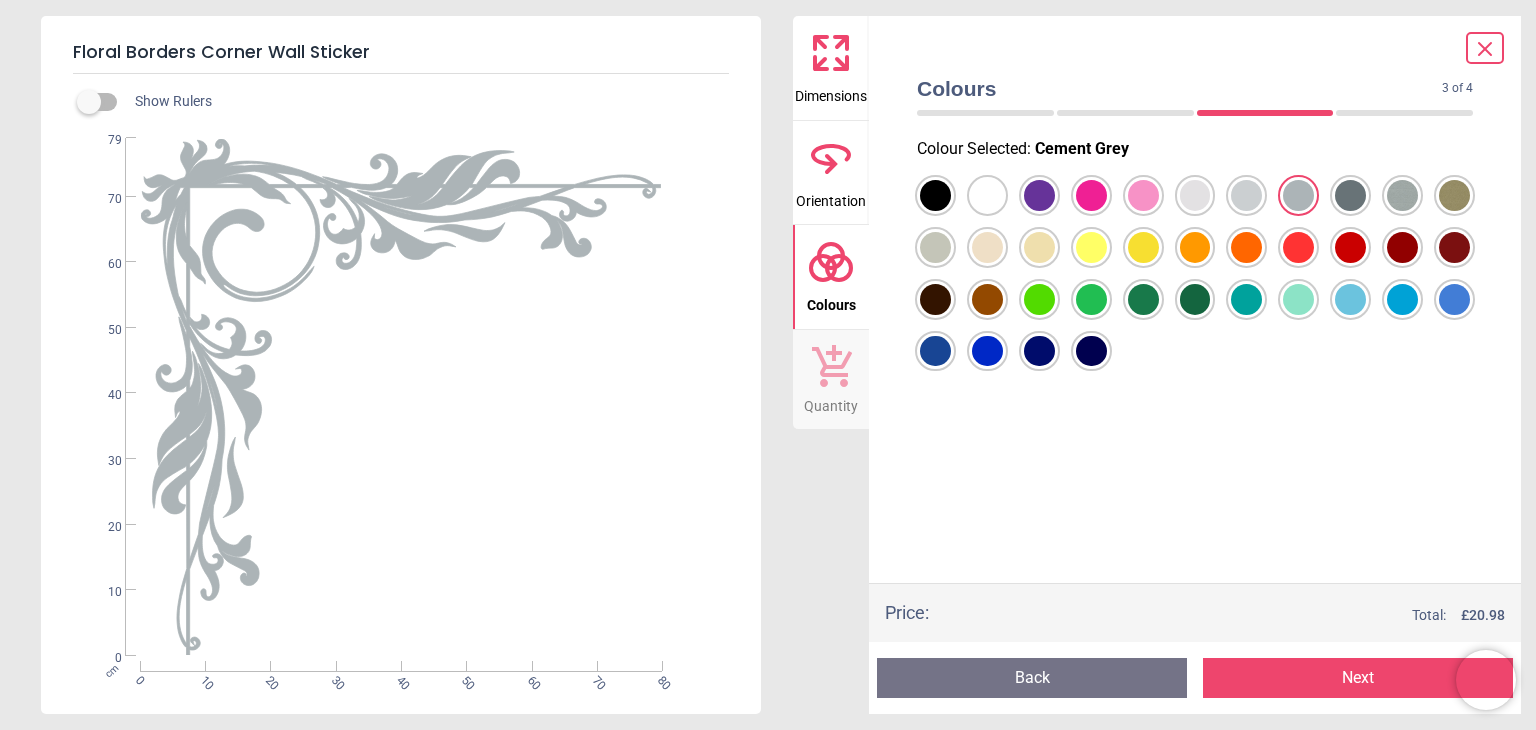 click at bounding box center (935, 195) 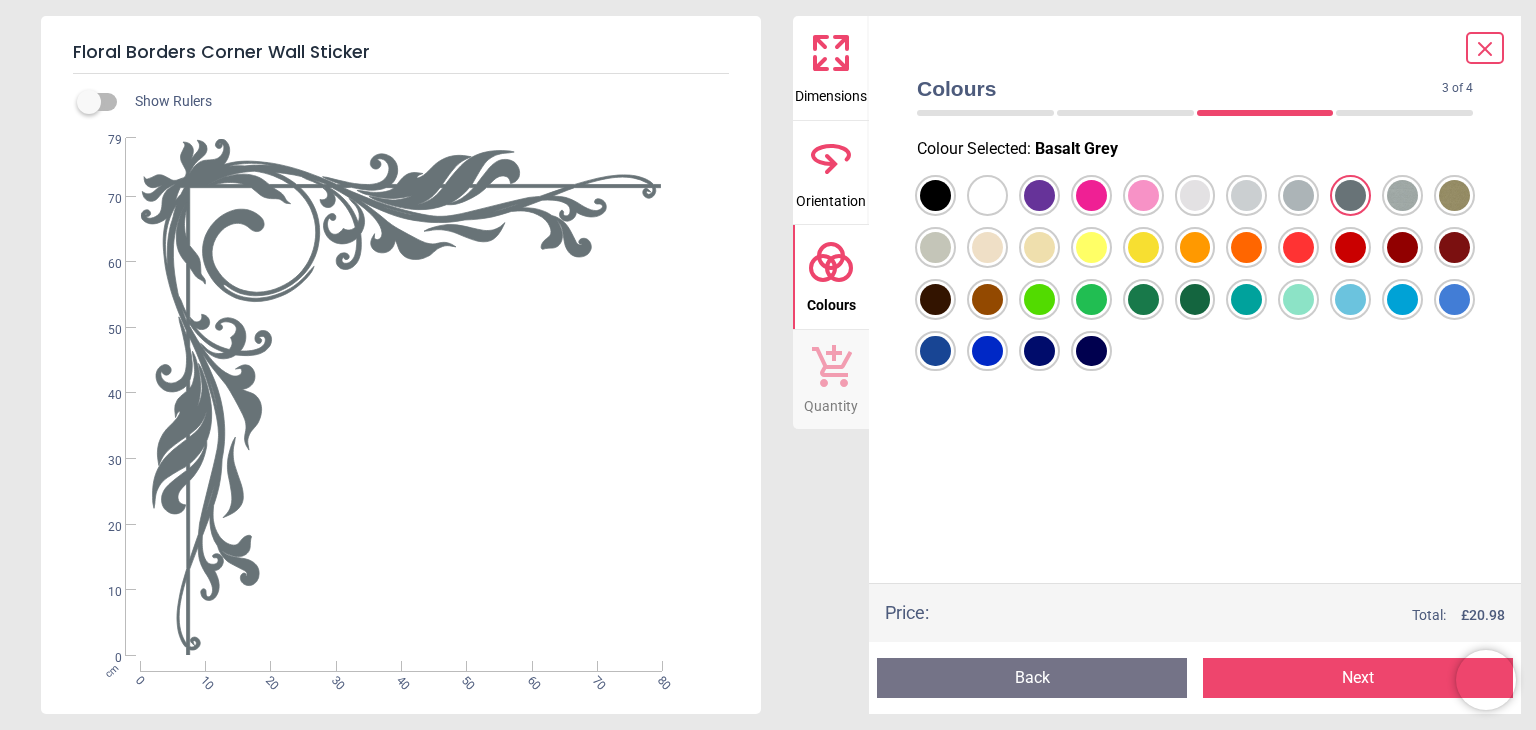 click at bounding box center [935, 195] 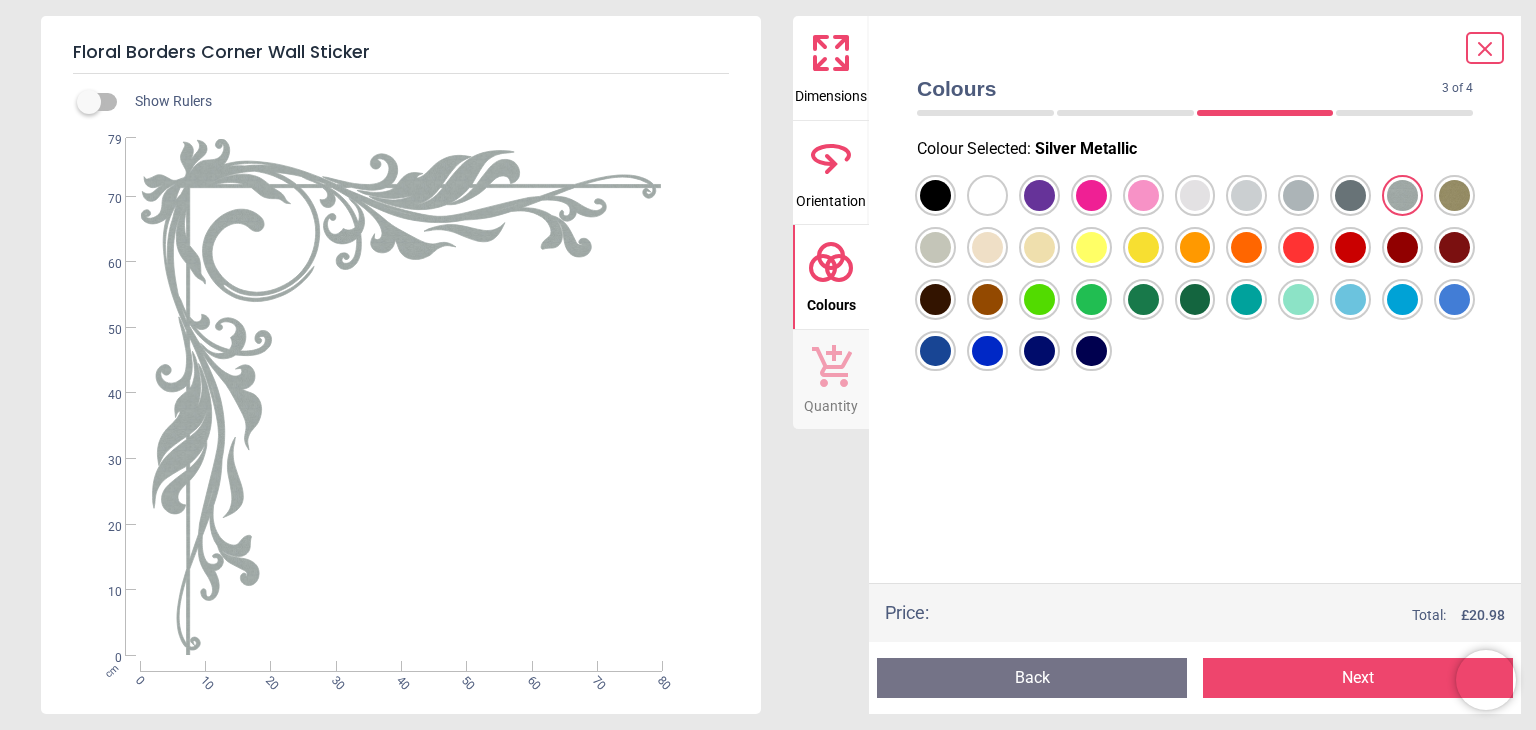 click at bounding box center (935, 195) 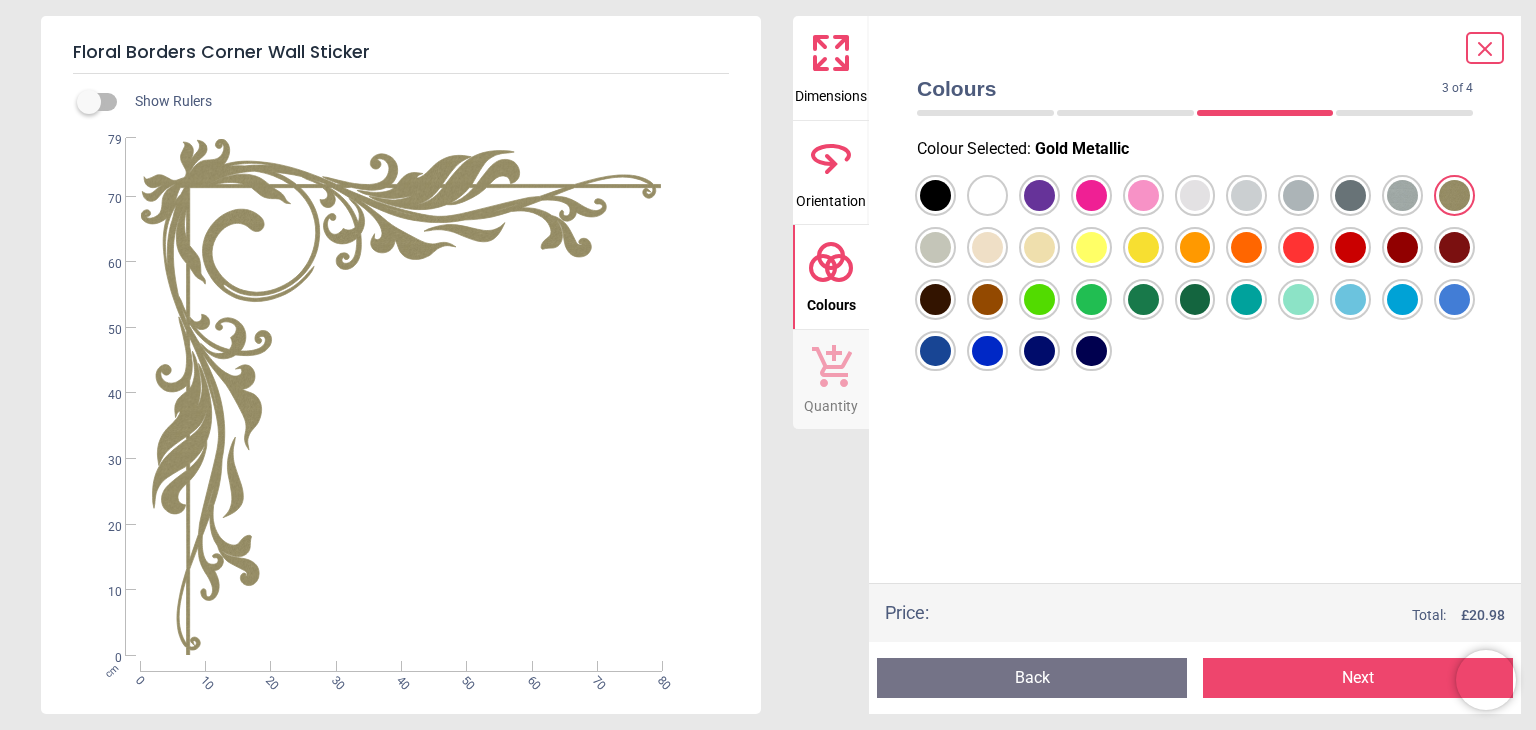 click on "Dimensions" at bounding box center (831, 92) 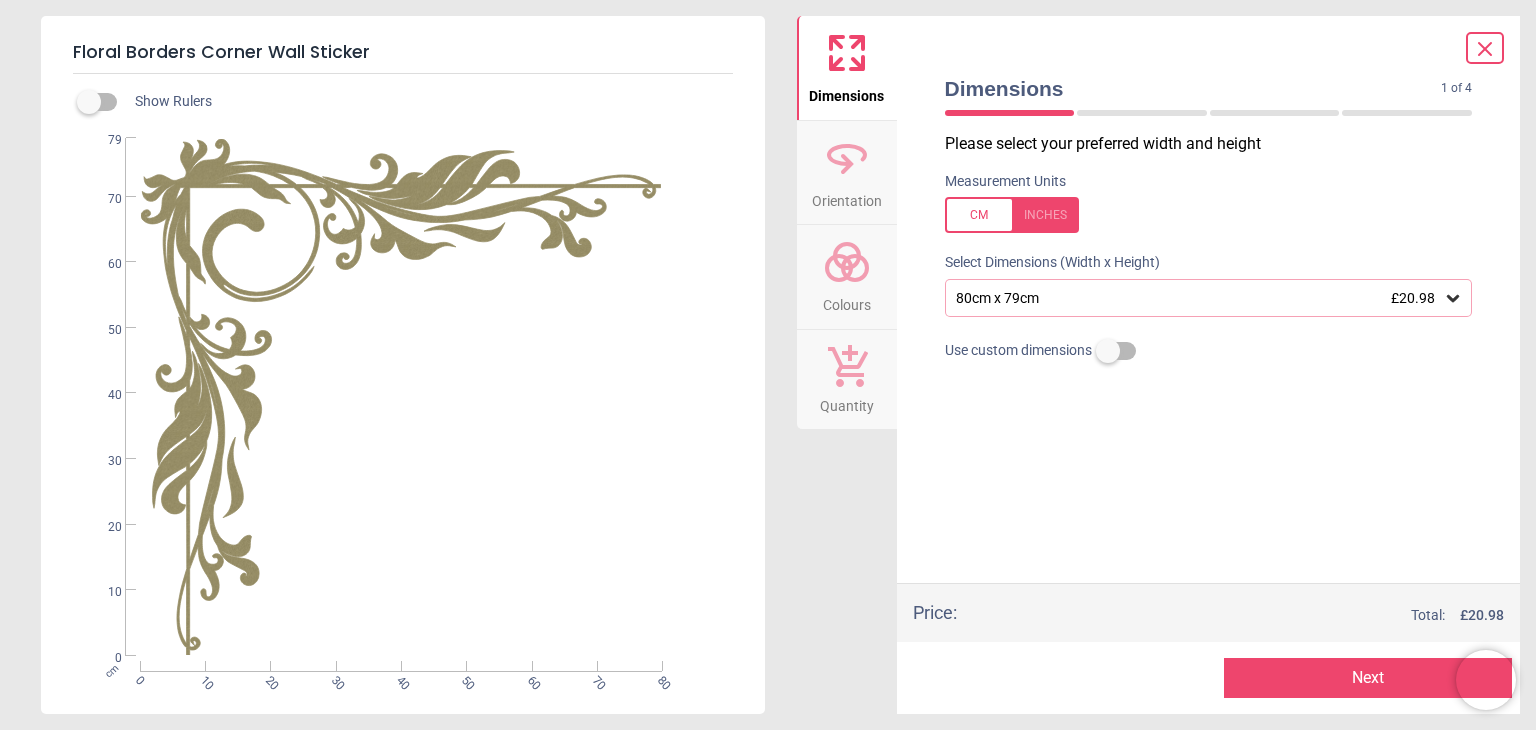 click at bounding box center (1012, 215) 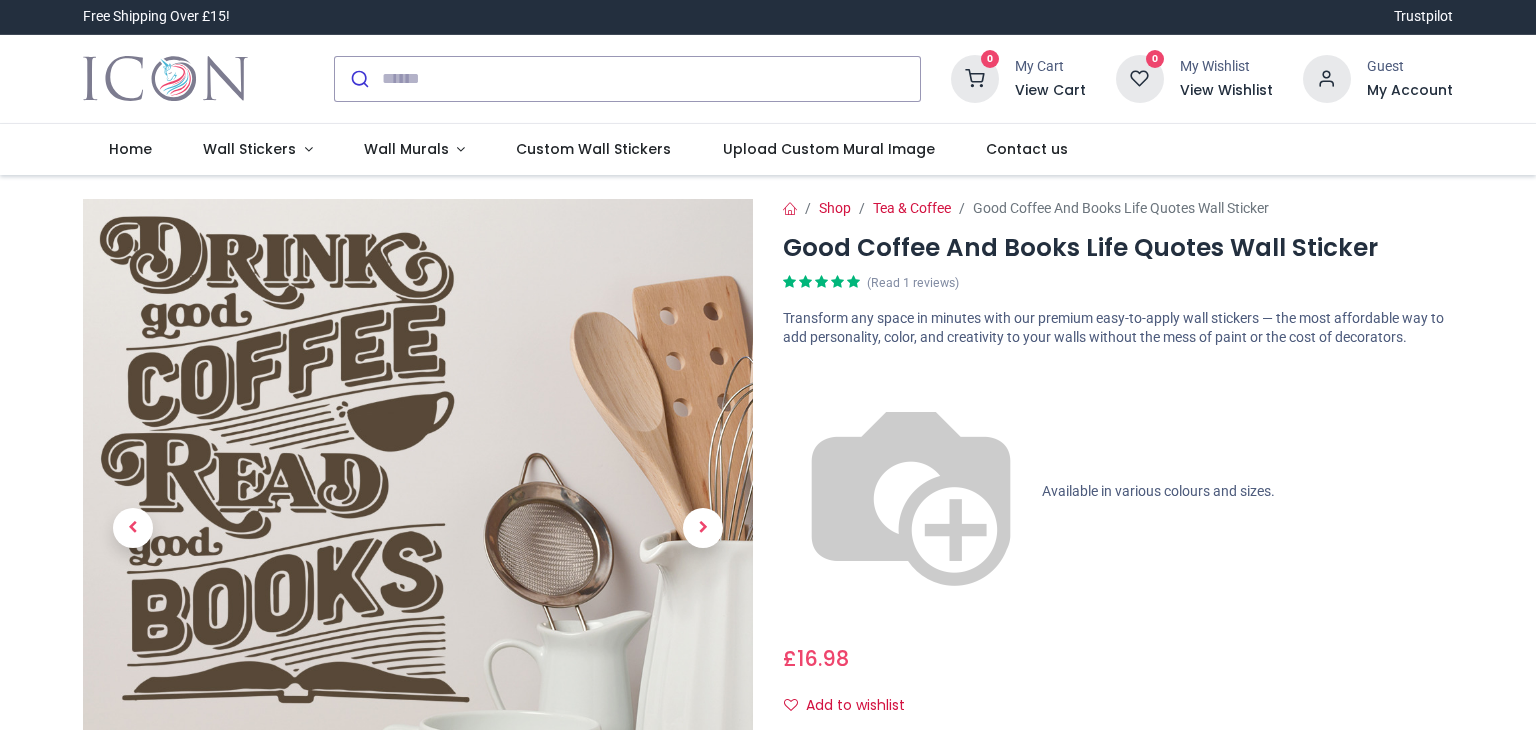 scroll, scrollTop: 0, scrollLeft: 0, axis: both 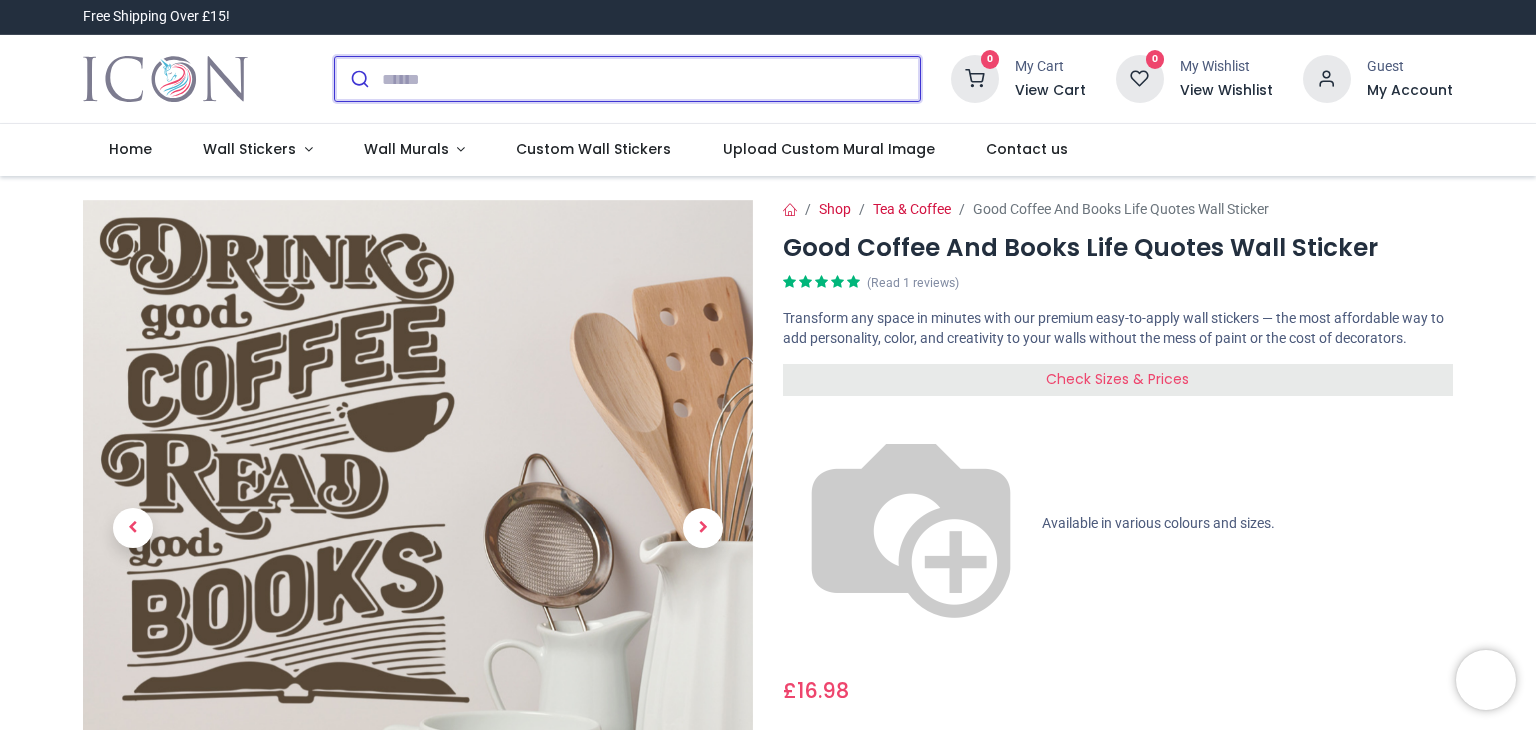 click at bounding box center [651, 79] 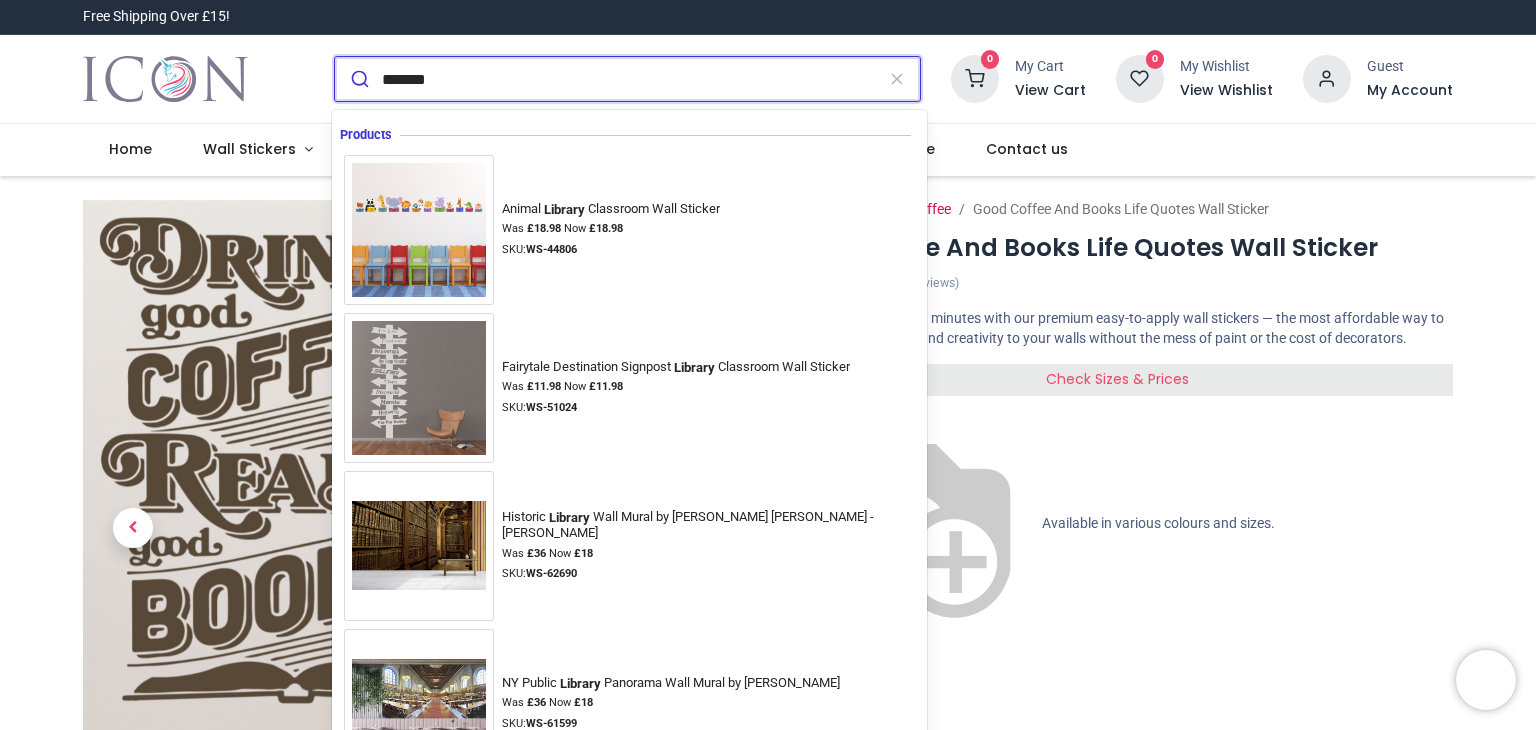 type on "*******" 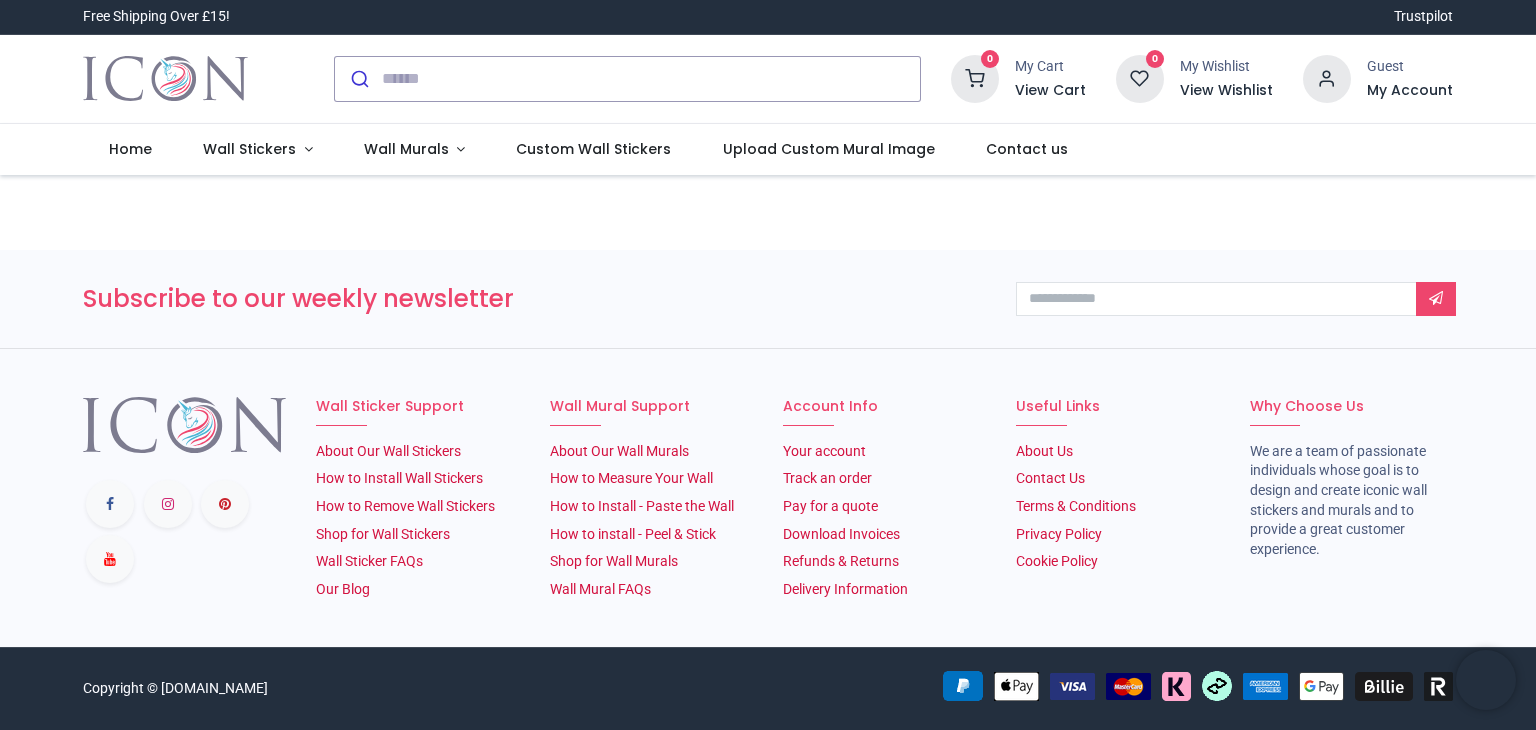 scroll, scrollTop: 0, scrollLeft: 0, axis: both 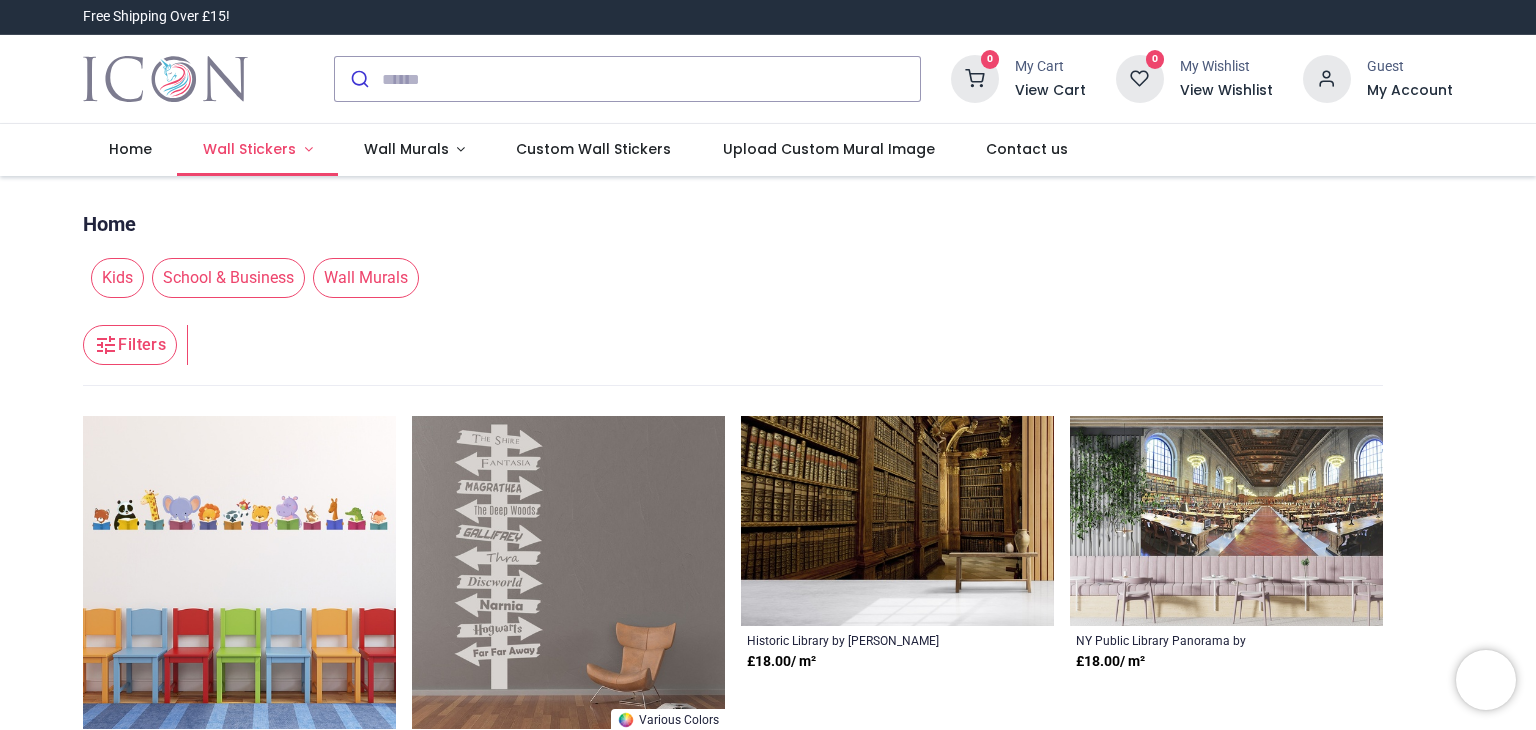 click on "Wall Stickers" at bounding box center [249, 149] 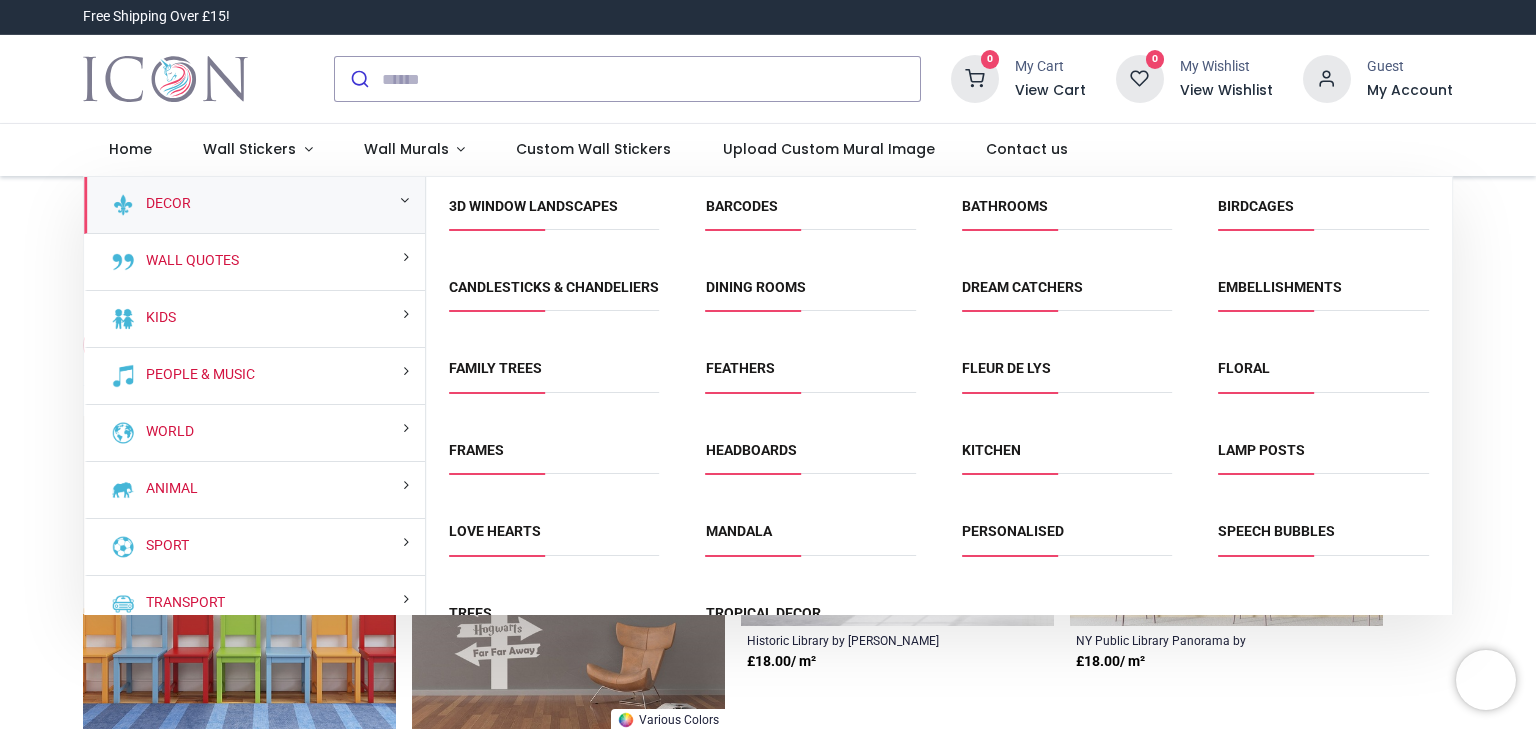 click on "Decor" at bounding box center (254, 205) 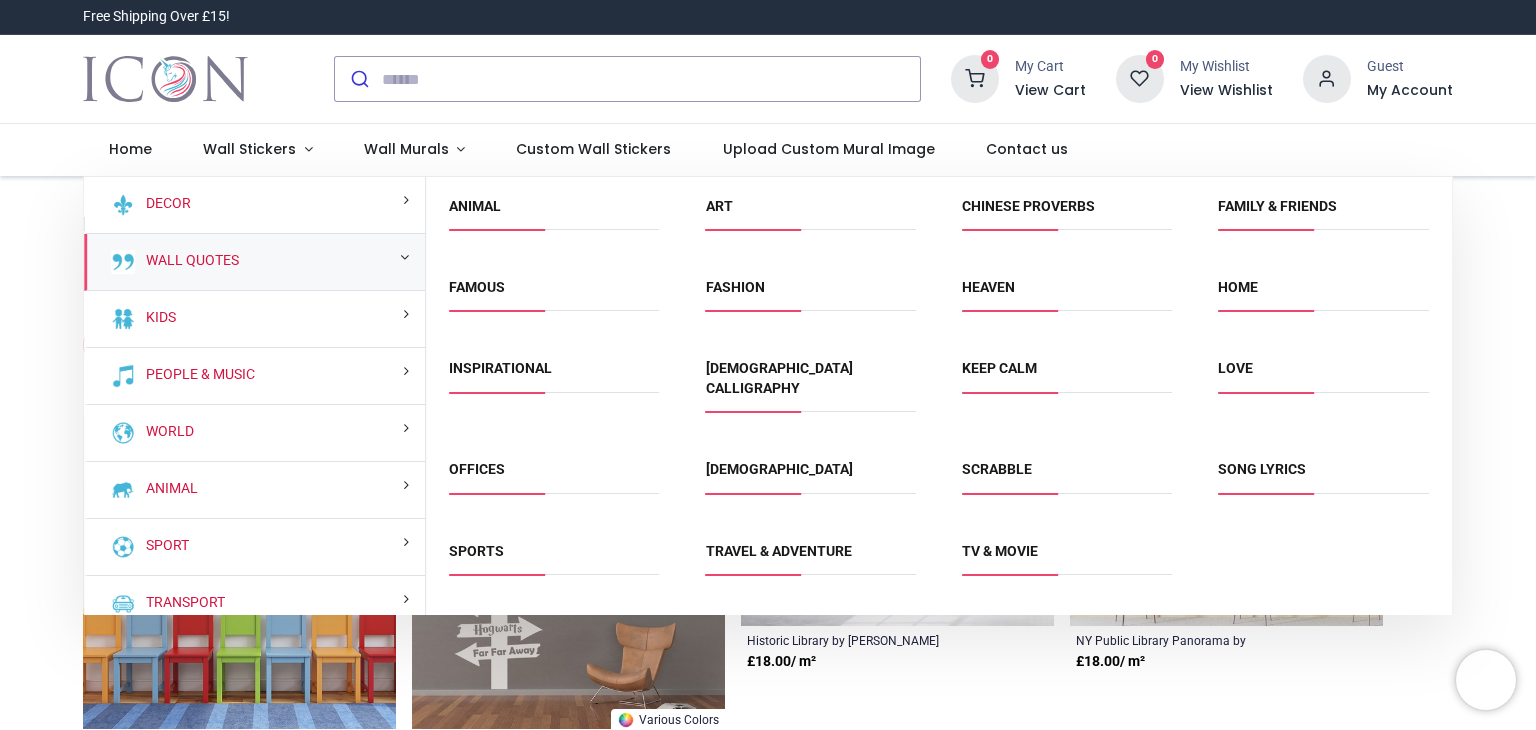 scroll, scrollTop: 0, scrollLeft: 0, axis: both 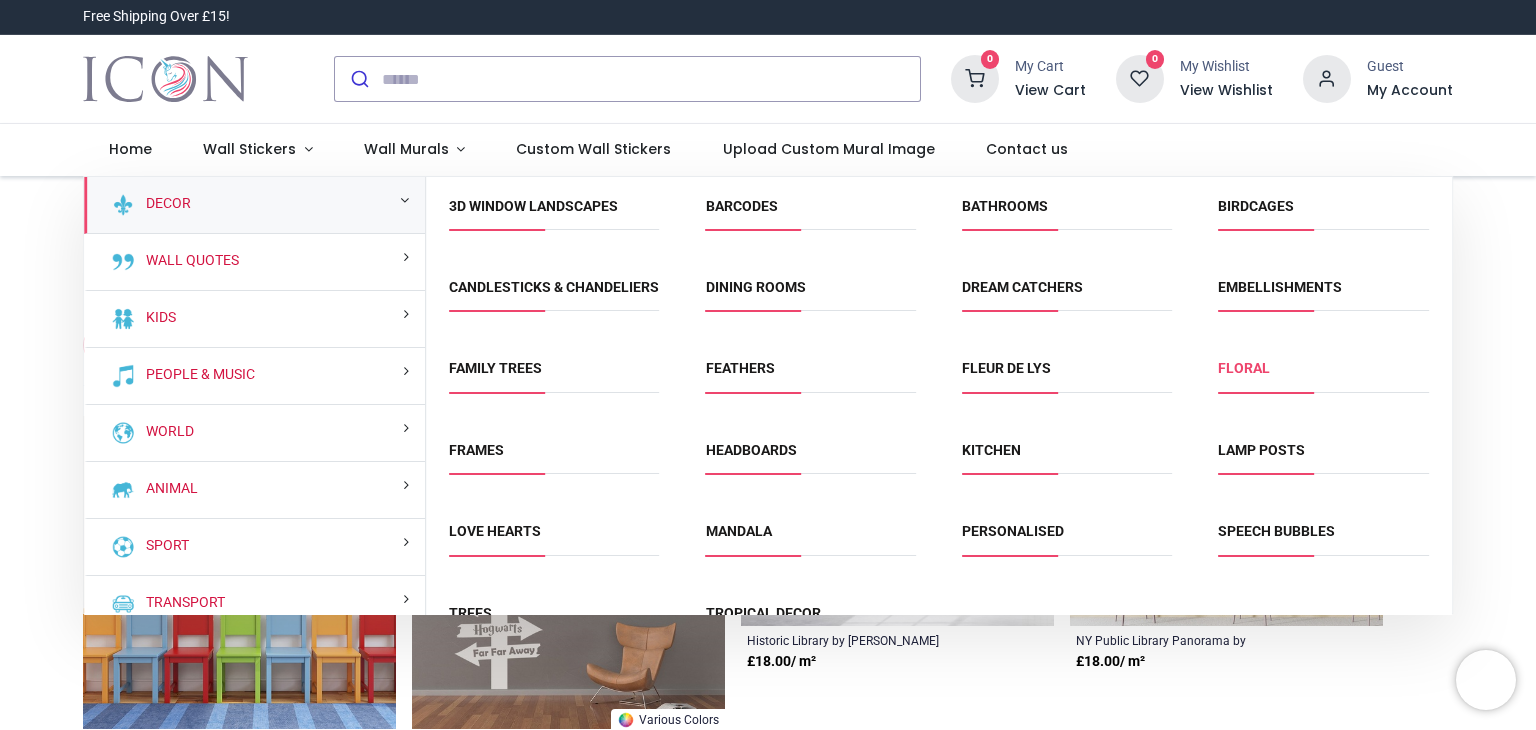 click on "Floral" at bounding box center (1244, 368) 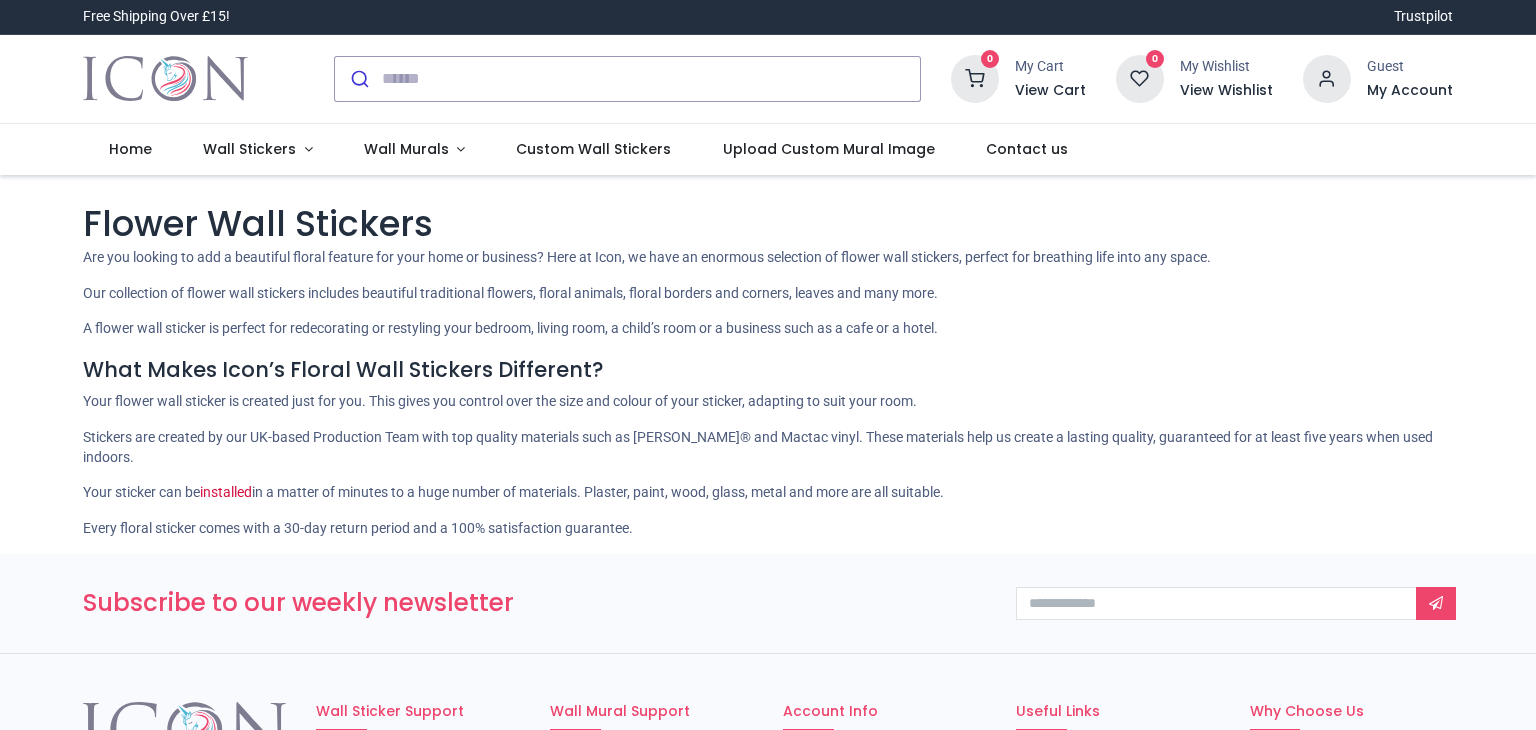 scroll, scrollTop: 0, scrollLeft: 0, axis: both 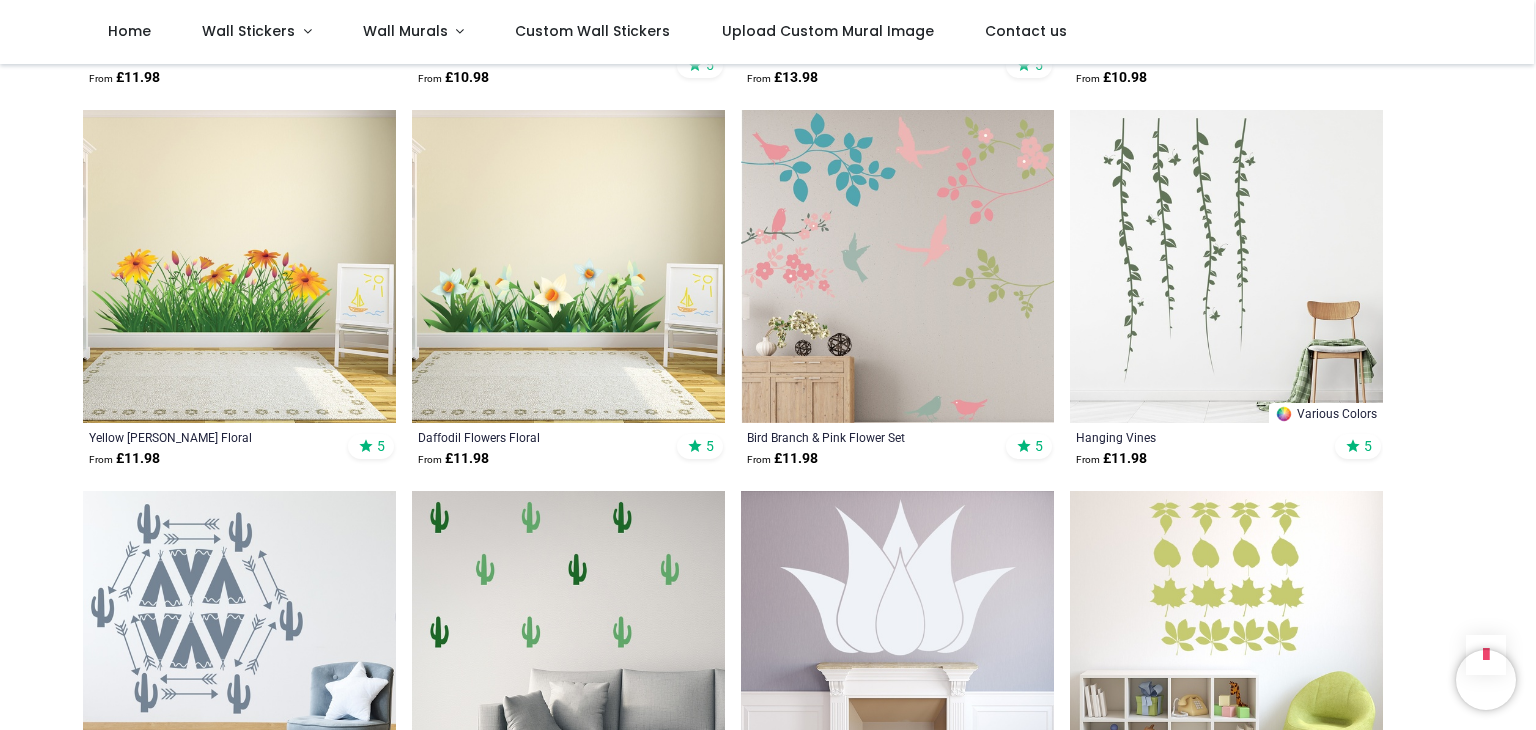 click at bounding box center [1226, 266] 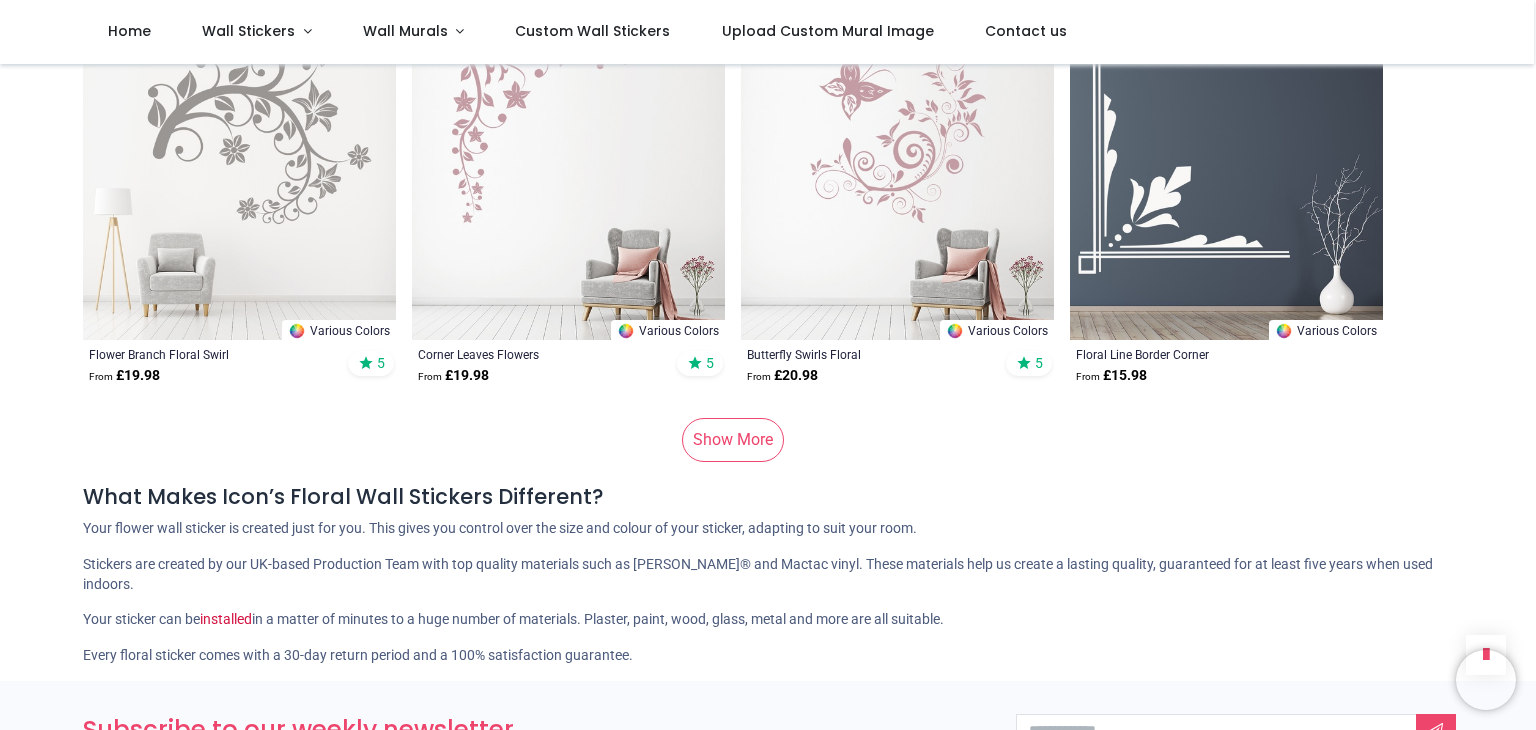 scroll, scrollTop: 13400, scrollLeft: 0, axis: vertical 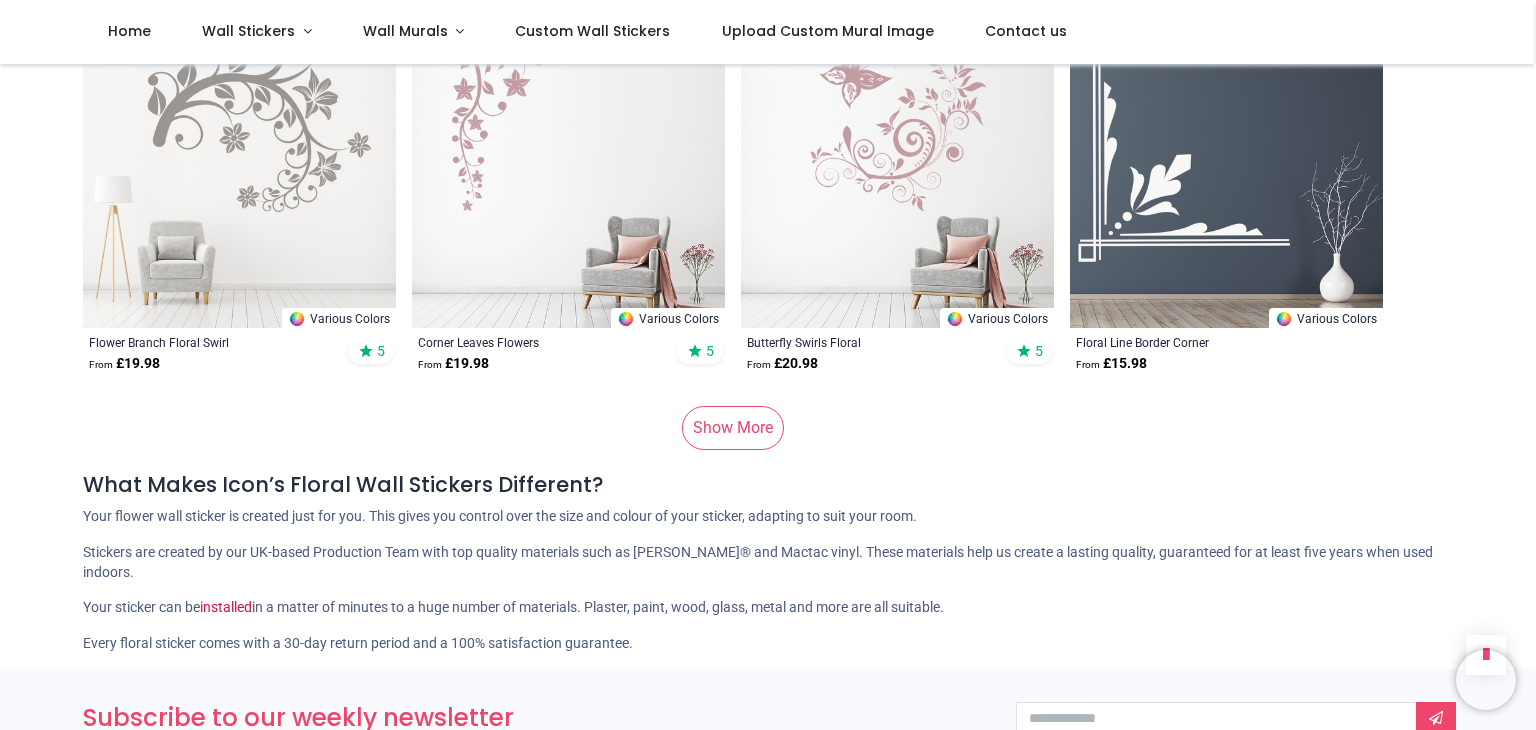 click on "Show More" at bounding box center [733, 428] 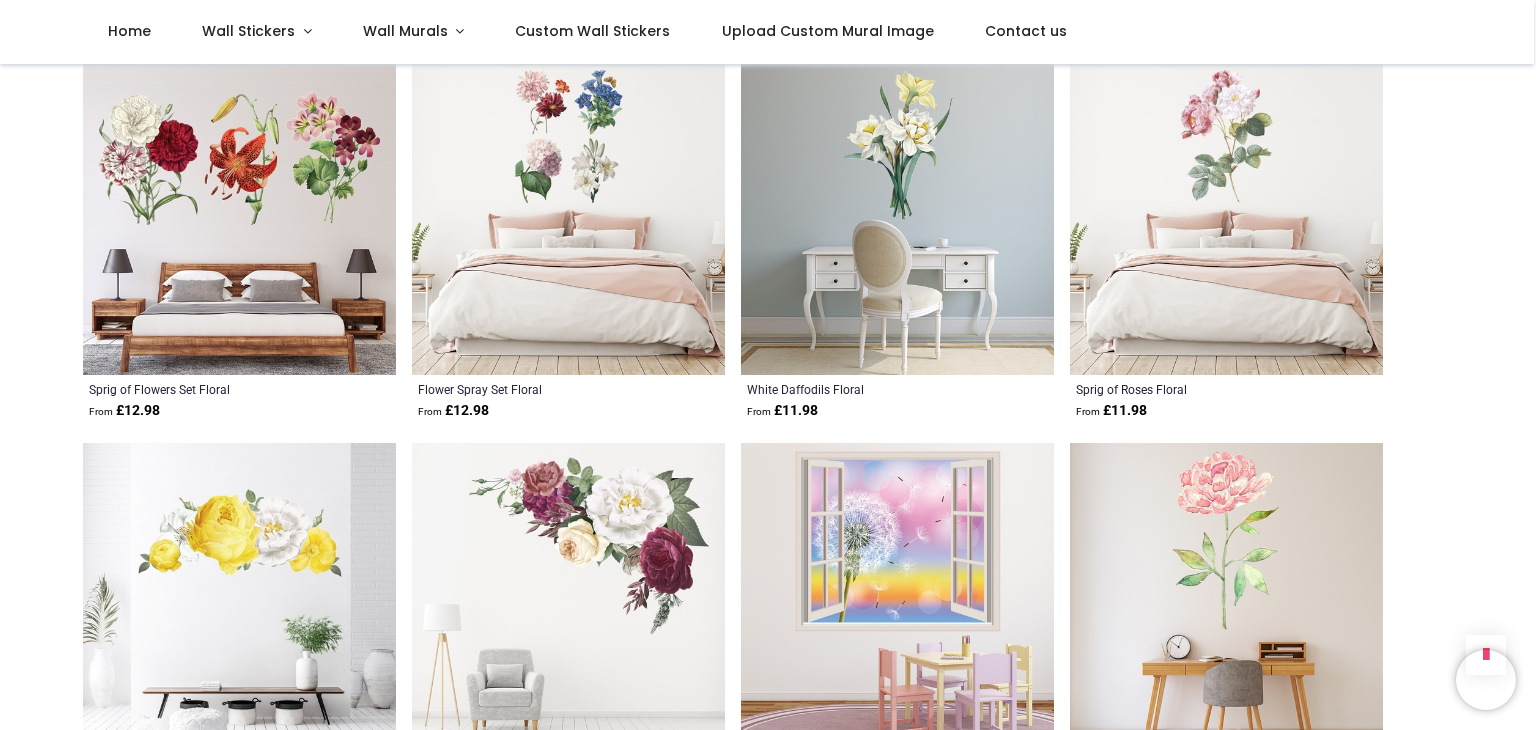 scroll, scrollTop: 15300, scrollLeft: 0, axis: vertical 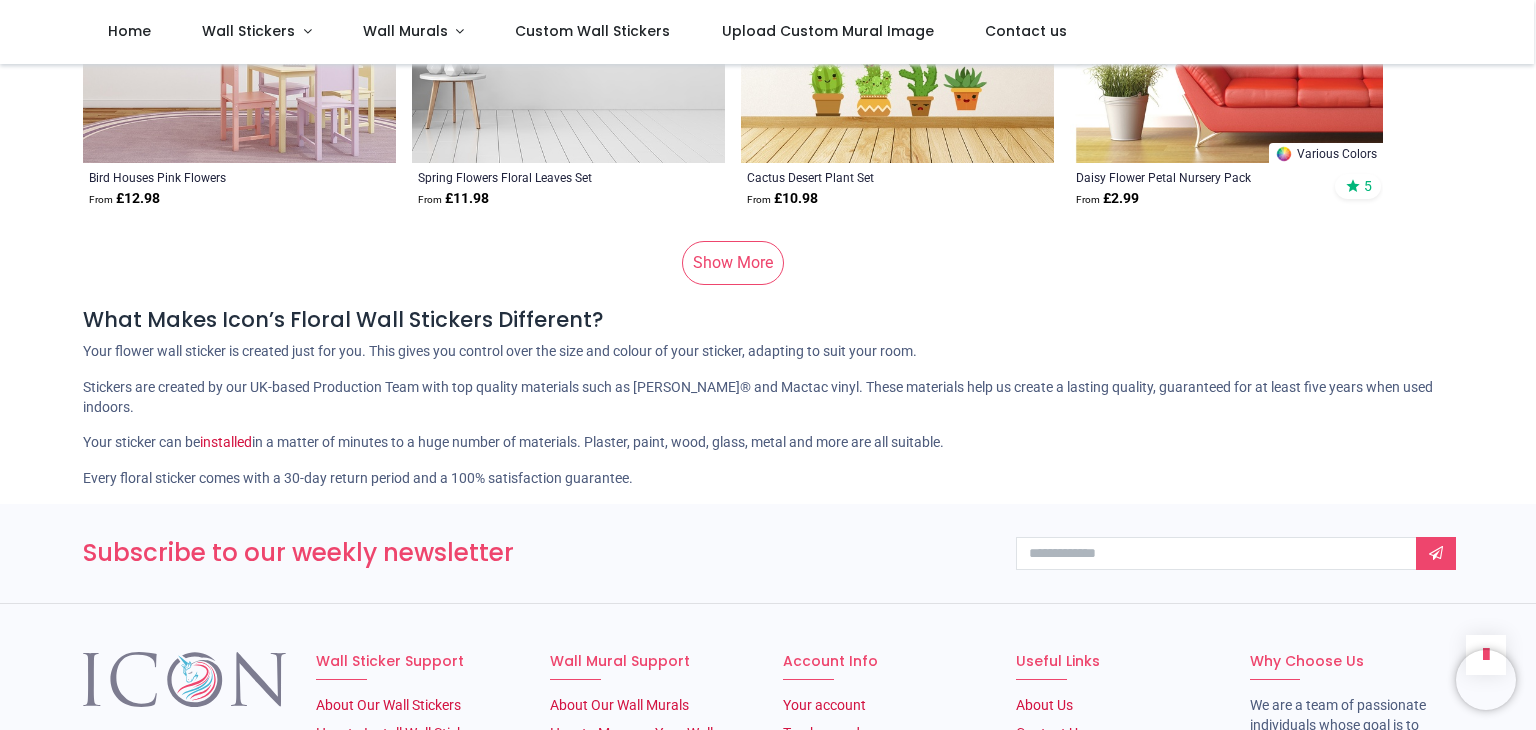 click on "Show More" at bounding box center (733, 263) 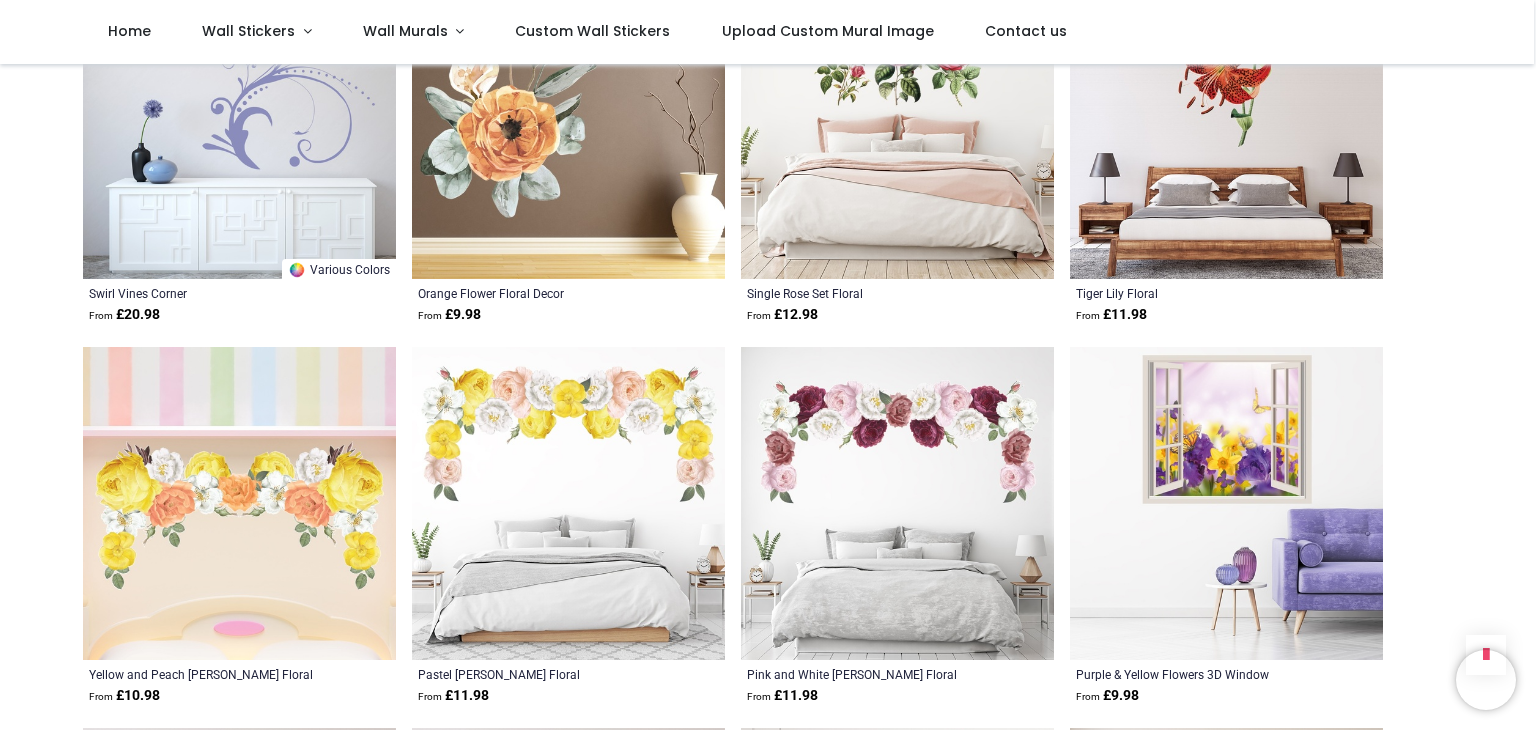 scroll, scrollTop: 28700, scrollLeft: 0, axis: vertical 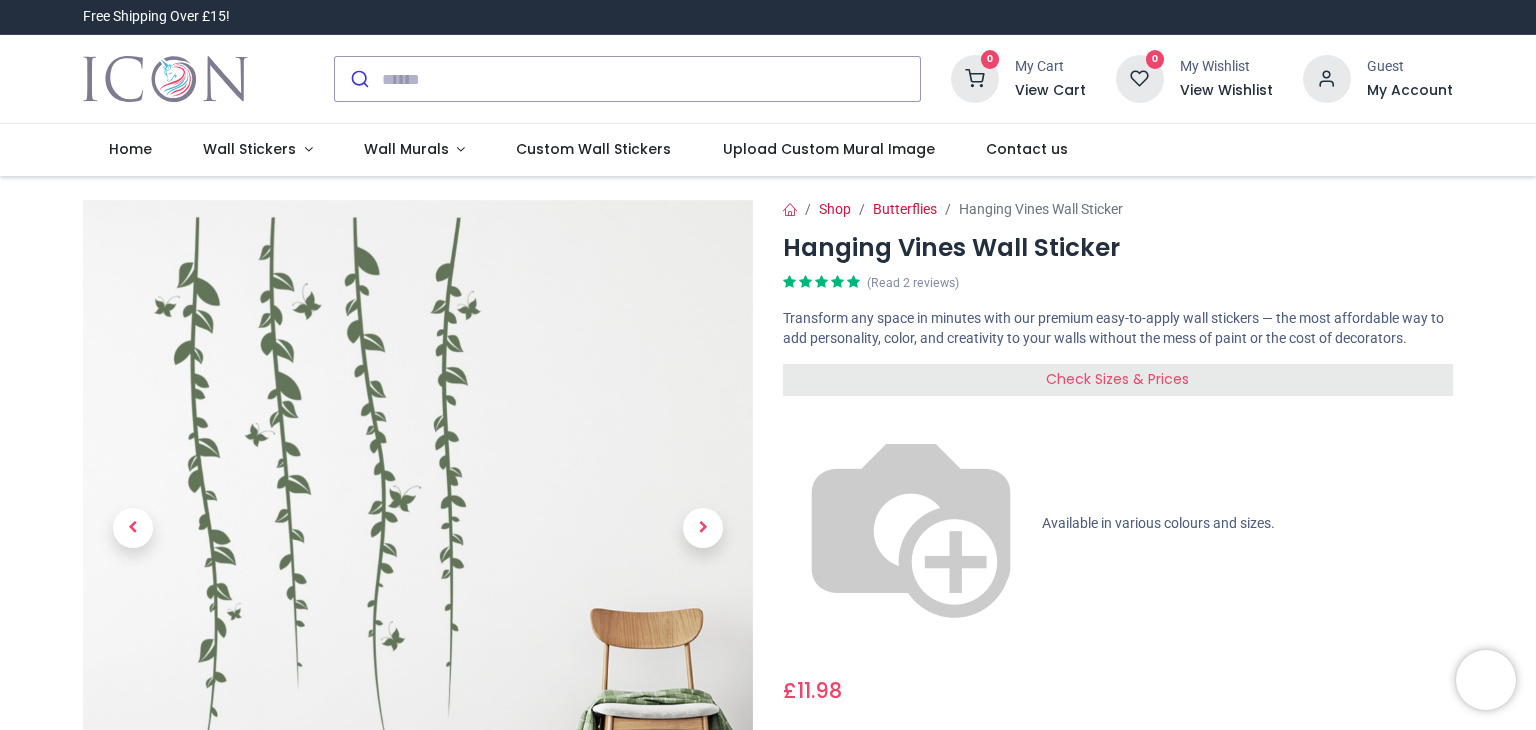 click on "Check Sizes & Prices" at bounding box center (1117, 379) 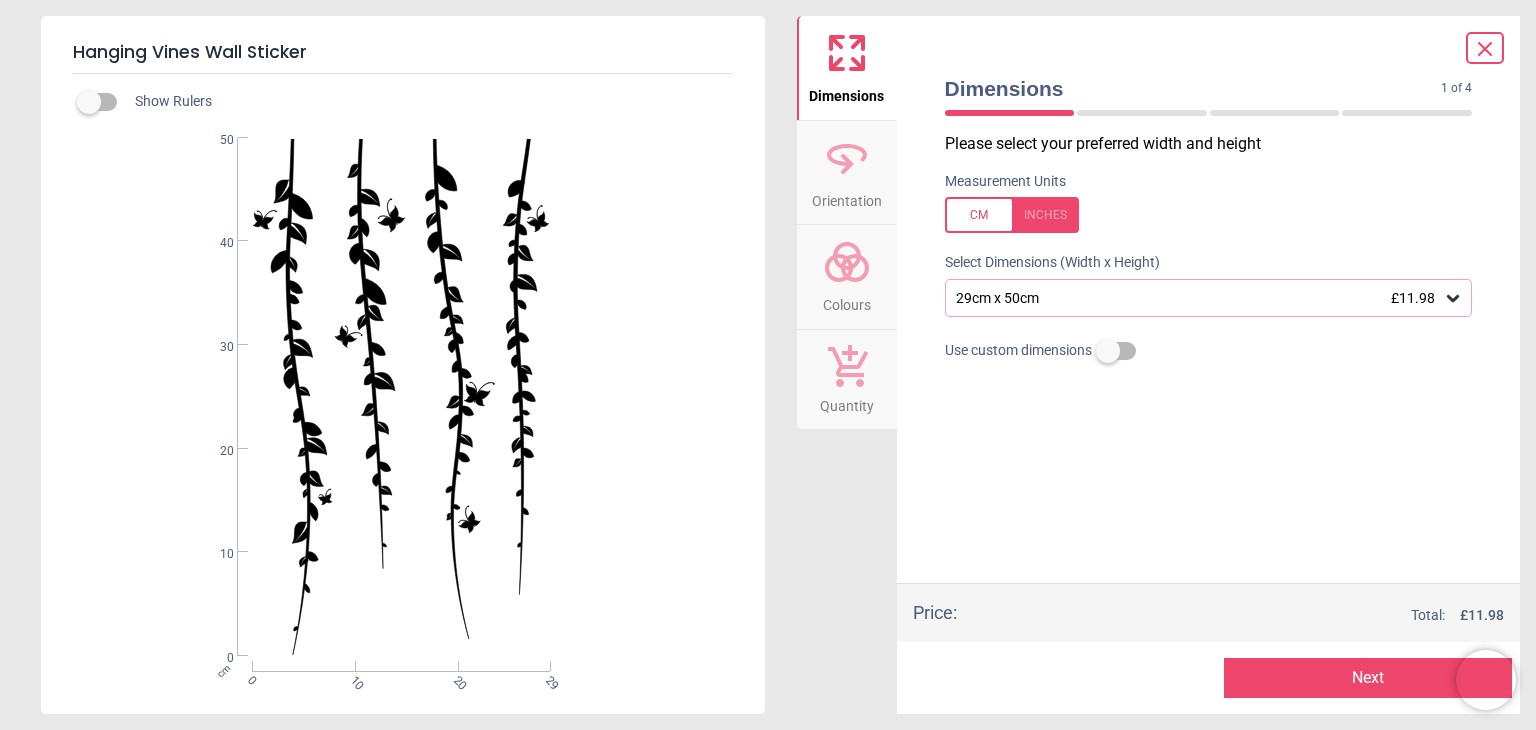 click 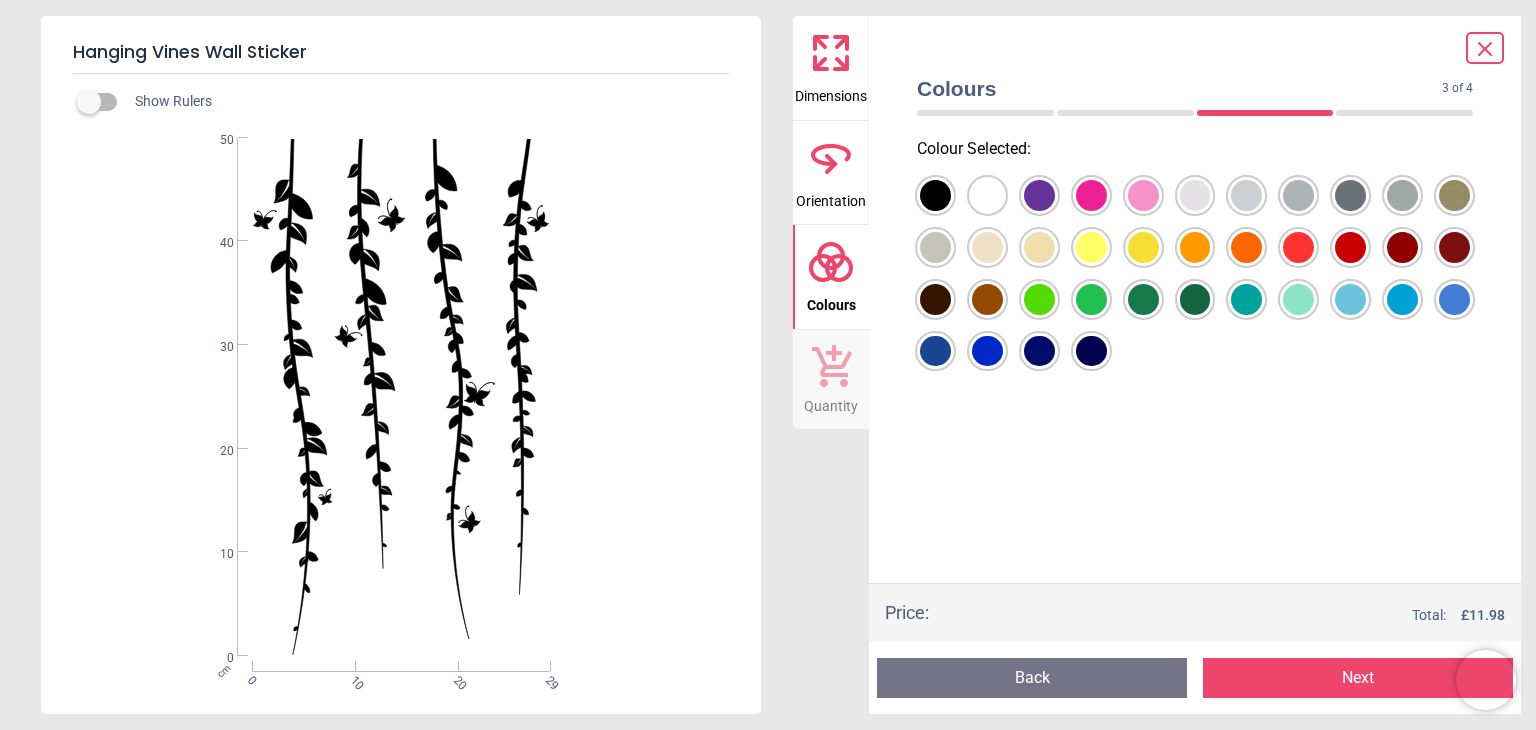 click at bounding box center (935, 195) 